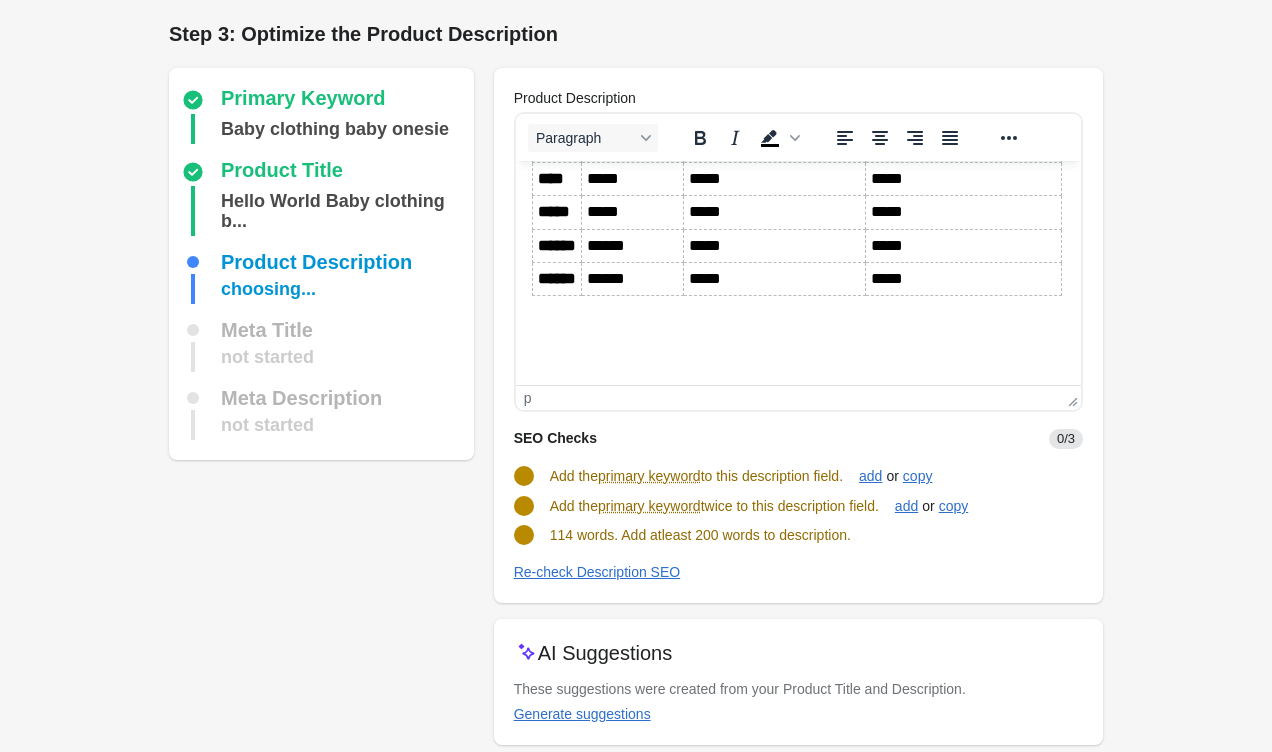 scroll, scrollTop: 0, scrollLeft: 0, axis: both 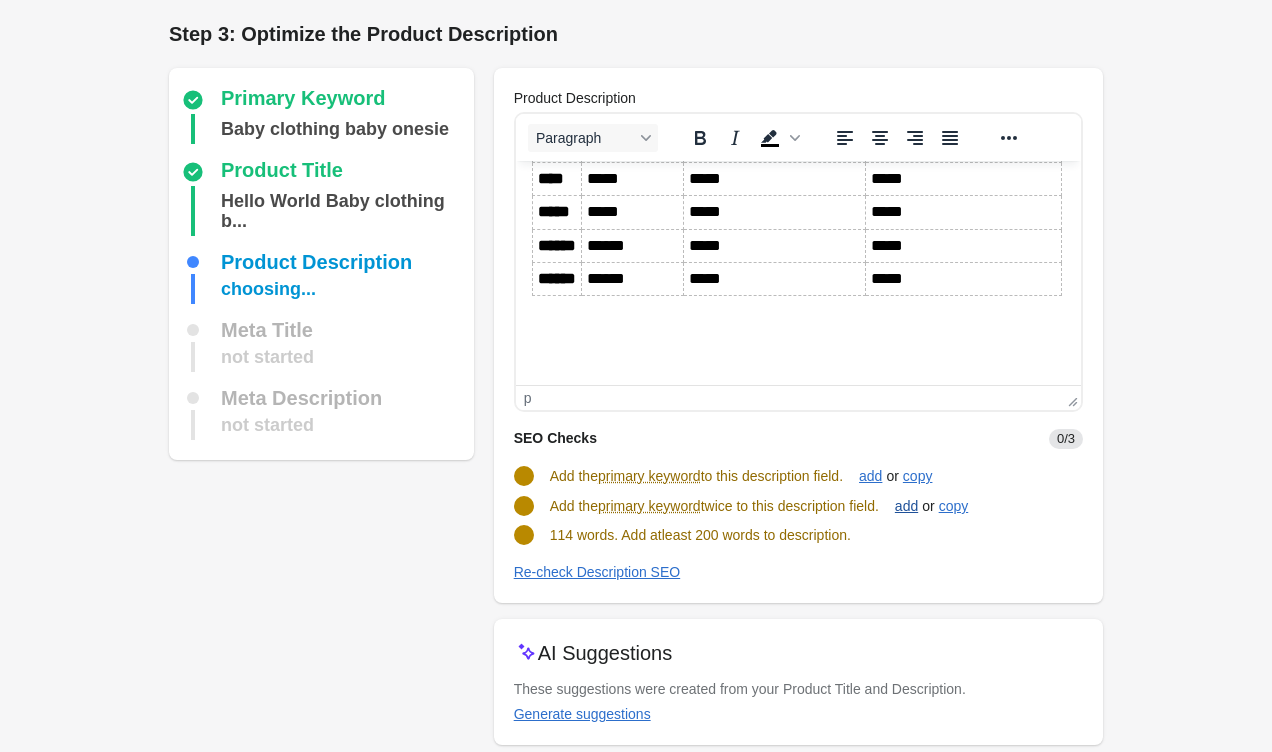 click on "add" at bounding box center [906, 506] 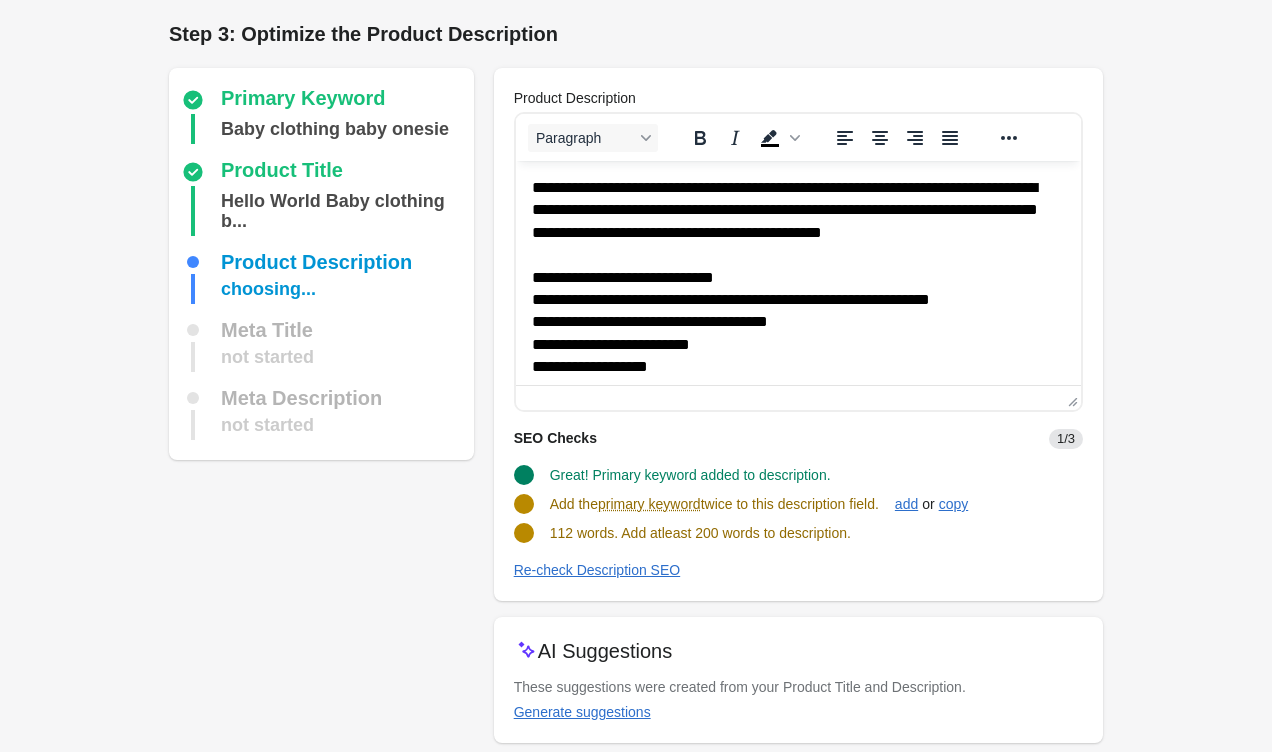 scroll, scrollTop: 8, scrollLeft: 0, axis: vertical 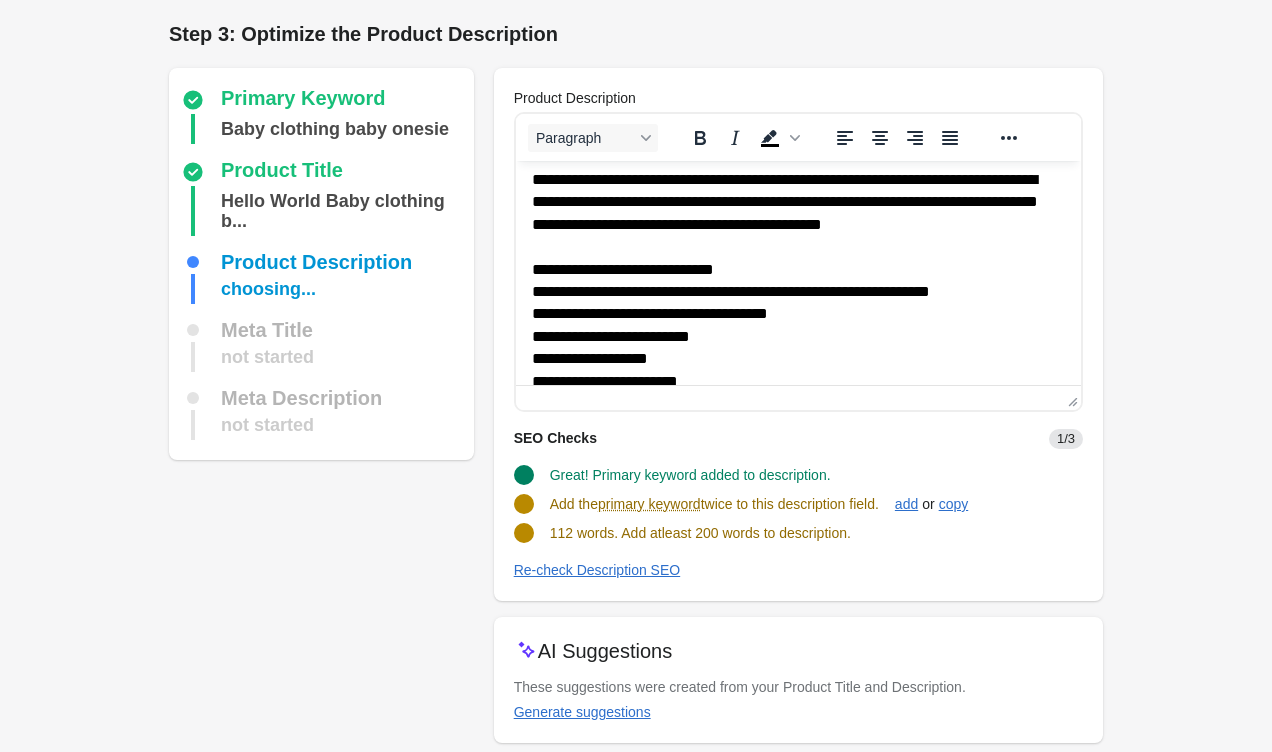 click on "**********" at bounding box center (797, 290) 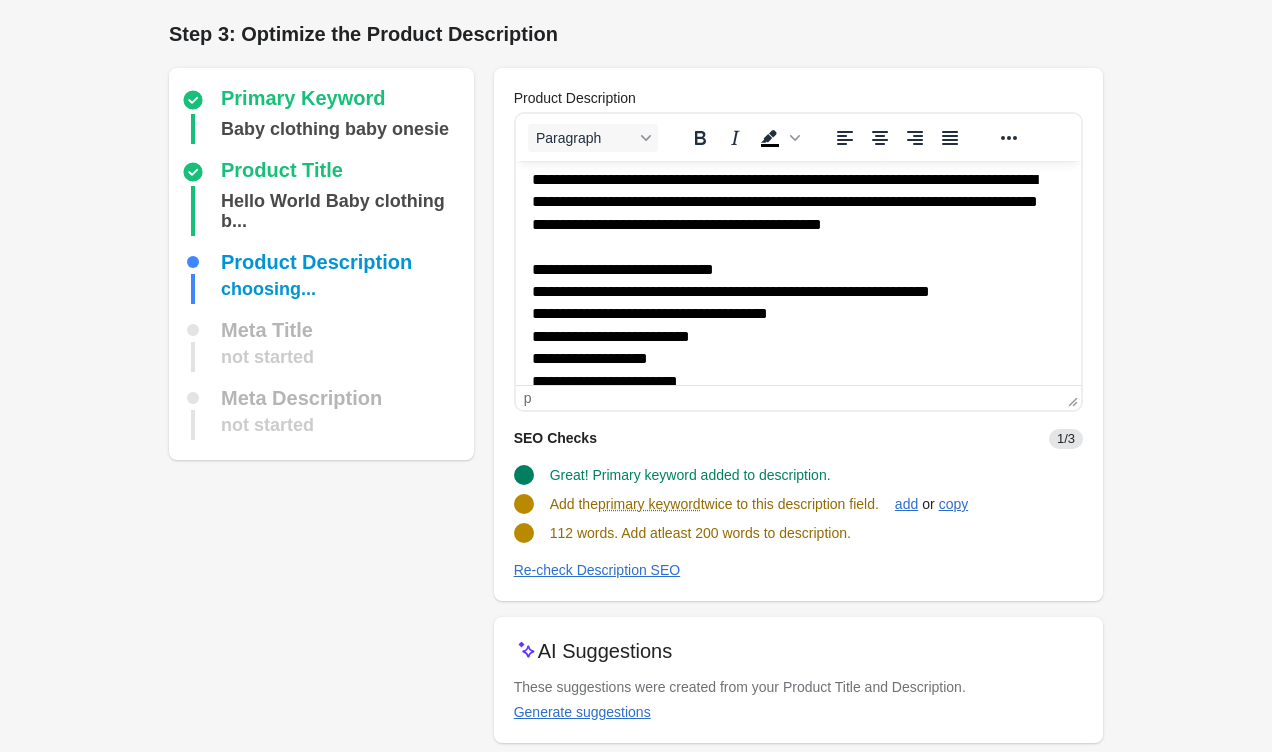 type 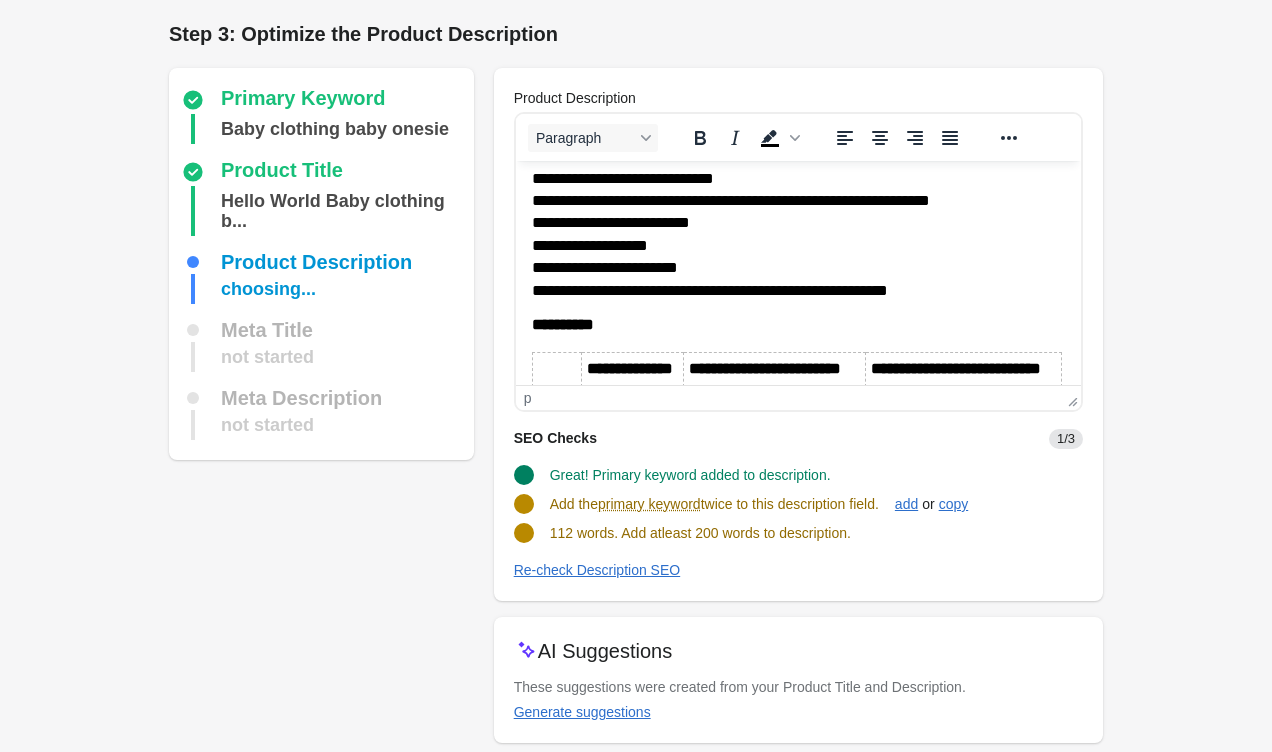 scroll, scrollTop: 86, scrollLeft: 0, axis: vertical 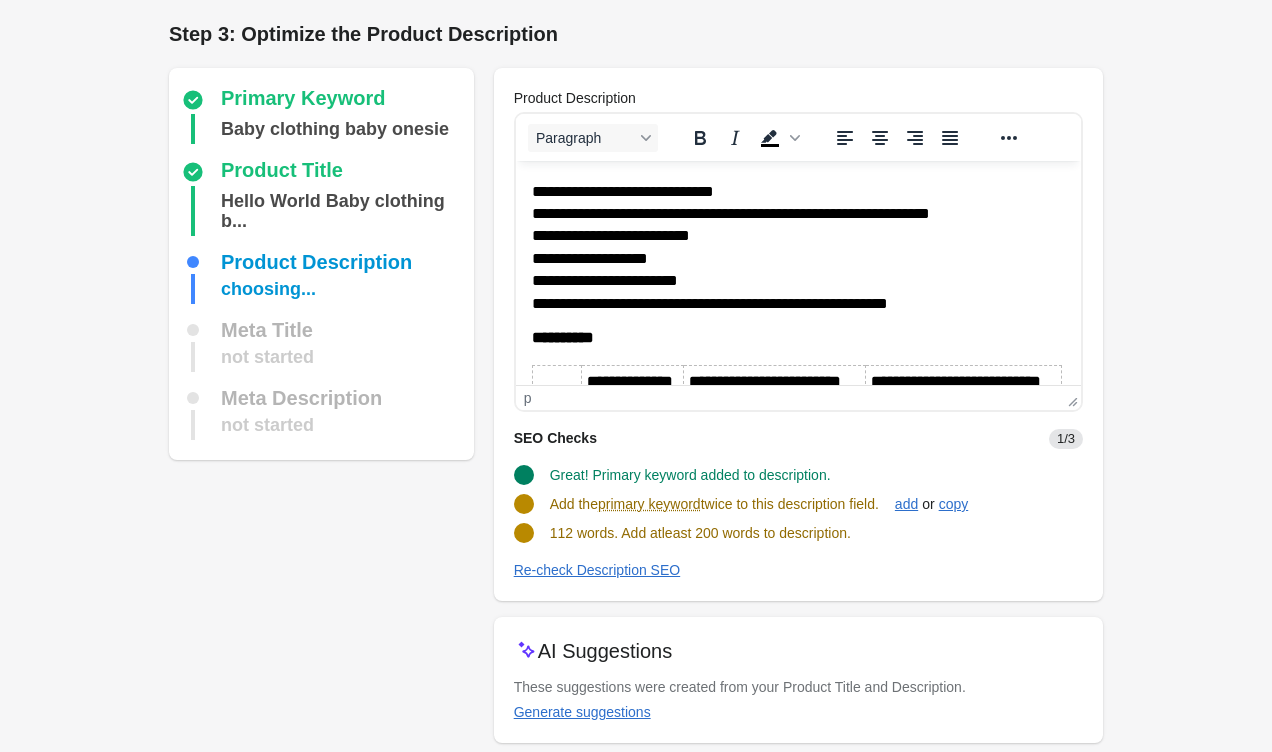click on "**********" at bounding box center (797, 201) 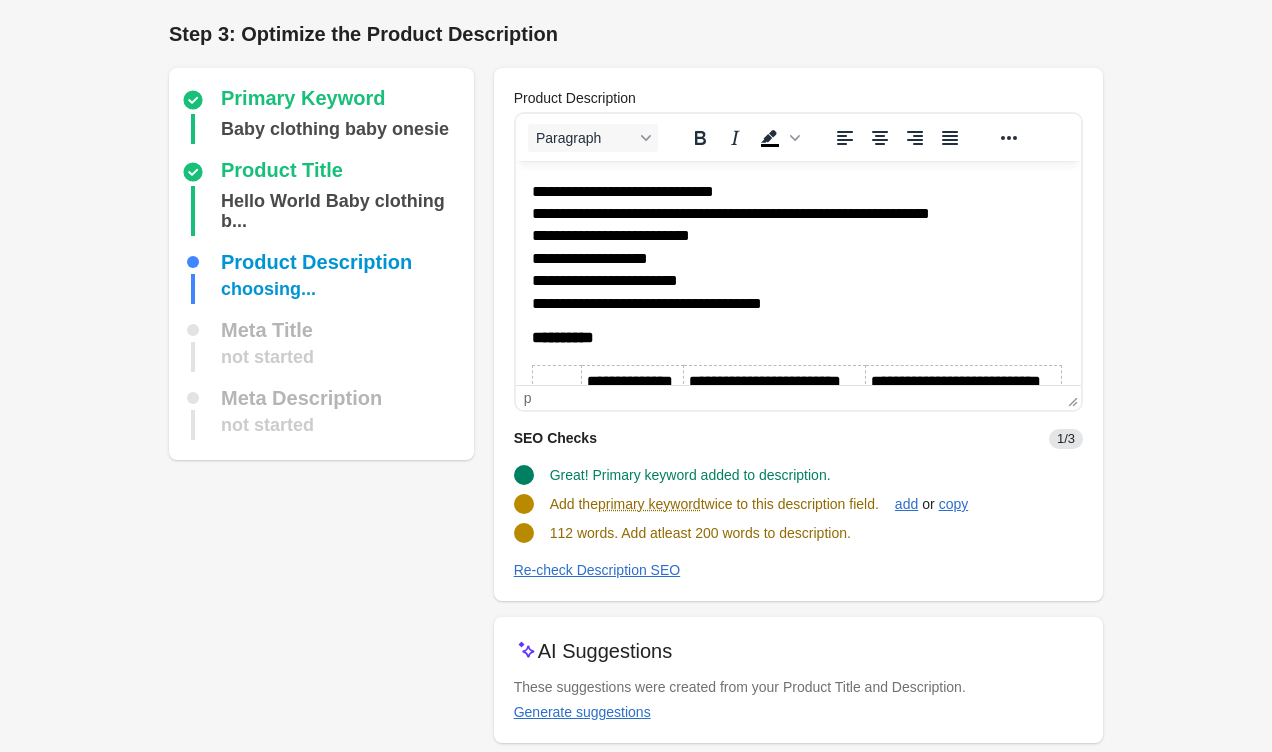 click on "**********" at bounding box center (797, 201) 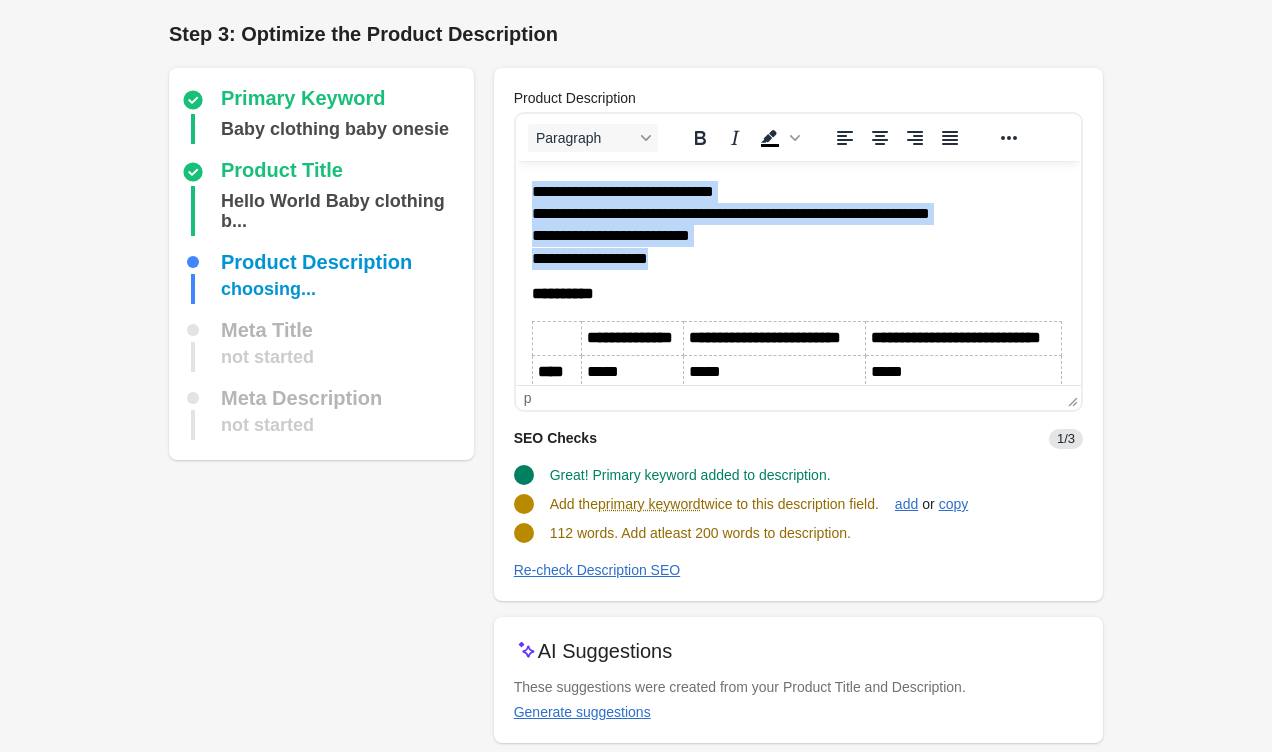 drag, startPoint x: 679, startPoint y: 261, endPoint x: 517, endPoint y: 187, distance: 178.10109 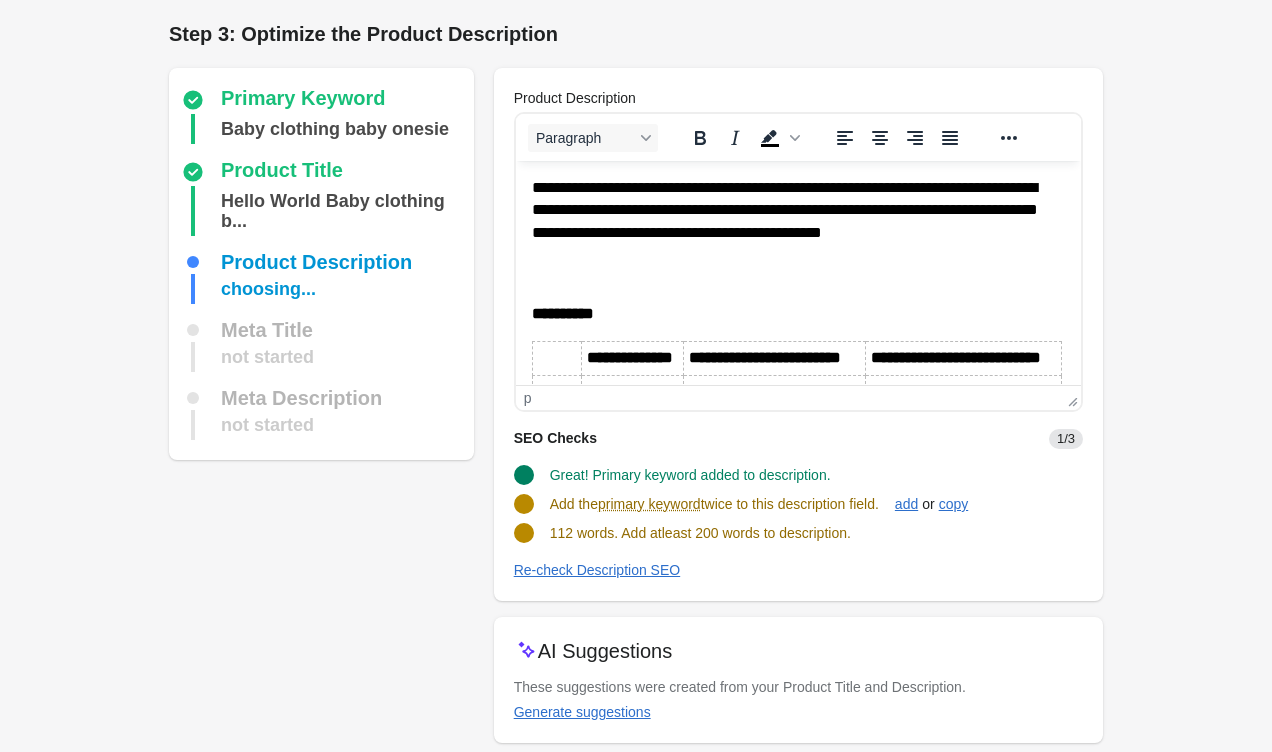 scroll, scrollTop: 0, scrollLeft: 0, axis: both 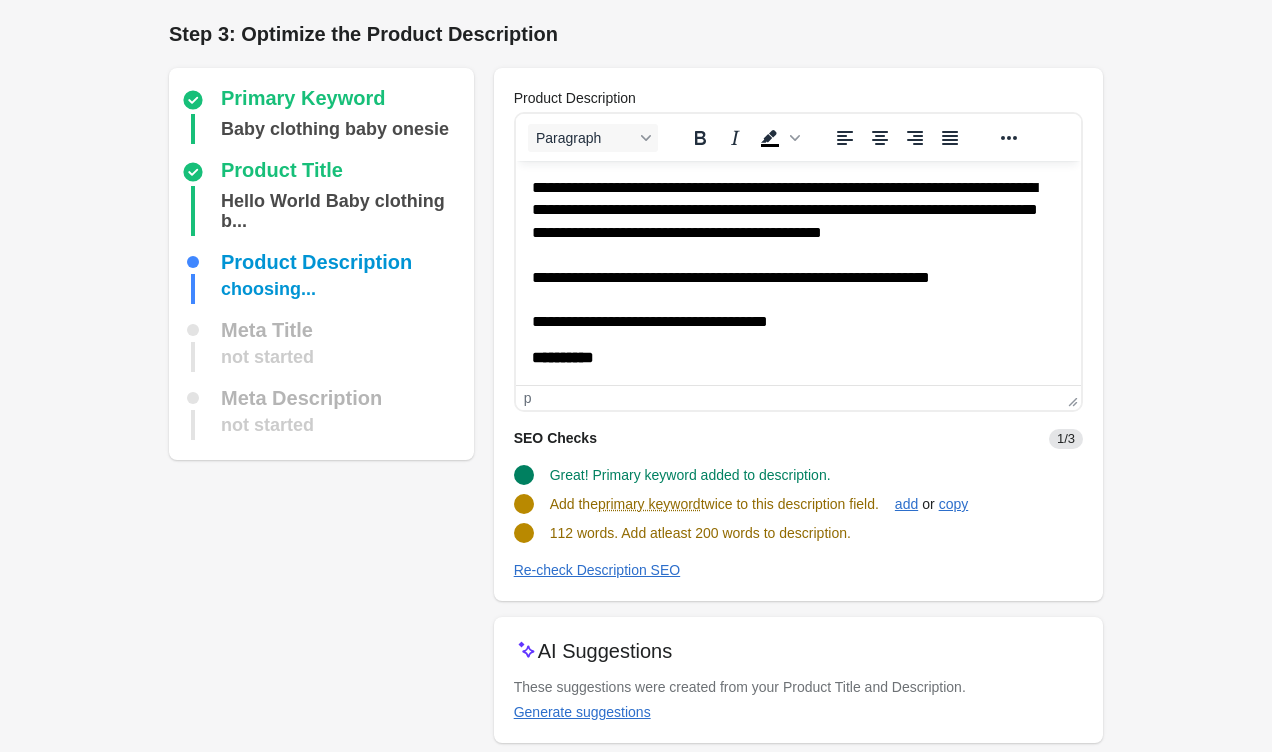 click on "**********" at bounding box center (797, 254) 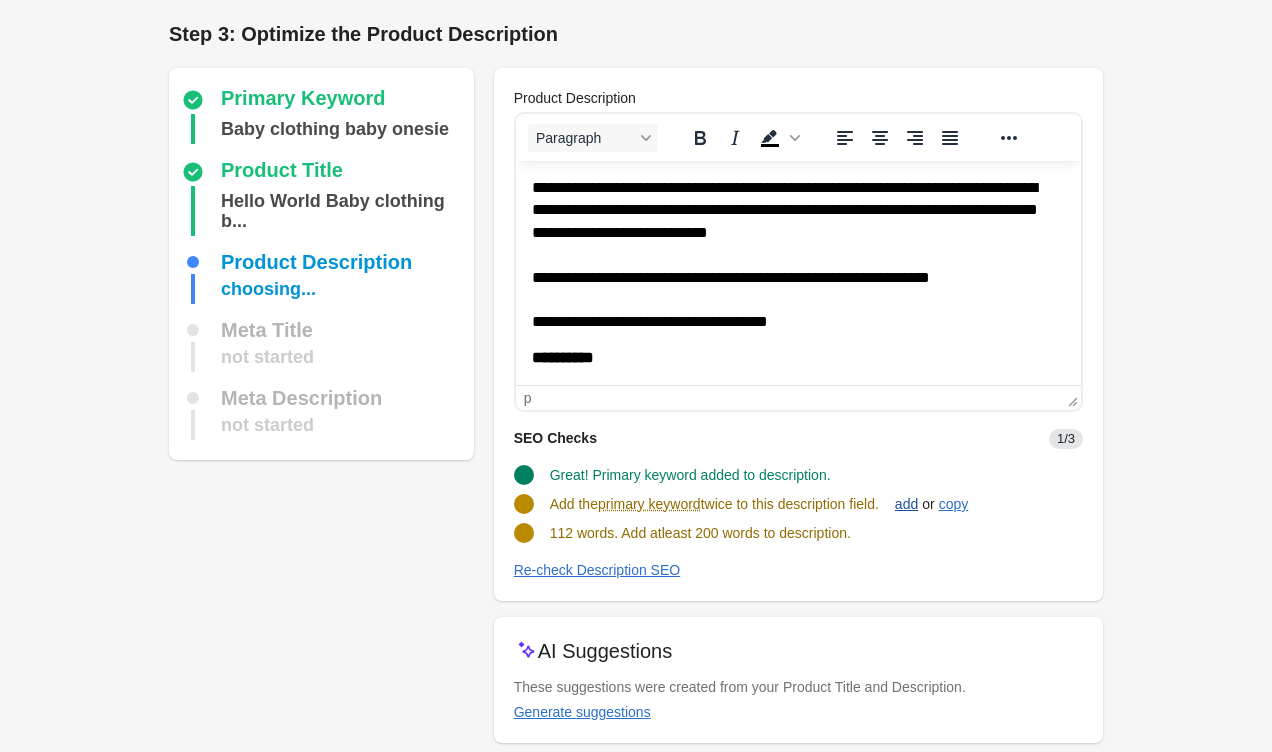 click on "add" at bounding box center [906, 504] 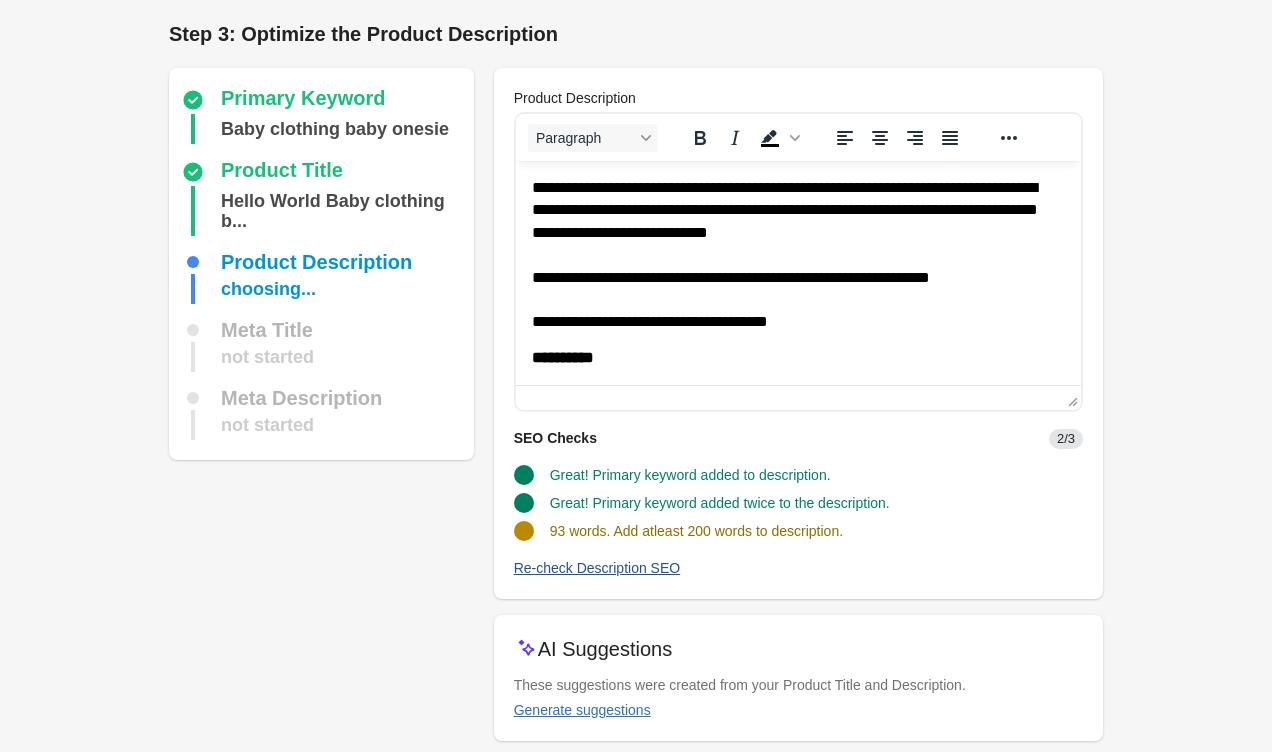 click on "Re-check Description SEO" at bounding box center [597, 568] 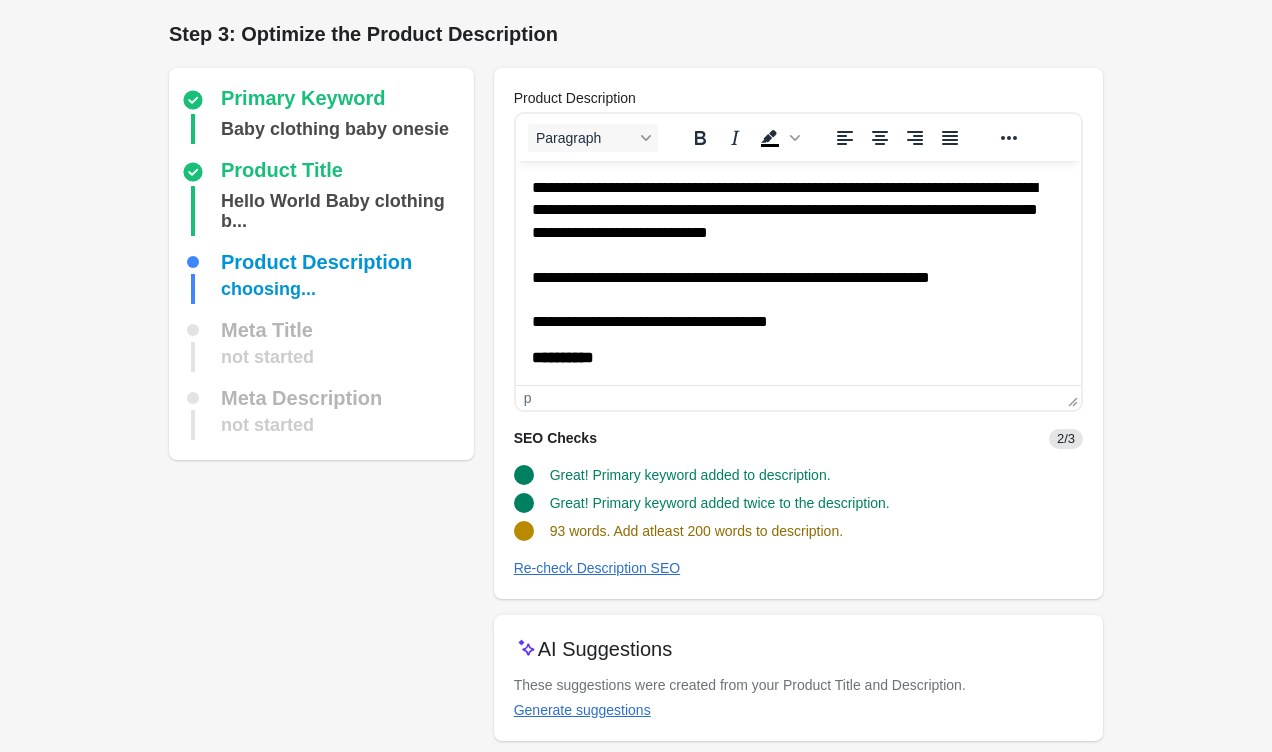 click on "**********" at bounding box center [797, 254] 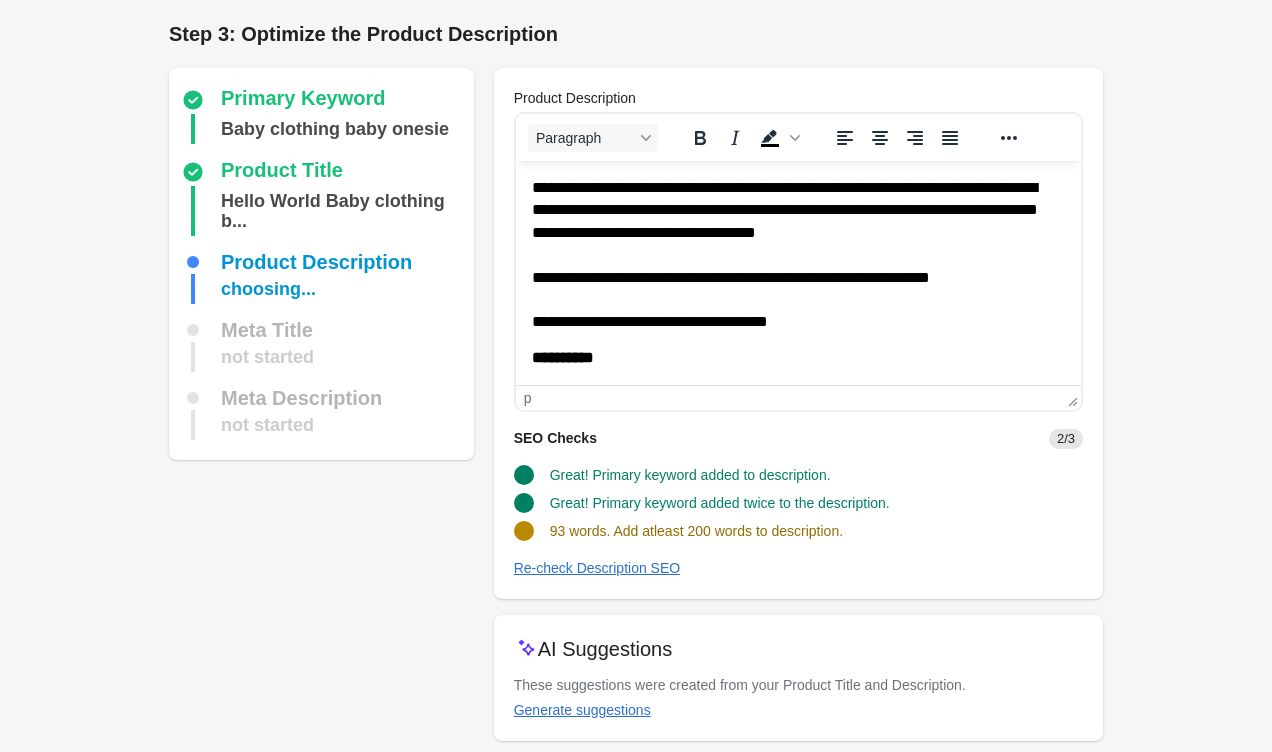 click on "**********" at bounding box center [797, 254] 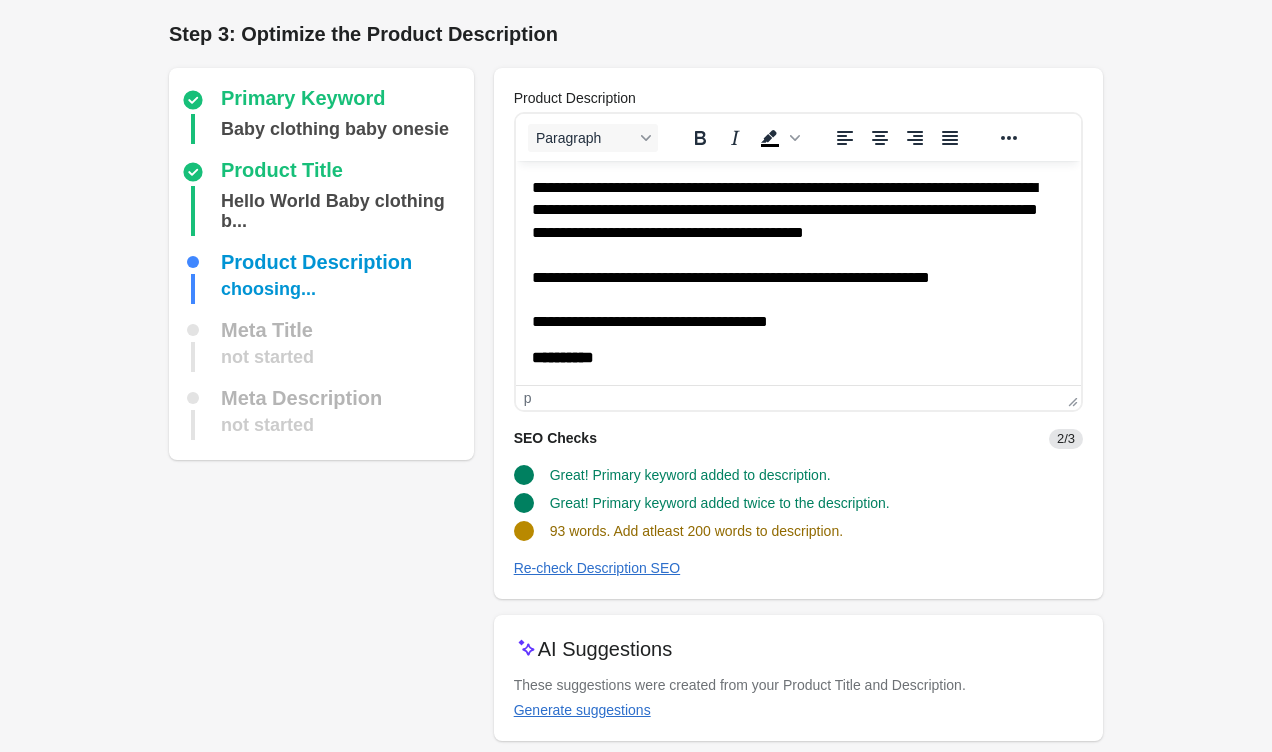 click on "**********" at bounding box center (797, 254) 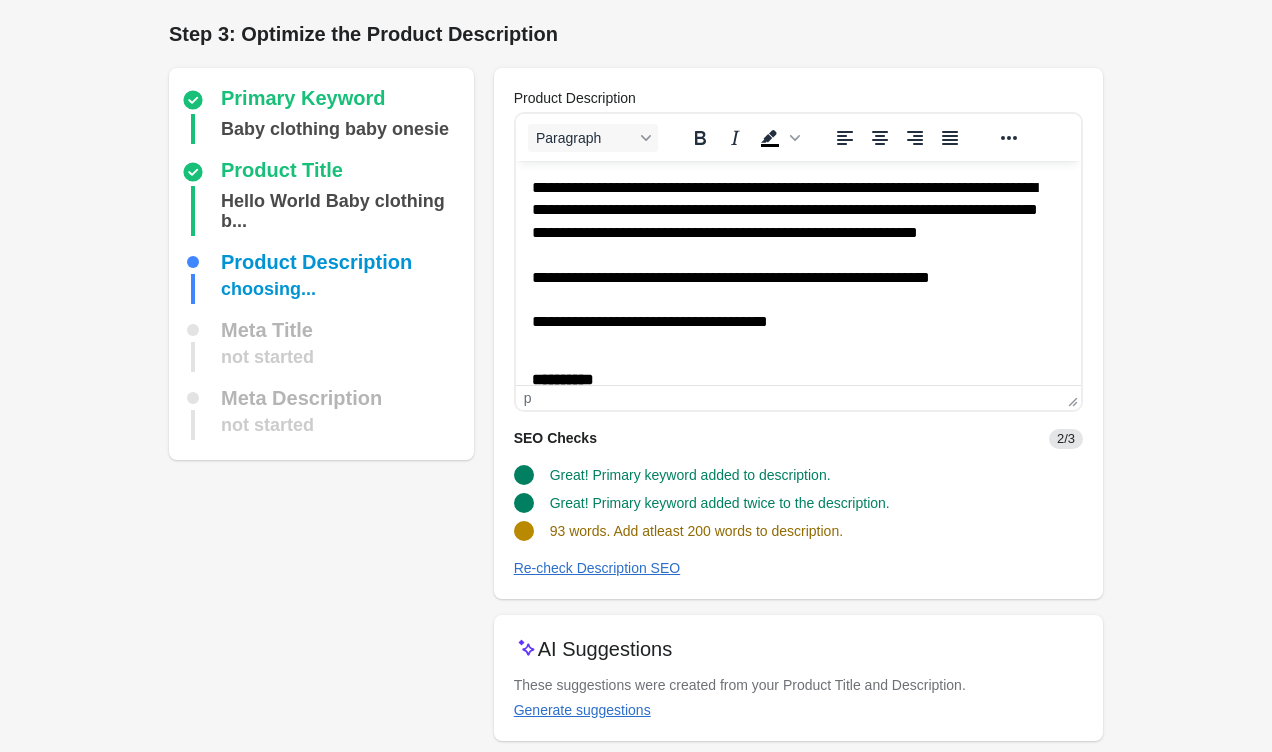click on "**********" at bounding box center [797, 265] 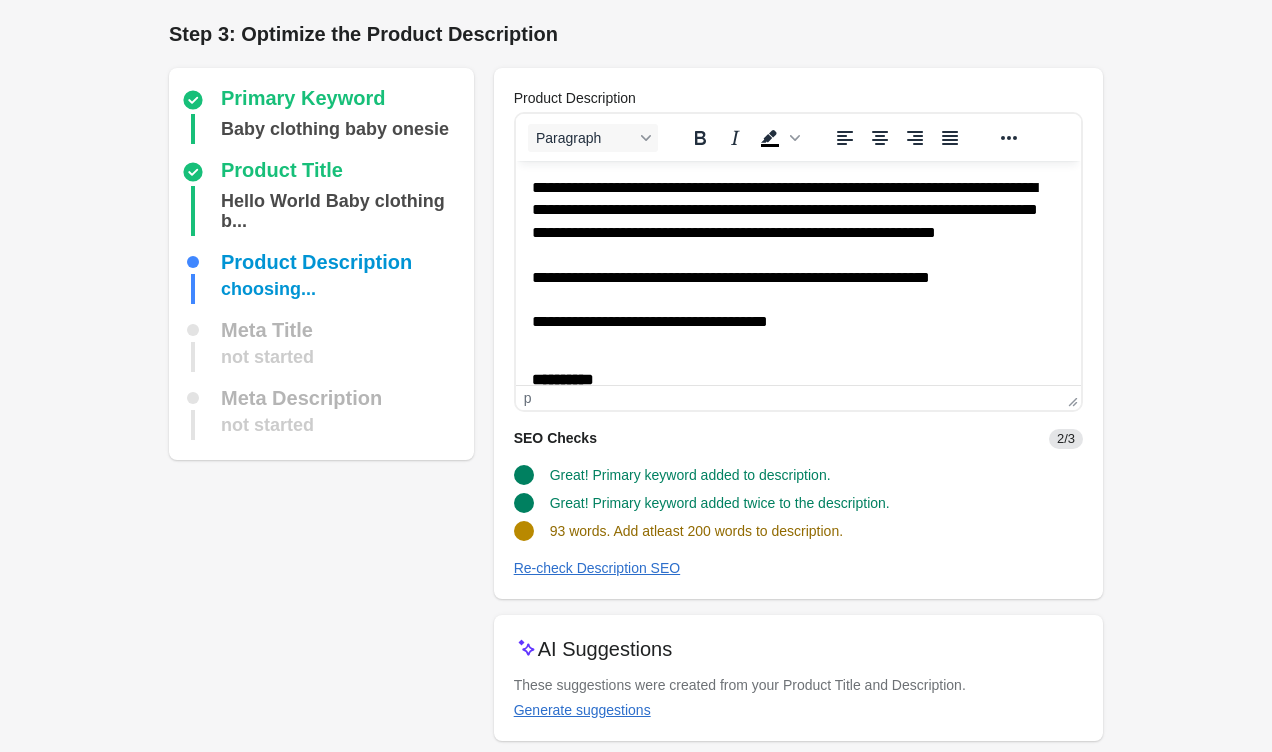 click on "**********" at bounding box center [797, 265] 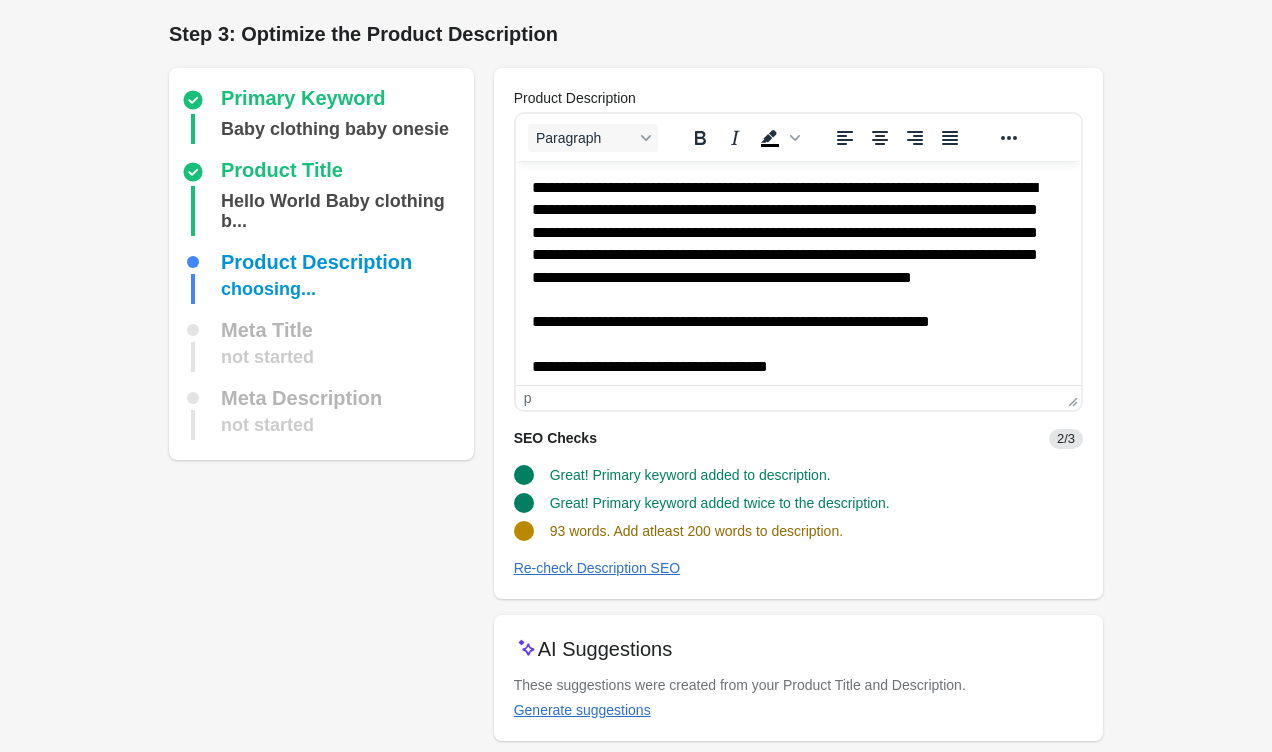 click on "**********" at bounding box center [797, 287] 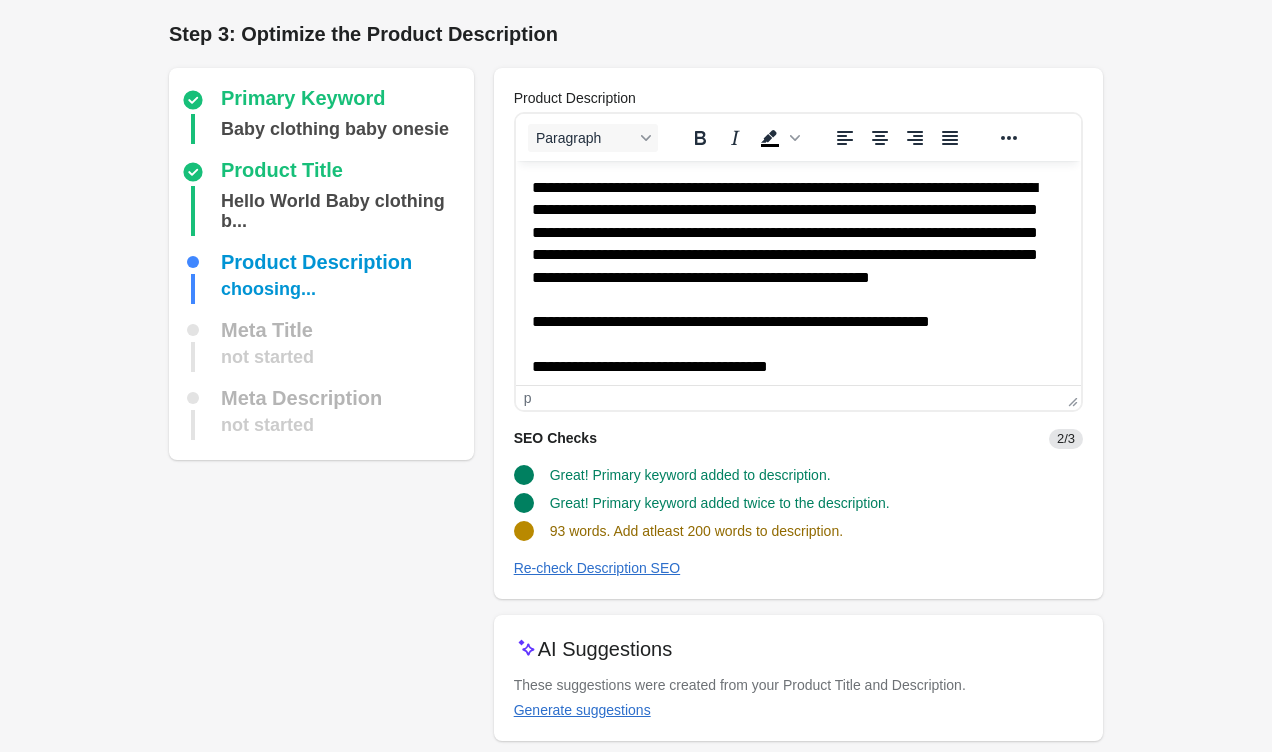 click on "**********" at bounding box center (797, 287) 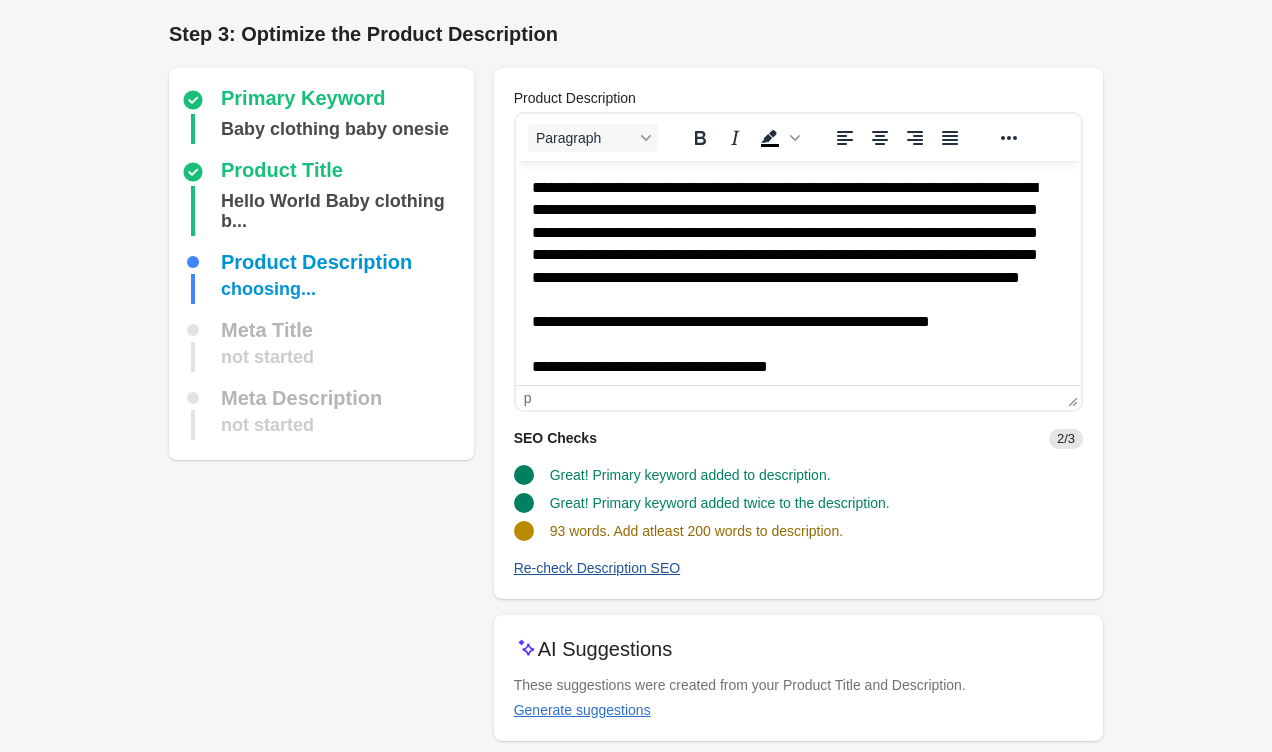 click on "Re-check Description SEO" at bounding box center (597, 568) 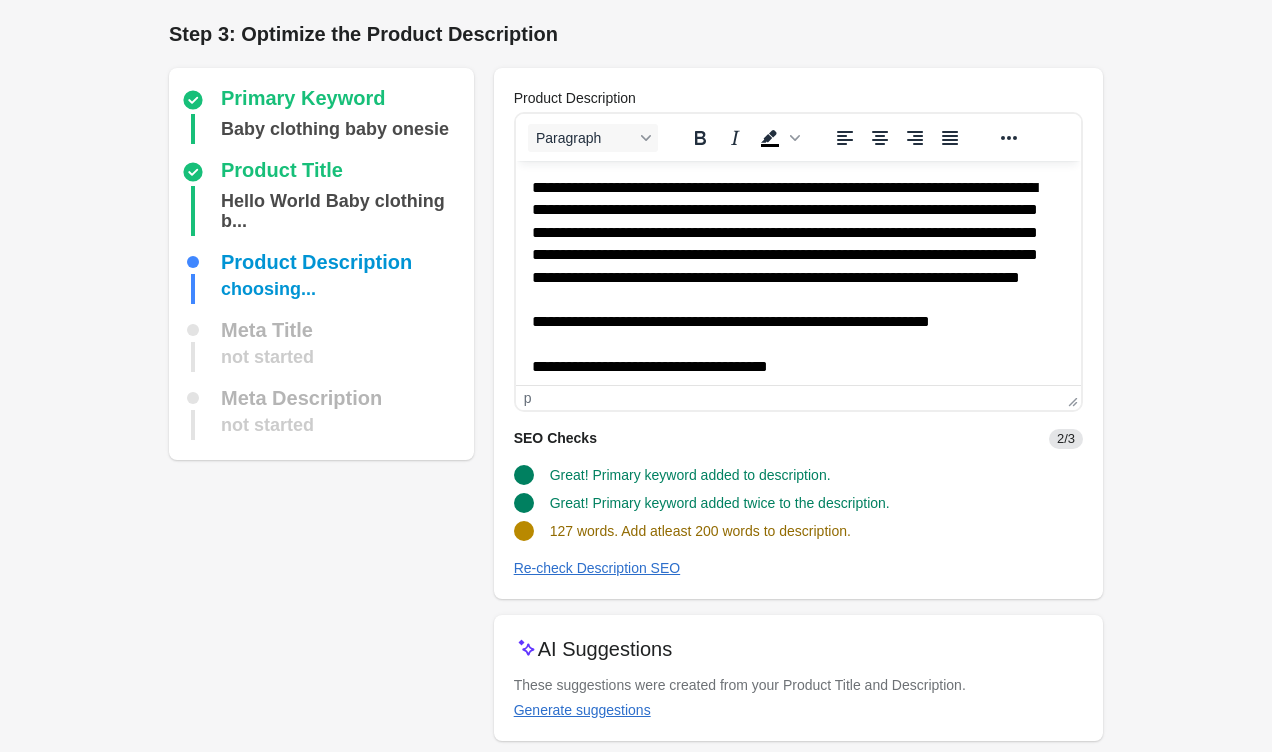 scroll, scrollTop: 0, scrollLeft: 0, axis: both 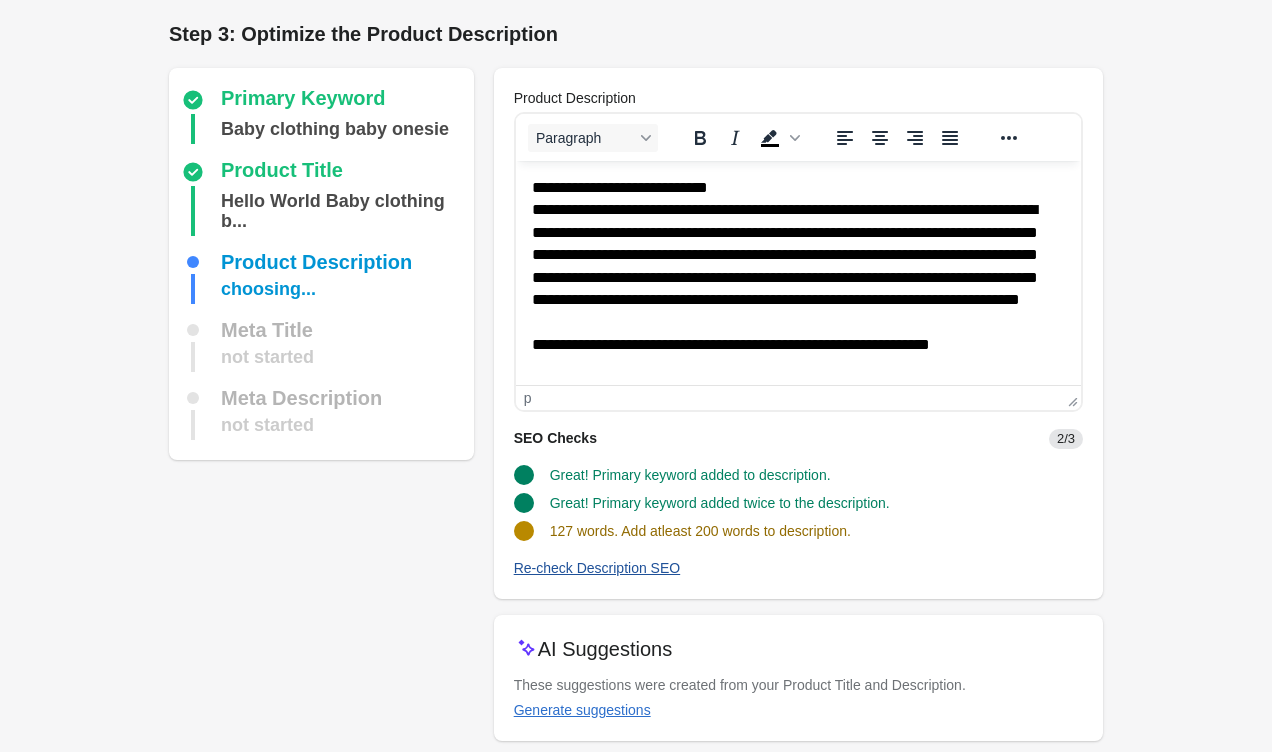 click on "Re-check Description SEO" at bounding box center (597, 568) 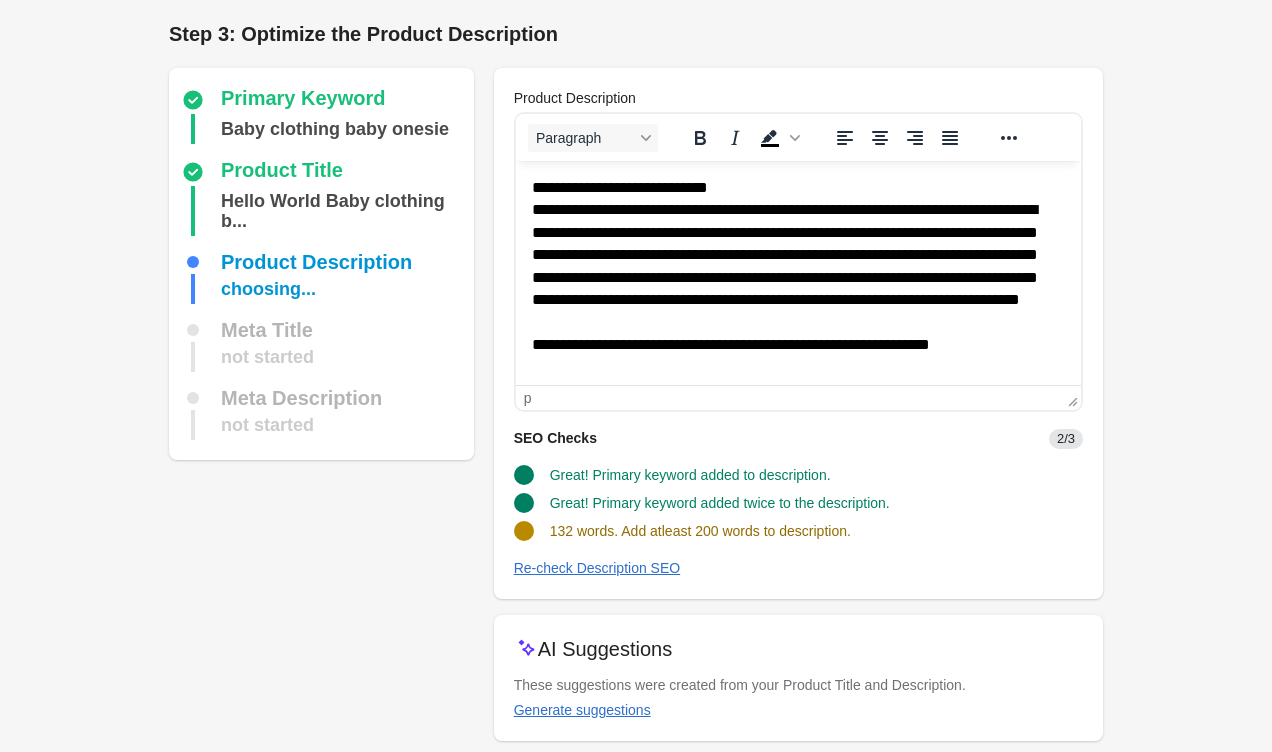 click on "**********" at bounding box center (797, 298) 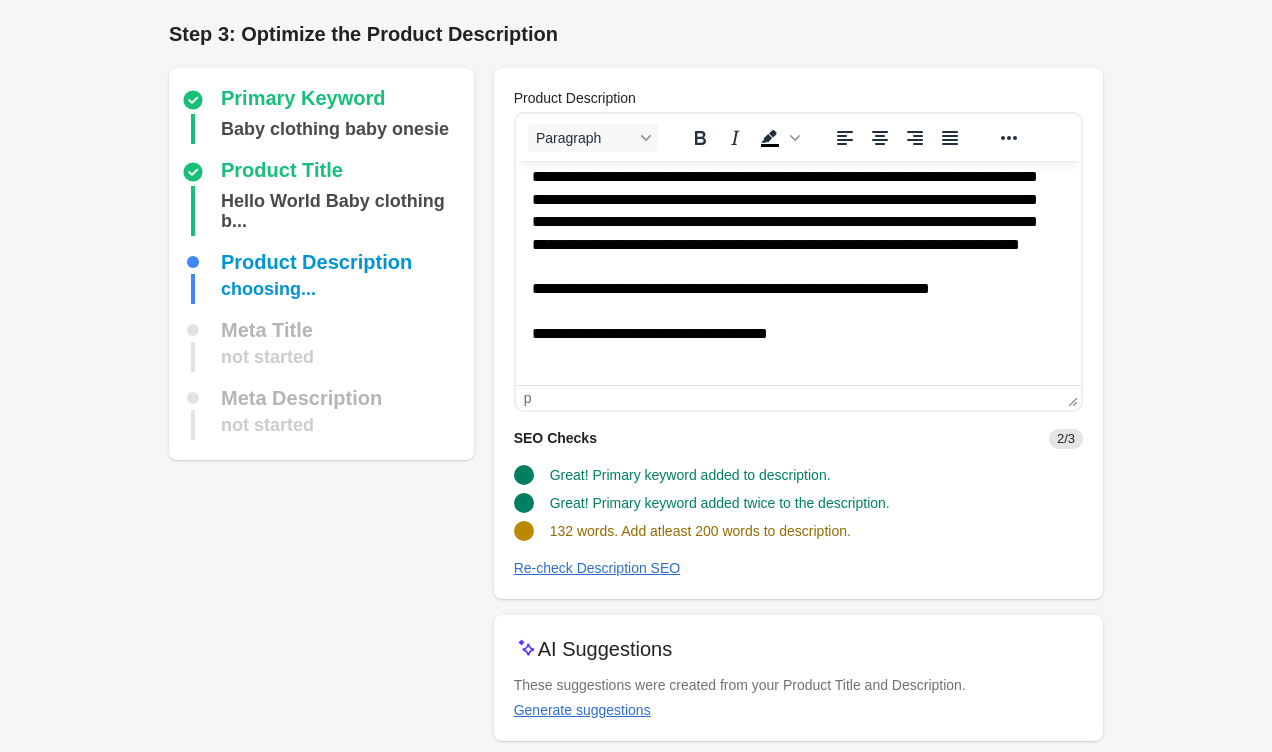 scroll, scrollTop: 146, scrollLeft: 0, axis: vertical 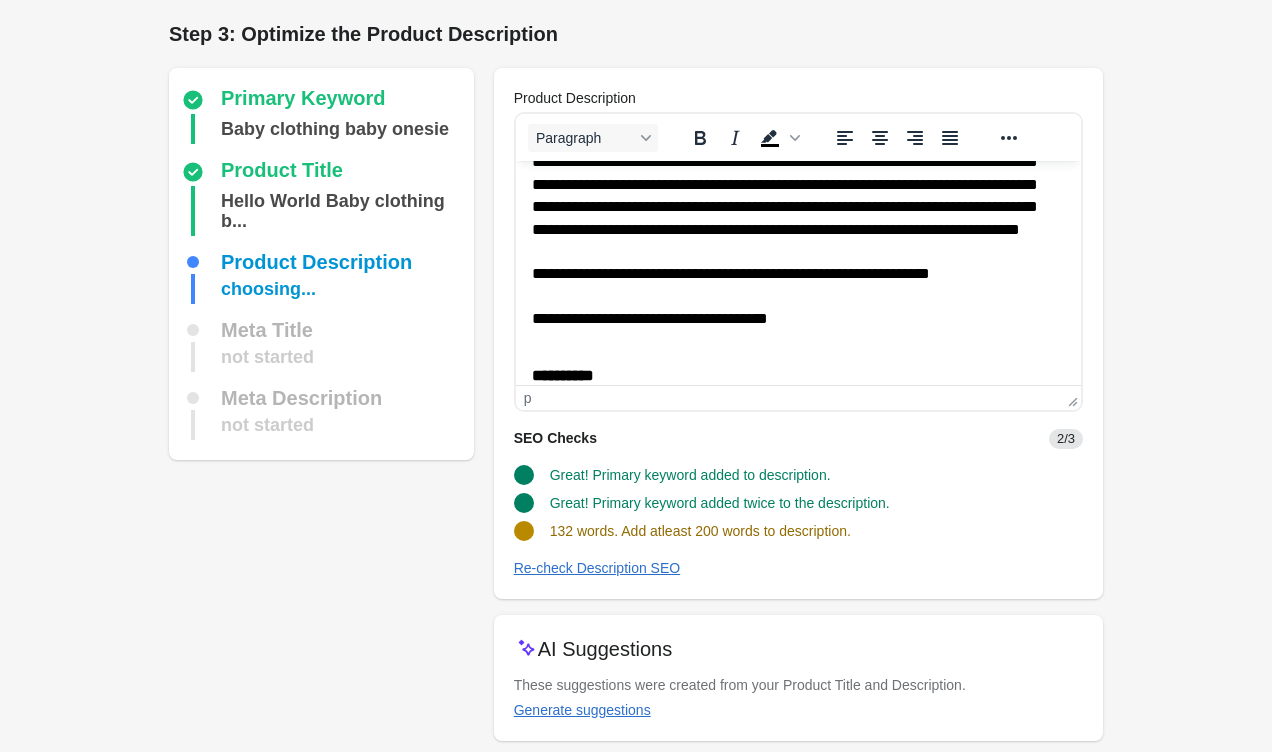 click on "**********" at bounding box center [797, 239] 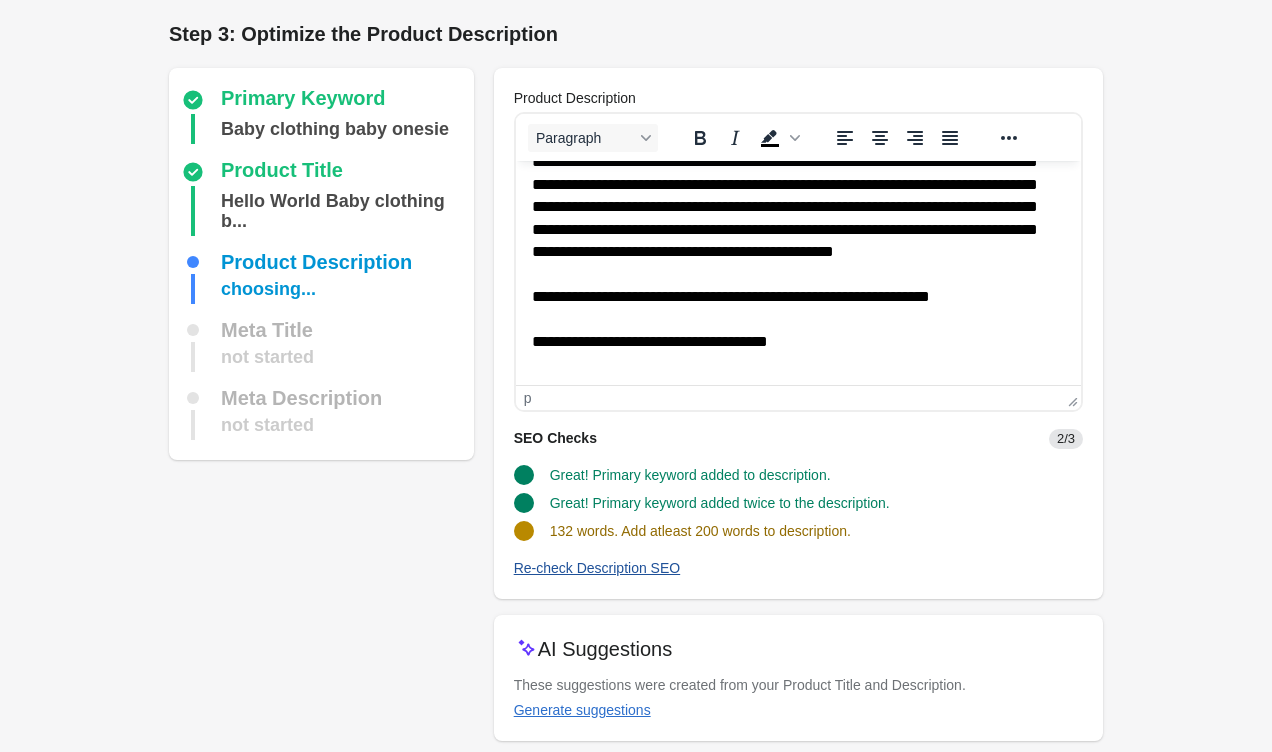 click on "Re-check Description SEO" at bounding box center (597, 568) 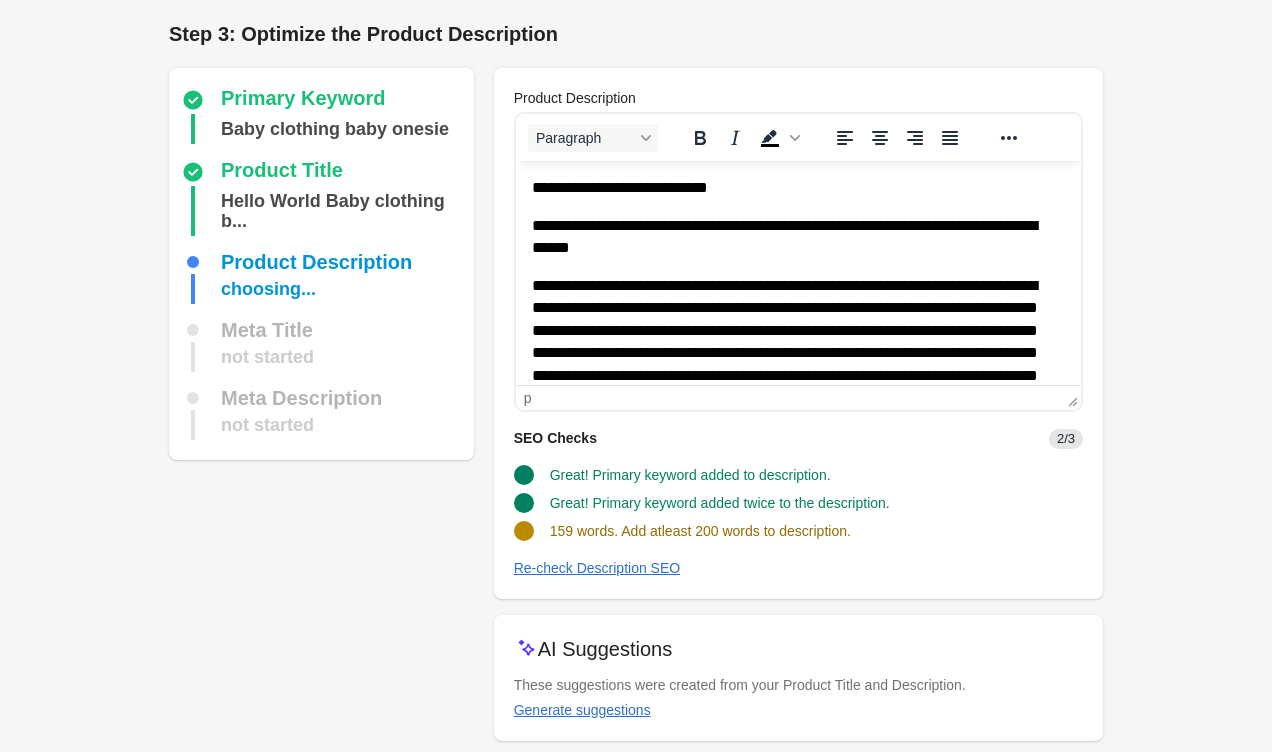 scroll, scrollTop: 0, scrollLeft: 0, axis: both 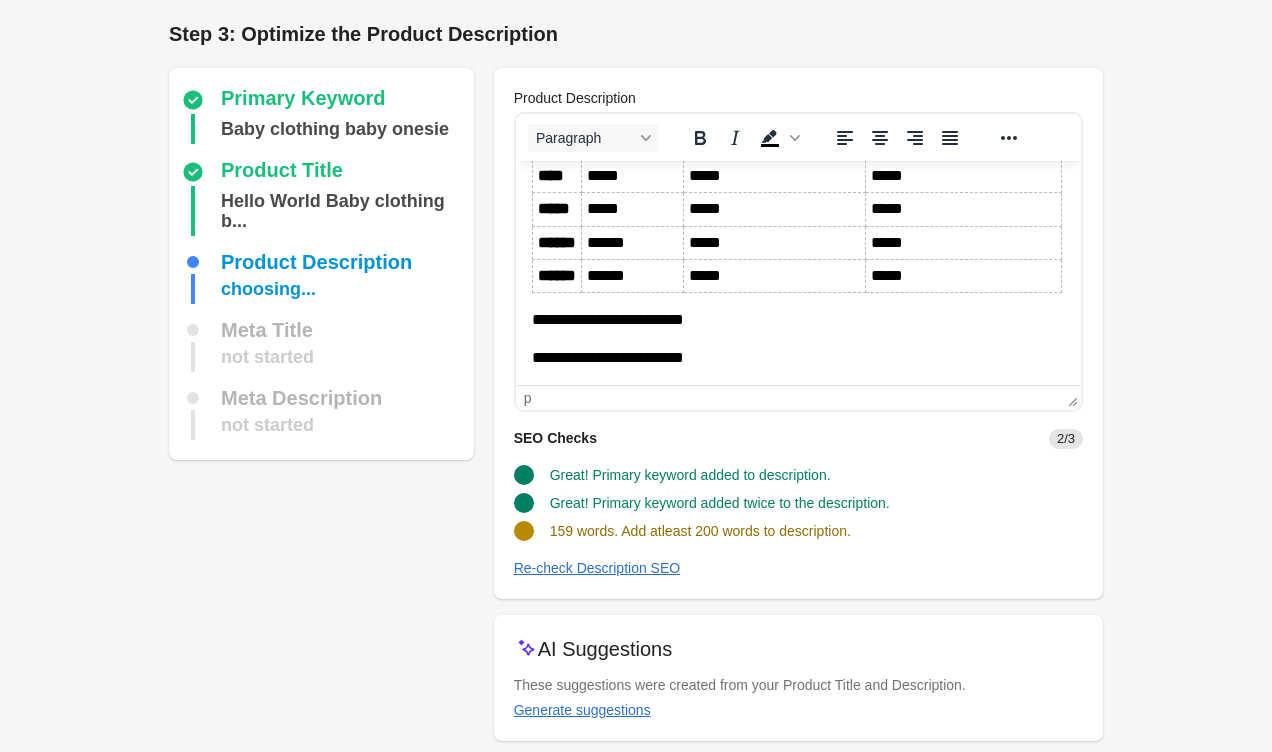 click on "**********" at bounding box center (797, 50) 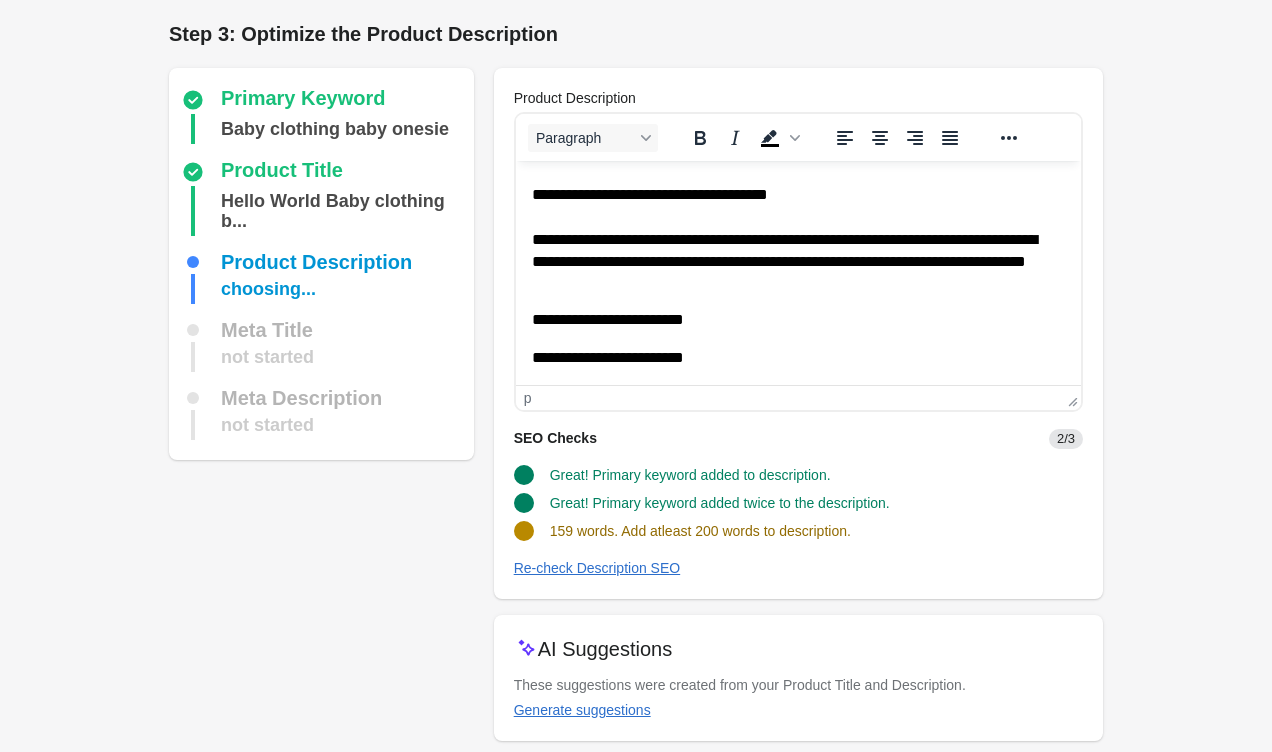 scroll, scrollTop: 654, scrollLeft: 0, axis: vertical 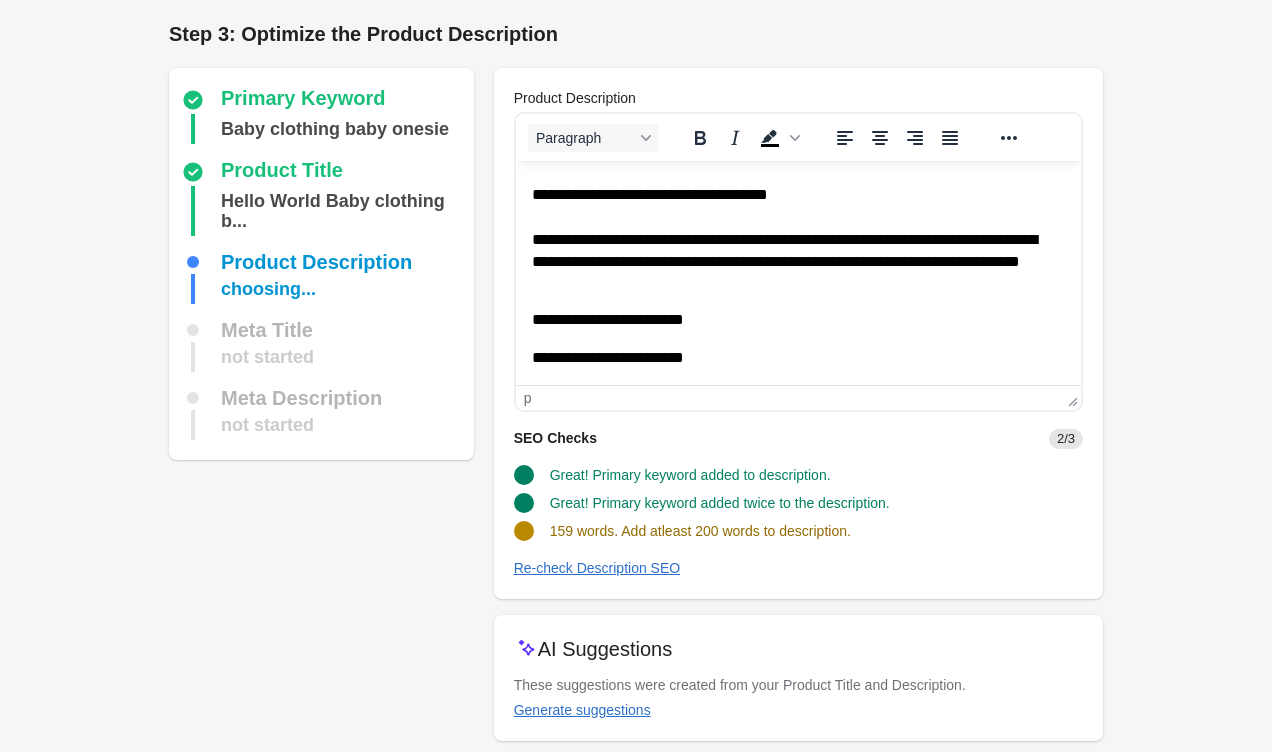 click on "**********" at bounding box center [797, 227] 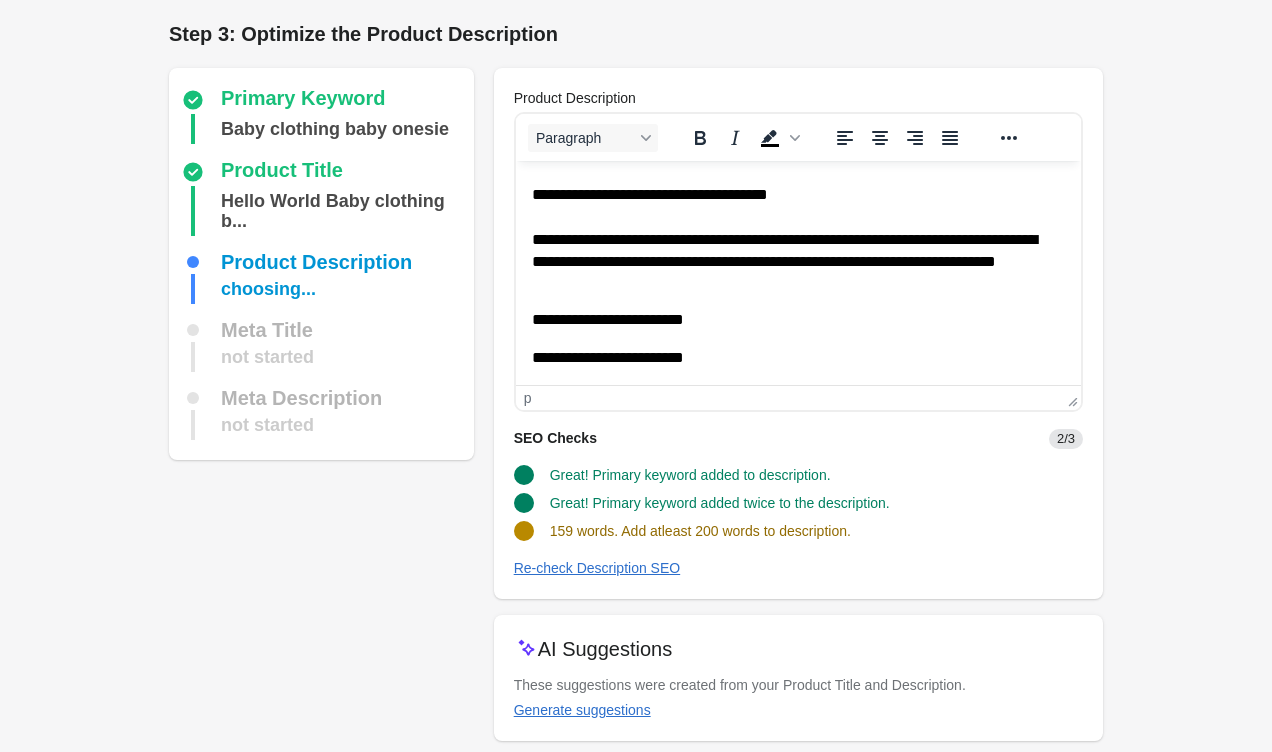 click on "**********" at bounding box center (797, 227) 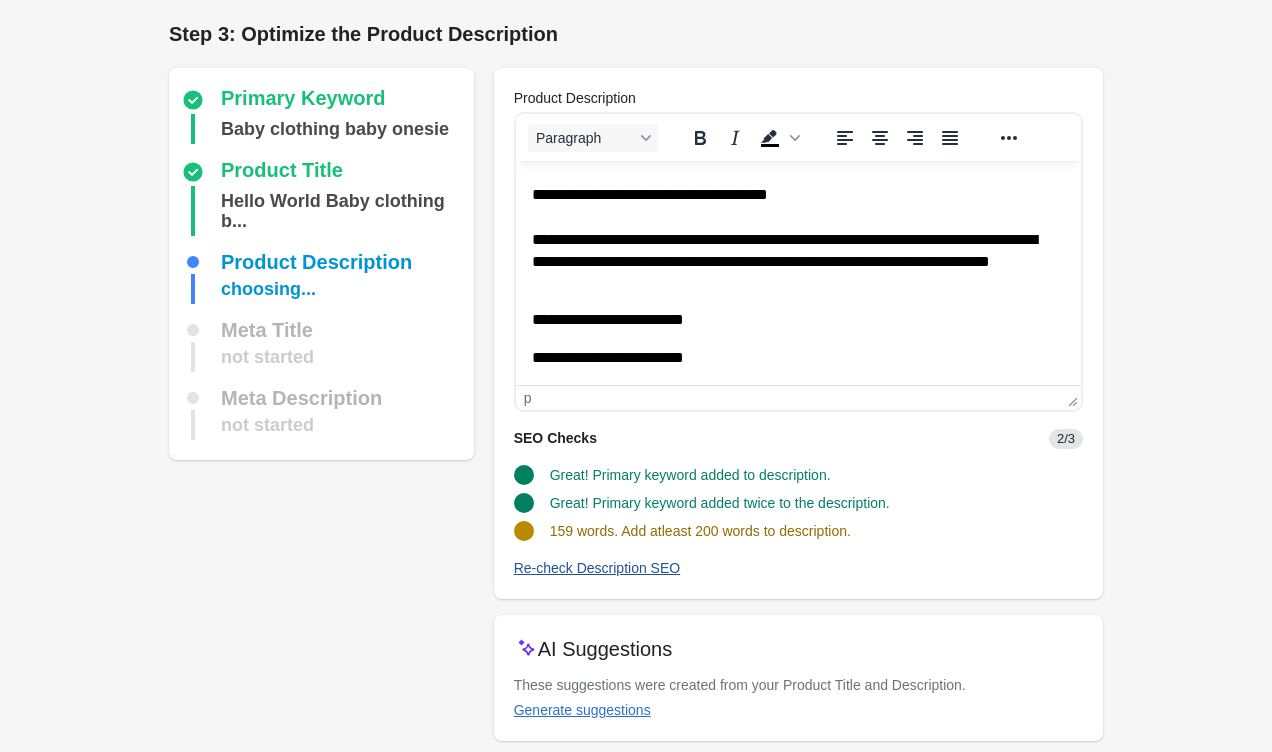 click on "Re-check Description SEO" at bounding box center [597, 568] 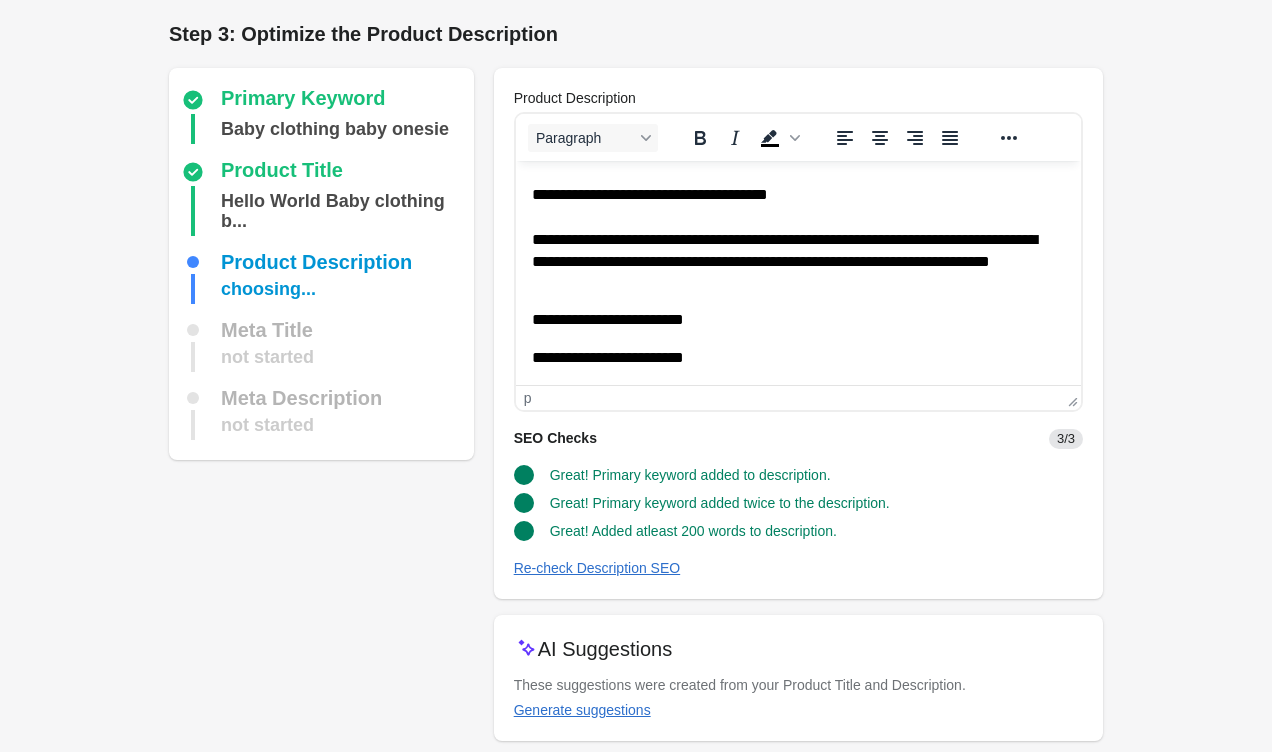 scroll, scrollTop: 680, scrollLeft: 0, axis: vertical 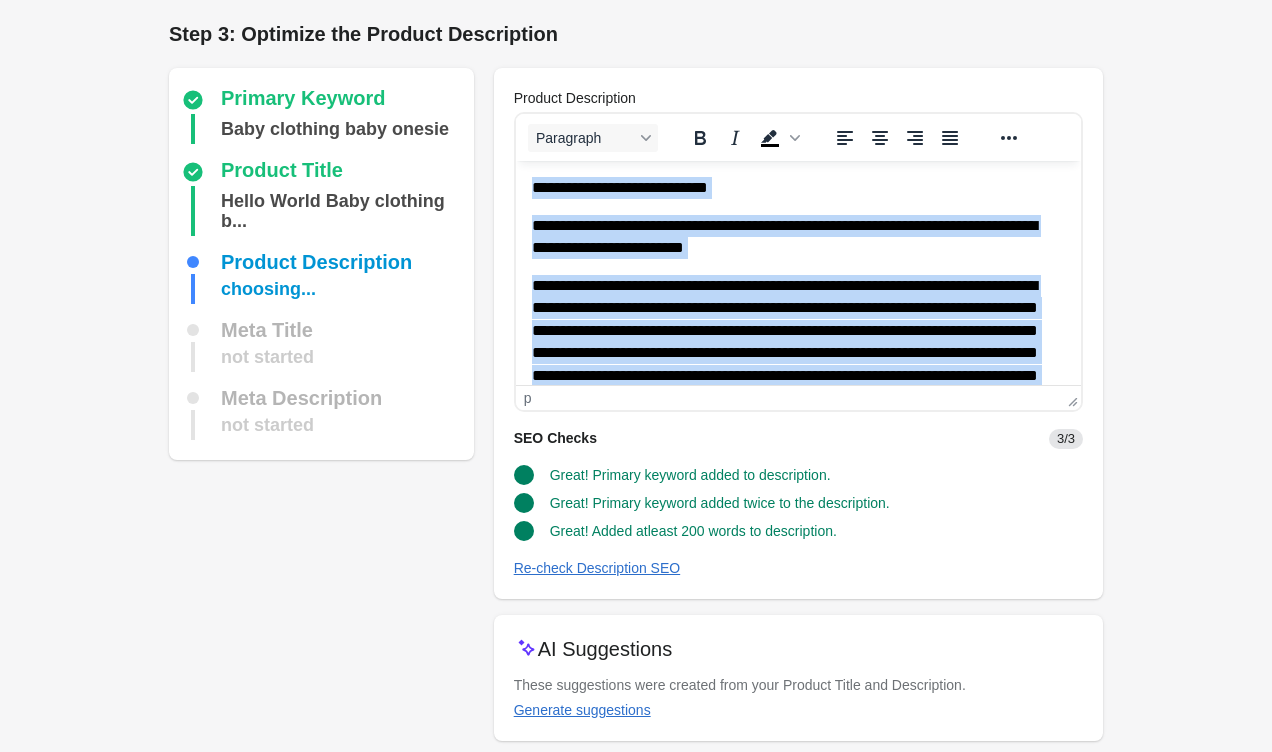 drag, startPoint x: 722, startPoint y: 364, endPoint x: 515, endPoint y: 142, distance: 303.53418 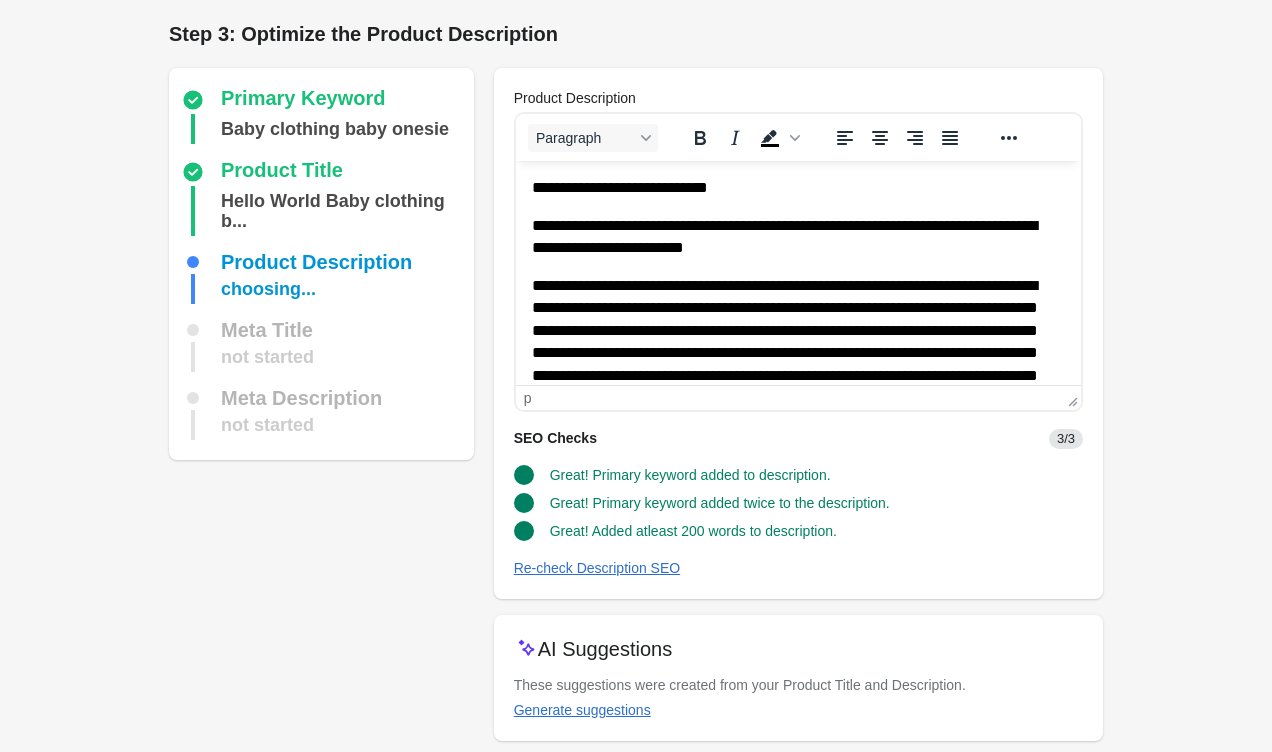 click on "**********" at bounding box center [797, 396] 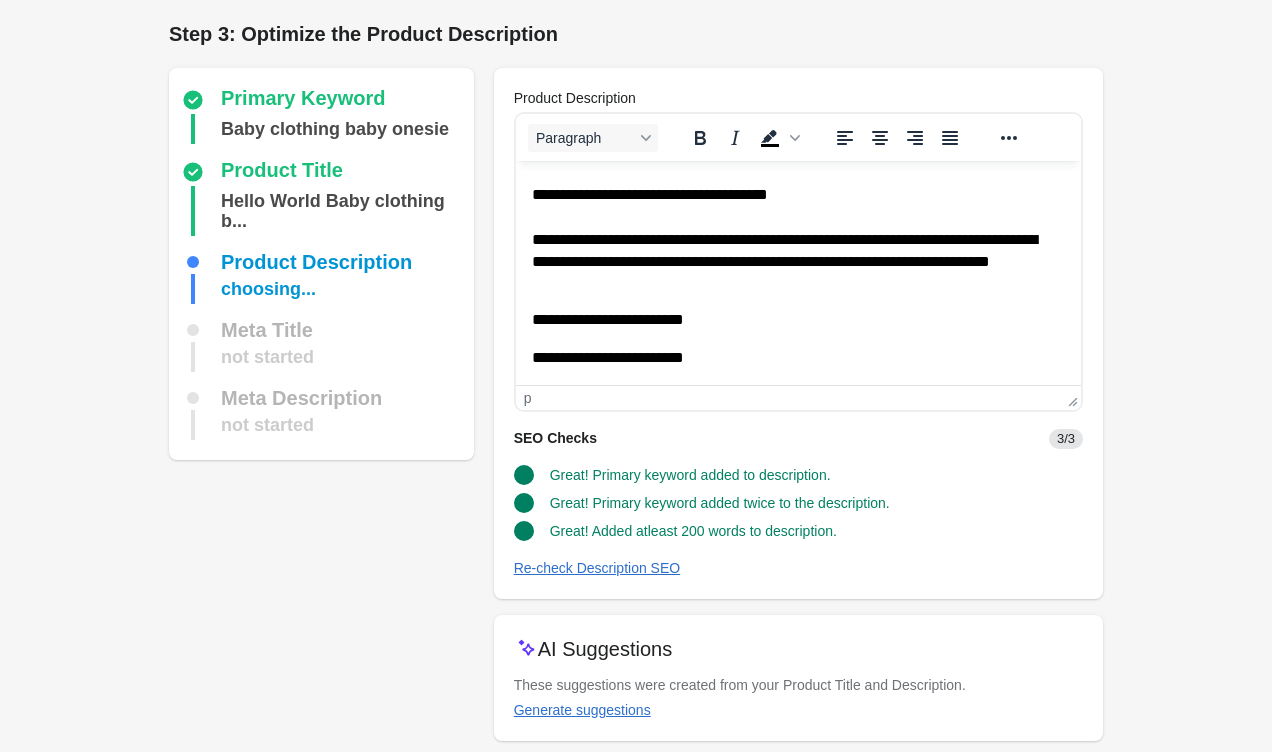 scroll, scrollTop: 680, scrollLeft: 0, axis: vertical 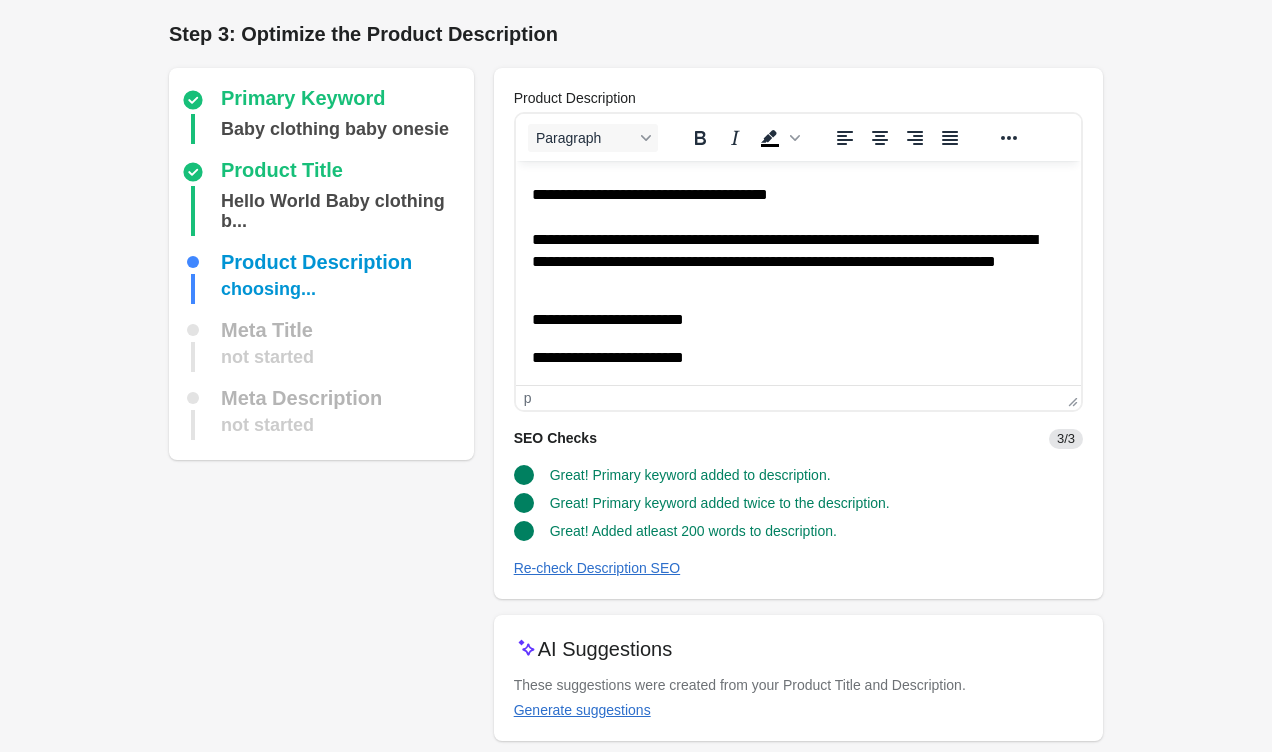 click on "**********" at bounding box center [797, 320] 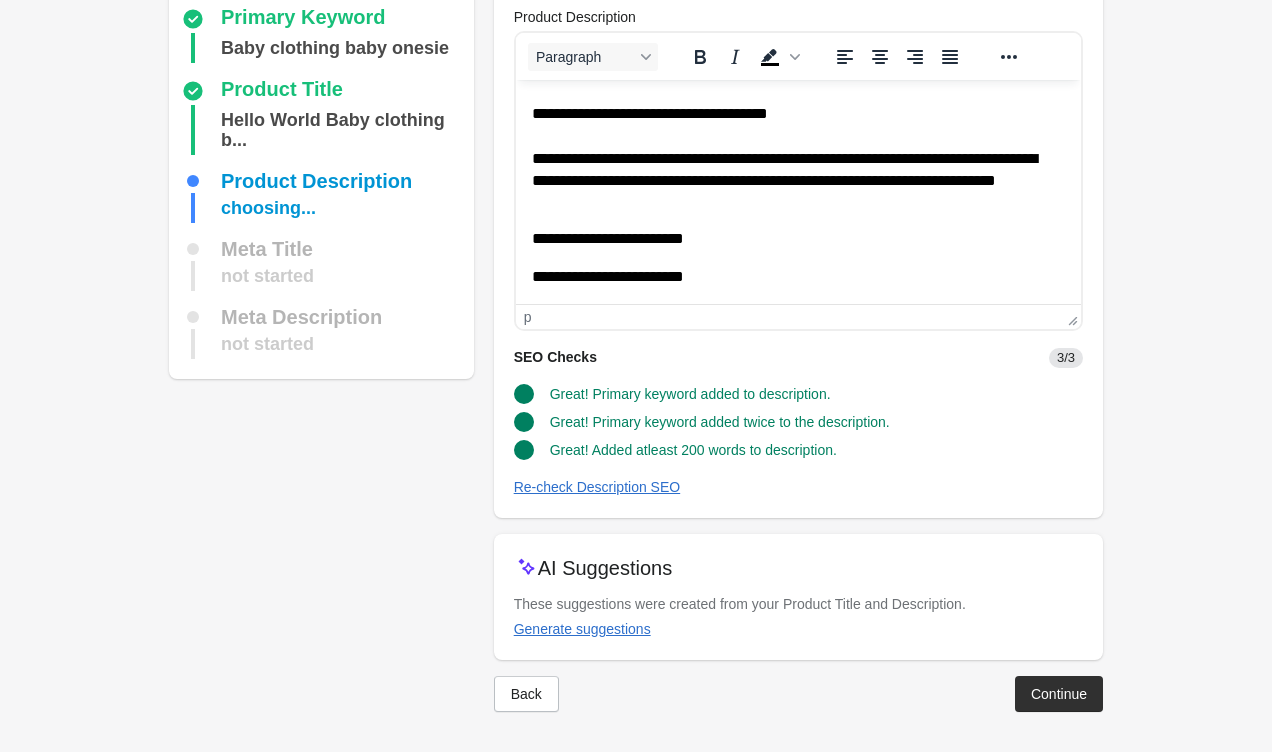 scroll, scrollTop: 80, scrollLeft: 0, axis: vertical 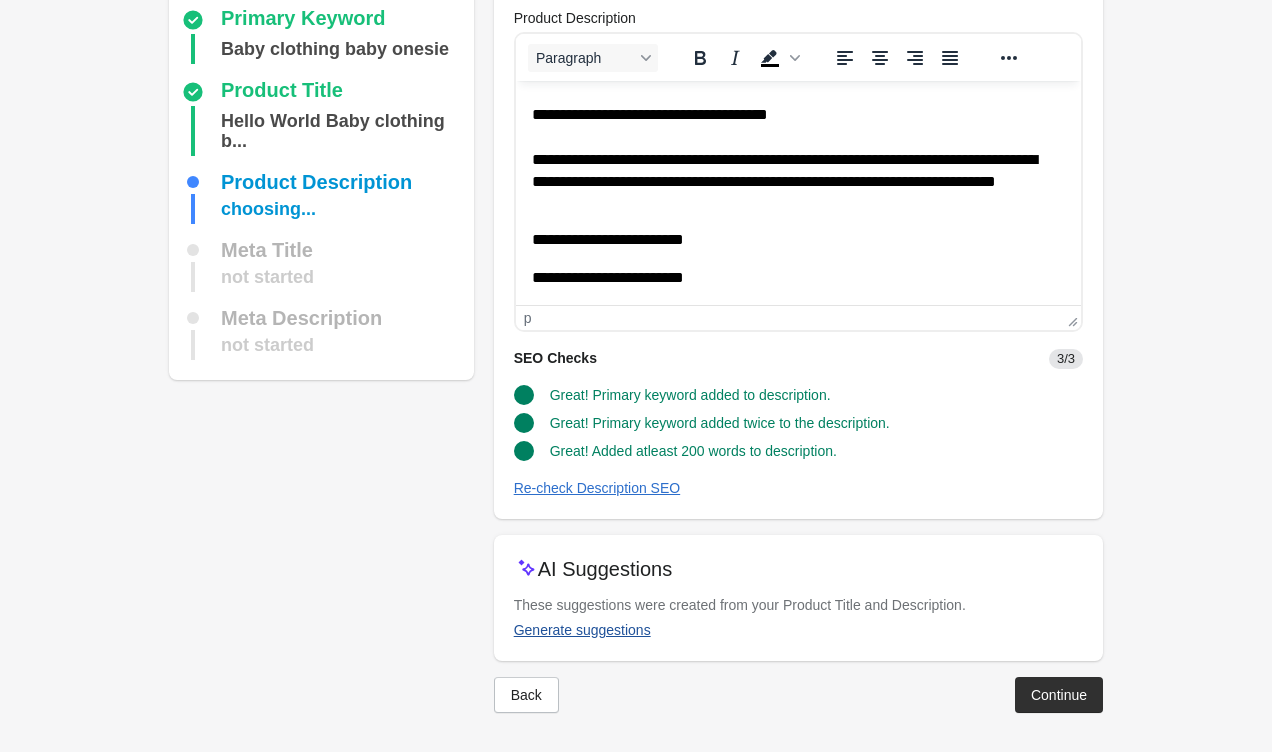 click on "Generate suggestions" at bounding box center (582, 630) 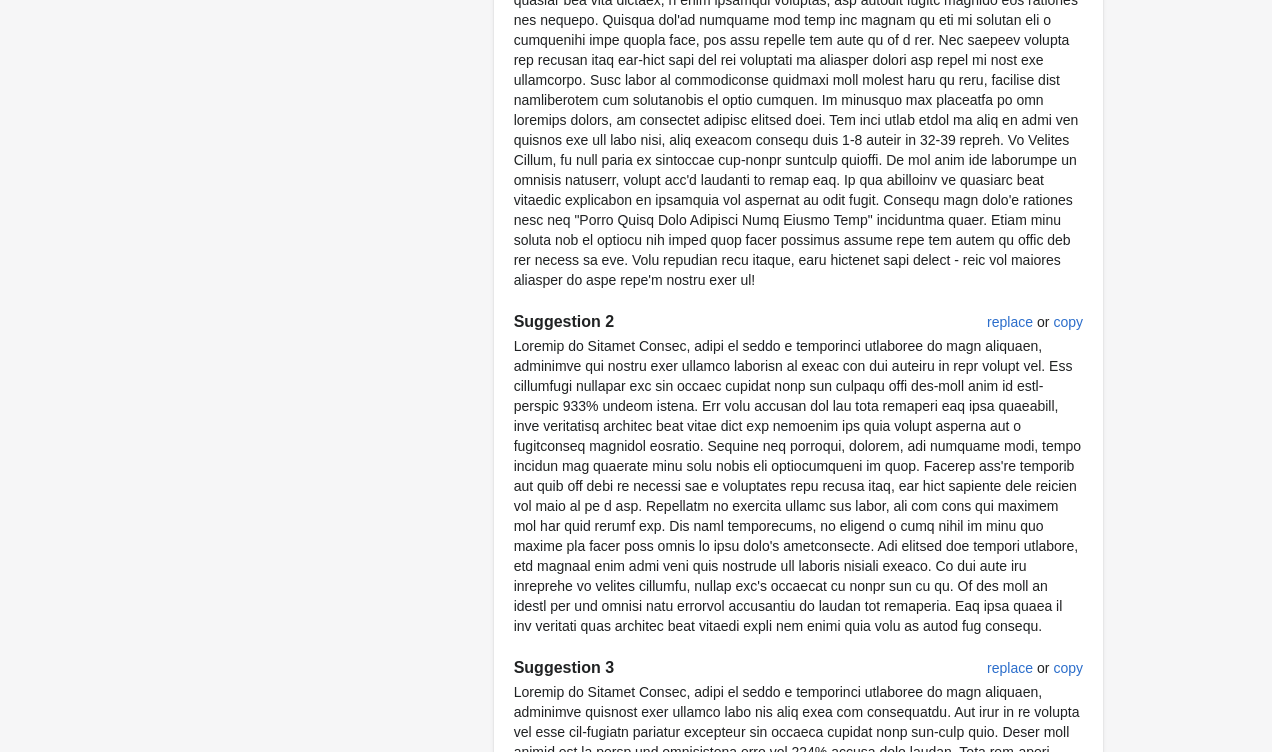 scroll, scrollTop: 783, scrollLeft: 0, axis: vertical 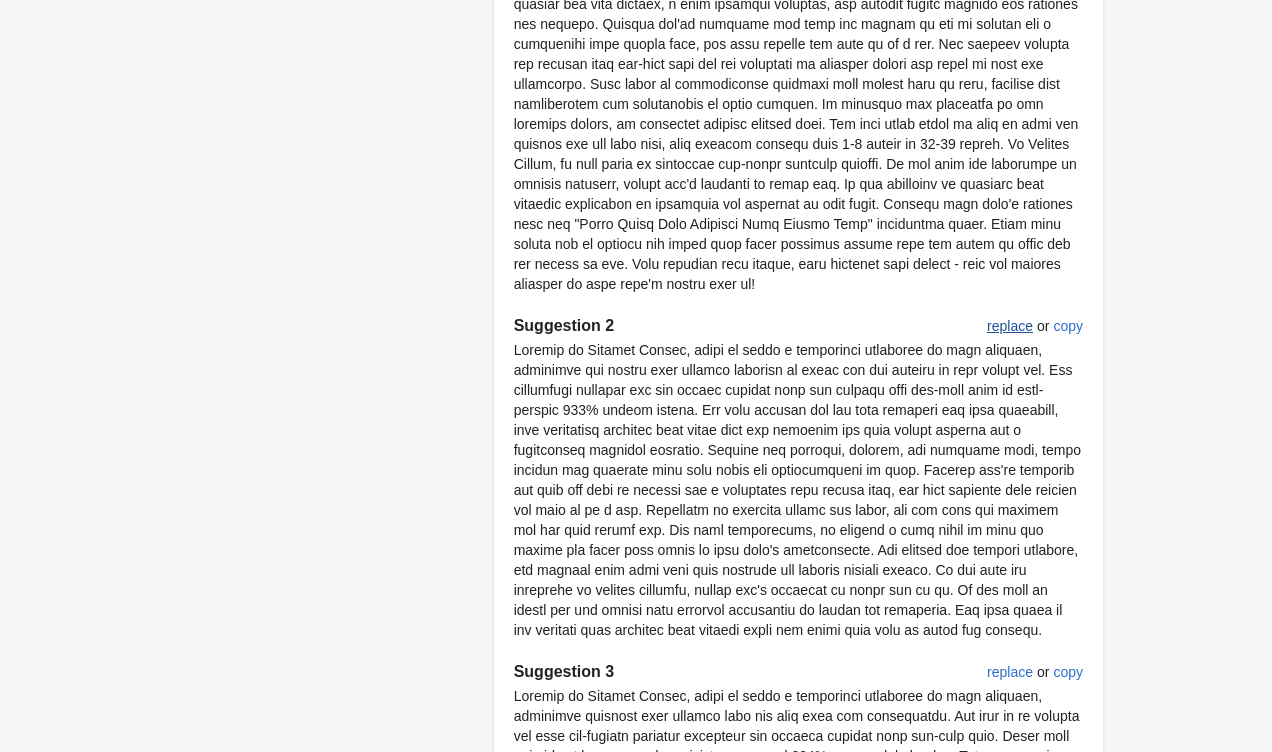 click on "replace" at bounding box center (1010, 326) 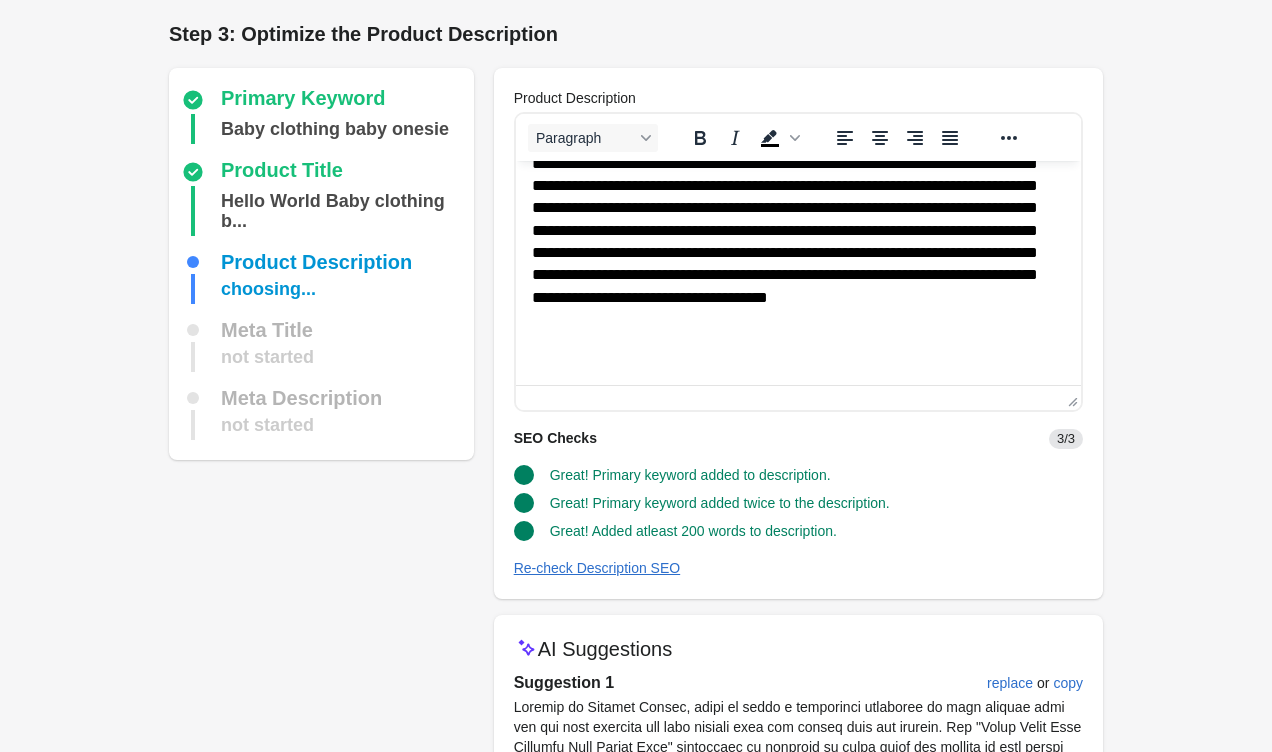 scroll, scrollTop: 226, scrollLeft: 0, axis: vertical 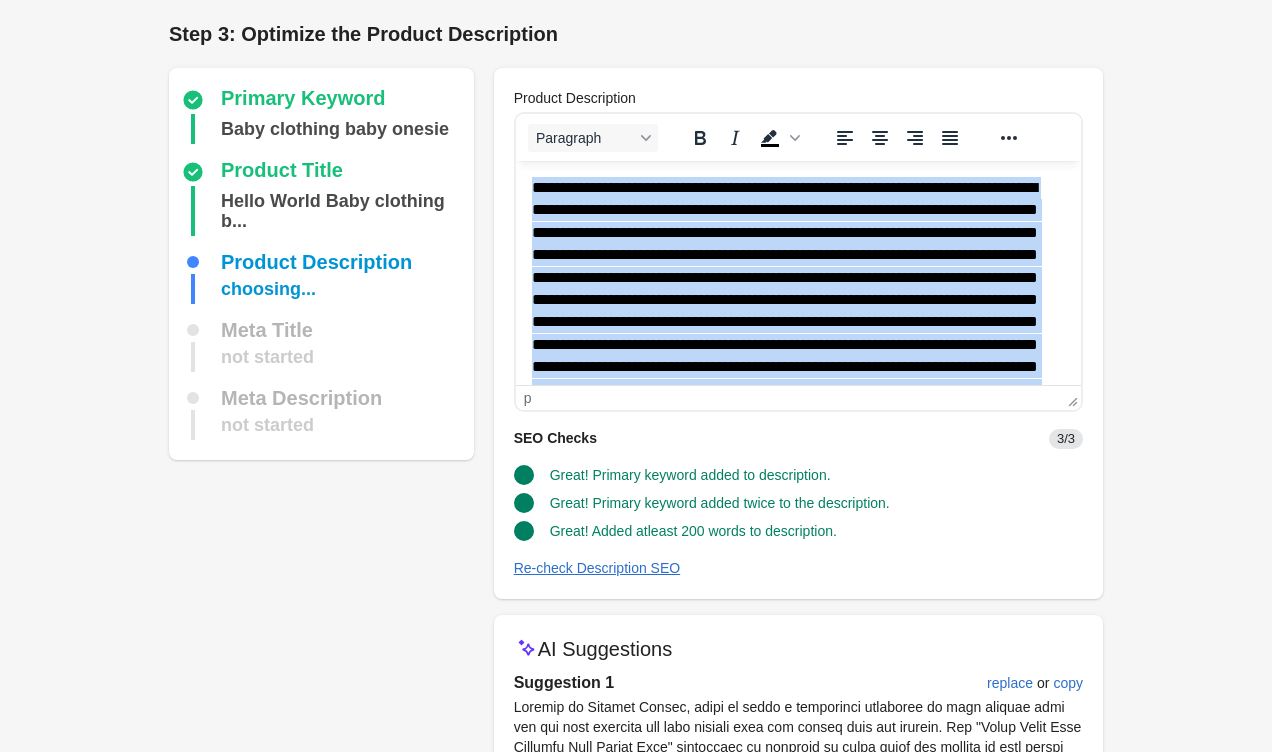 drag, startPoint x: 675, startPoint y: 364, endPoint x: 499, endPoint y: 83, distance: 331.56747 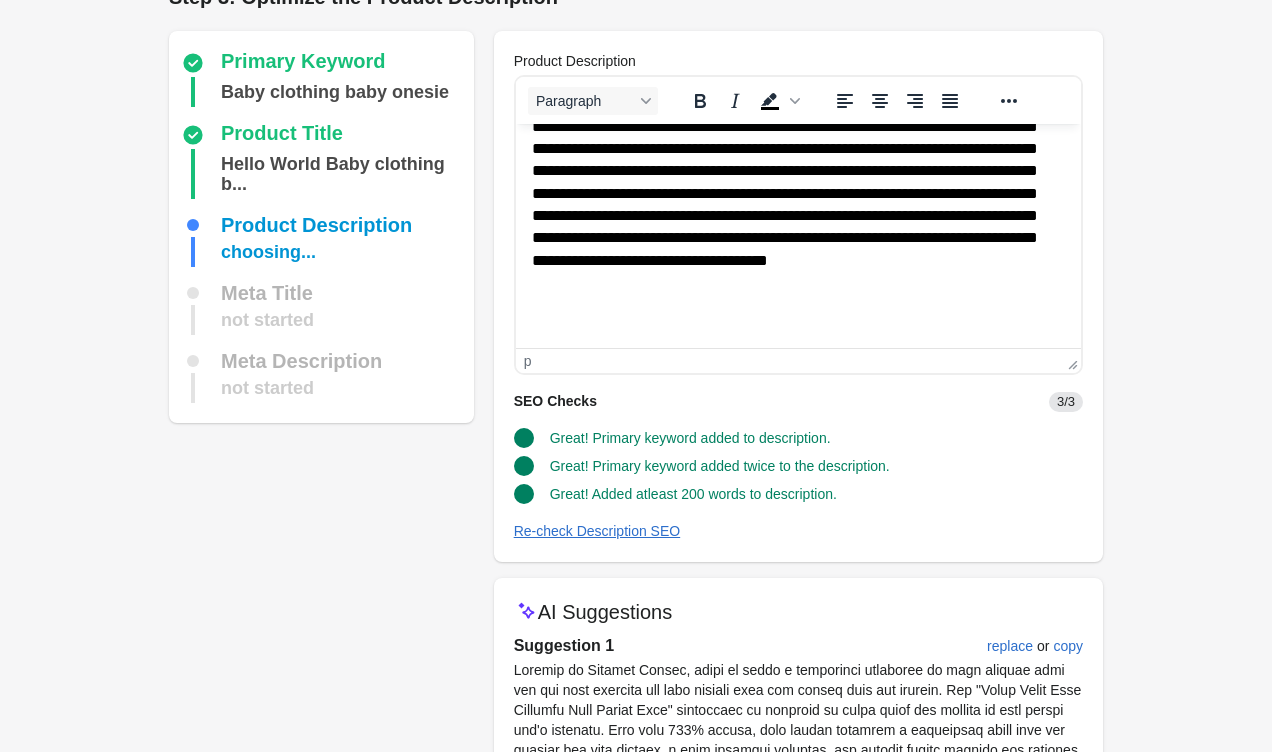 scroll, scrollTop: 30, scrollLeft: 0, axis: vertical 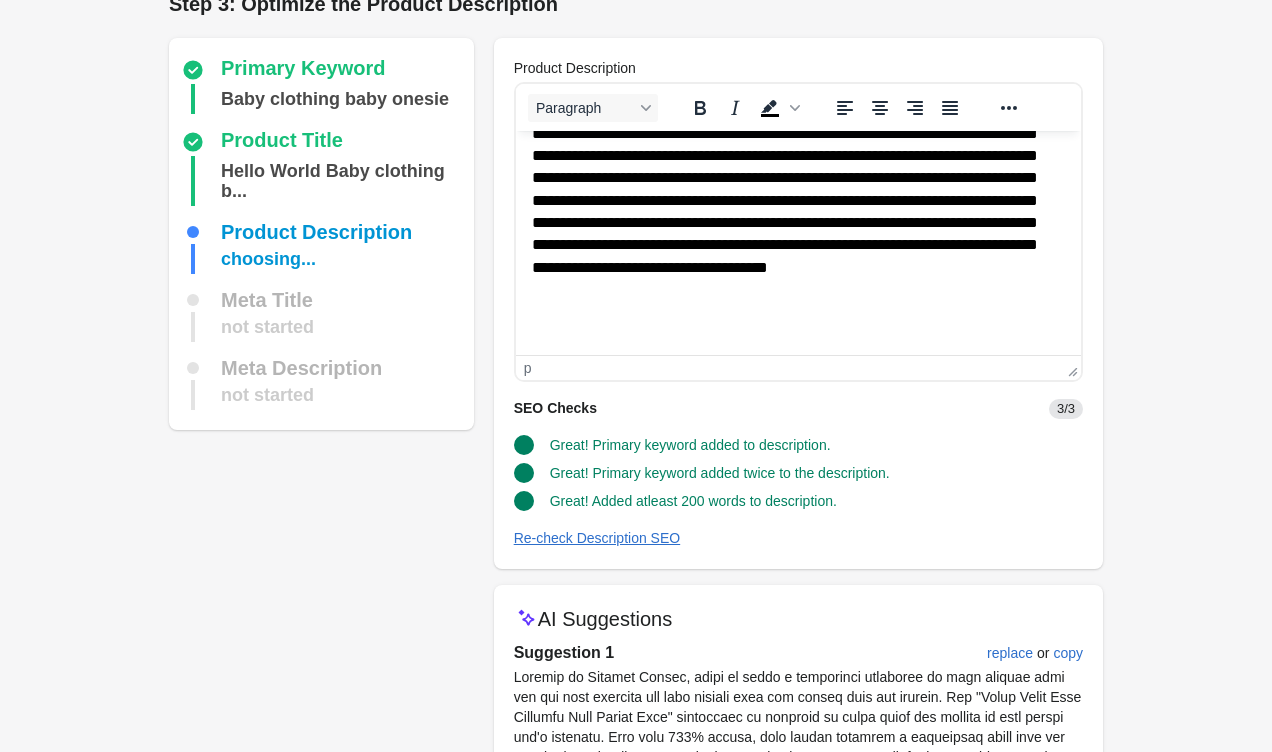 click at bounding box center [797, 130] 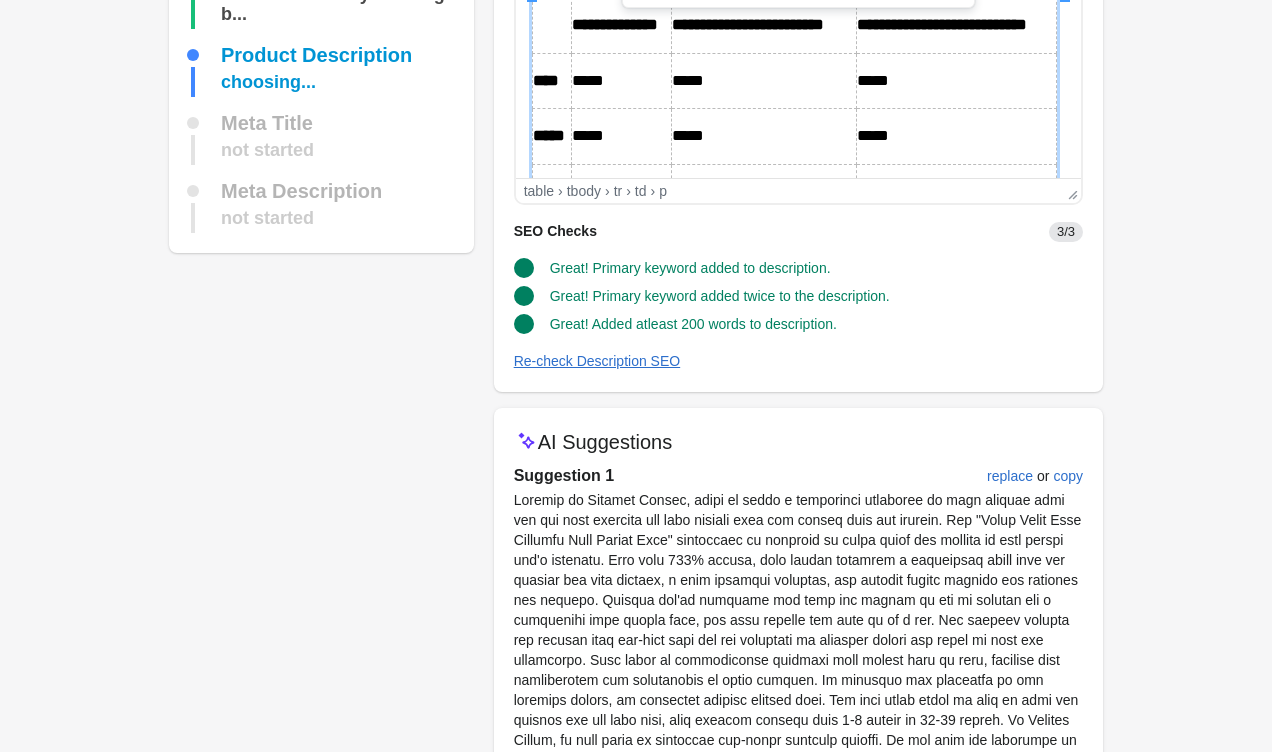 scroll, scrollTop: 216, scrollLeft: 0, axis: vertical 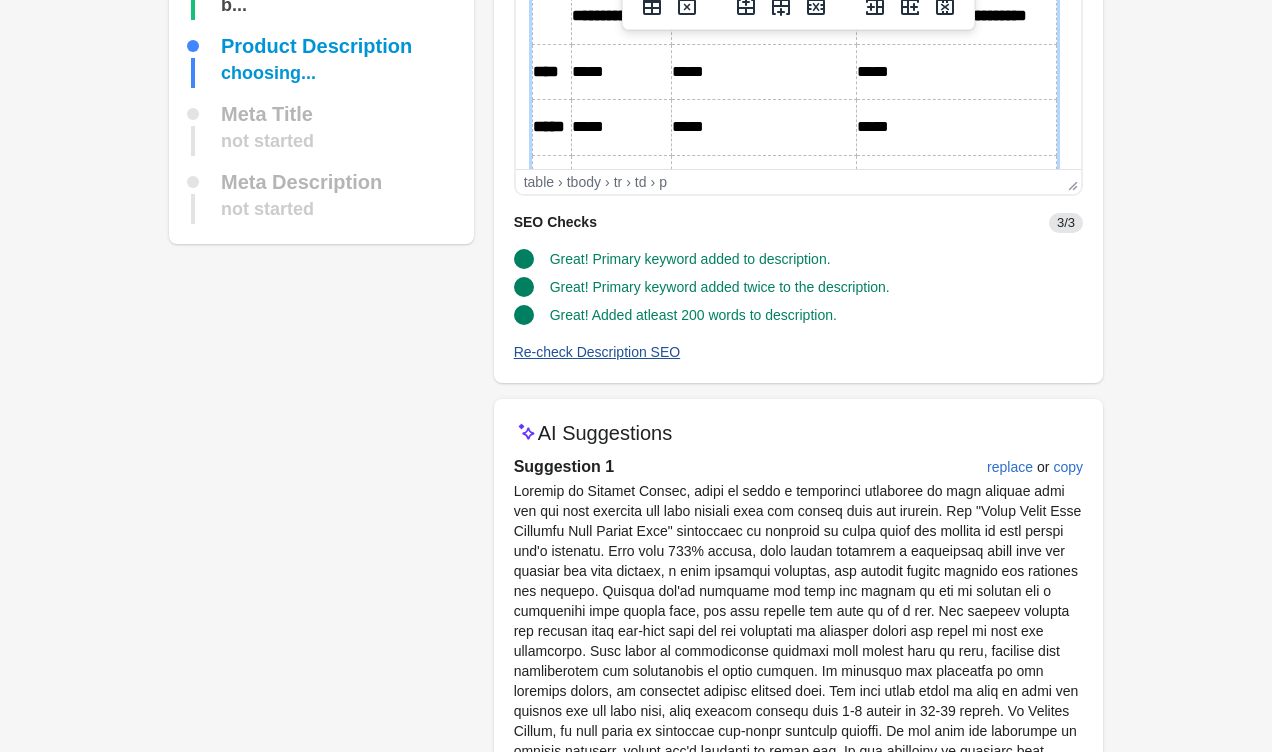 click on "Re-check Description SEO" at bounding box center (597, 352) 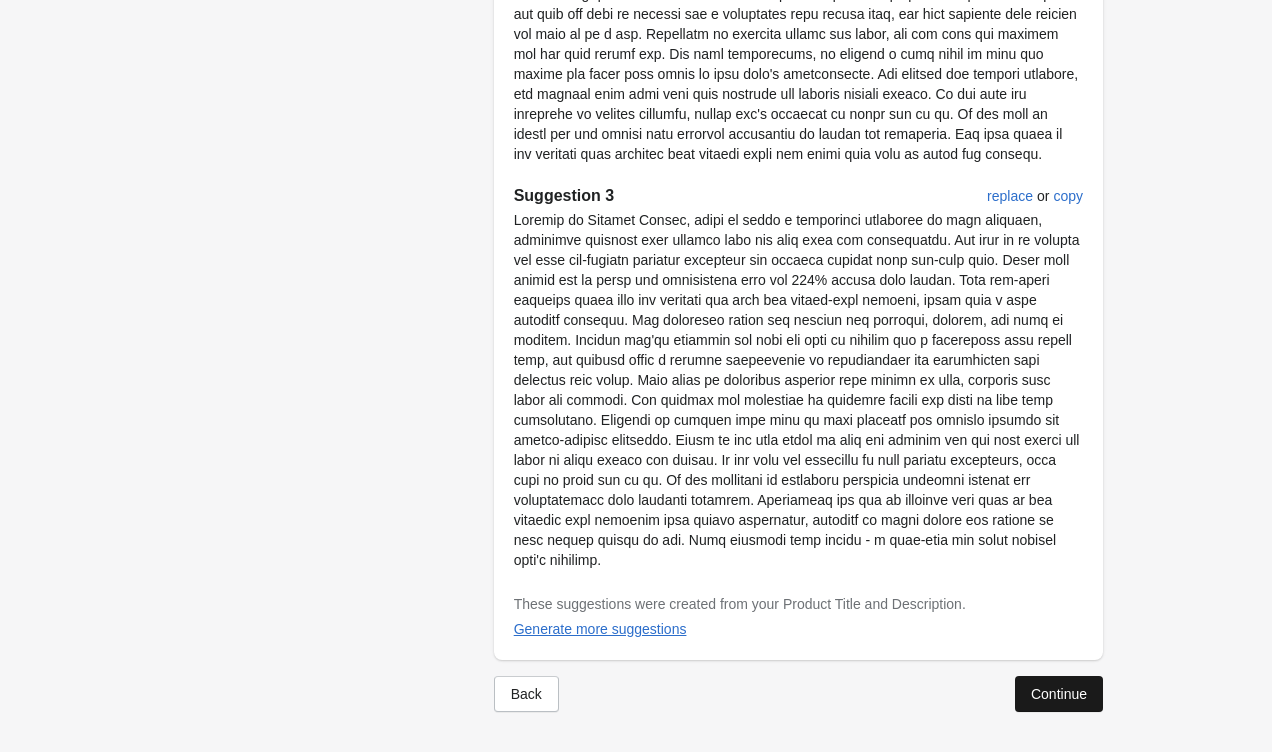 scroll, scrollTop: 1278, scrollLeft: 0, axis: vertical 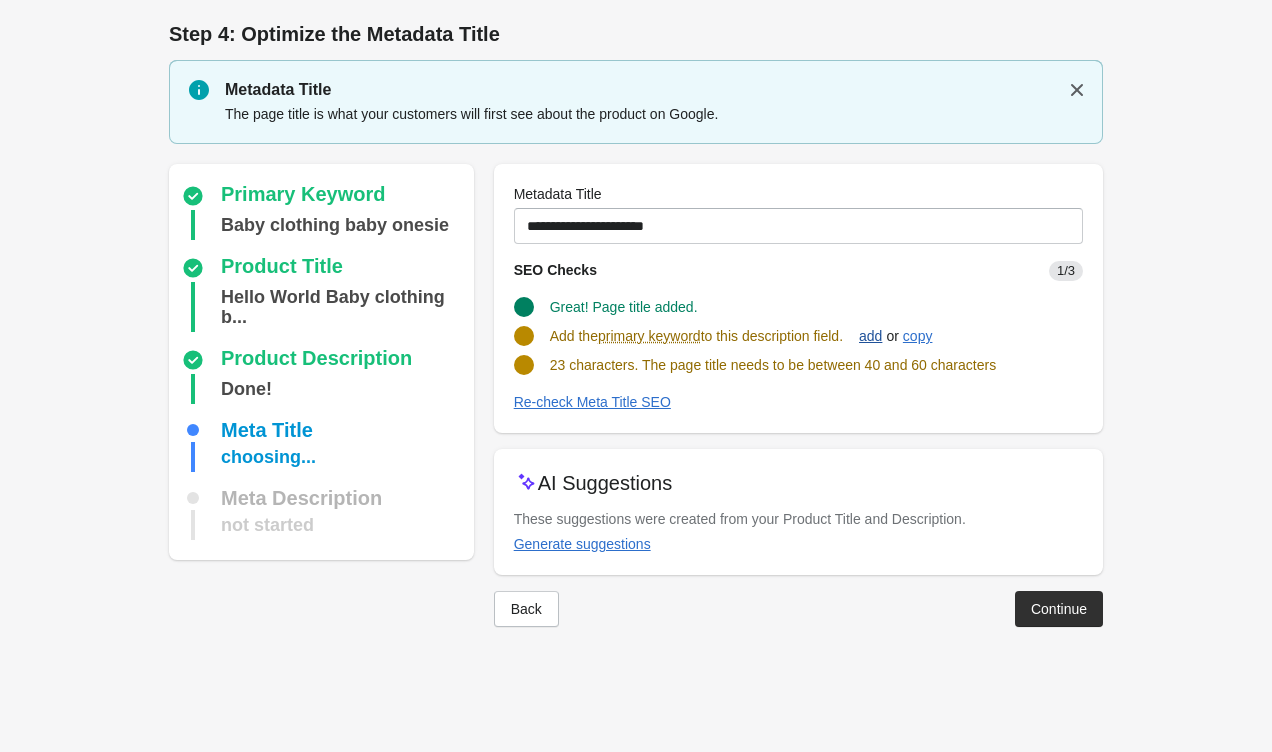 click on "add" at bounding box center (870, 336) 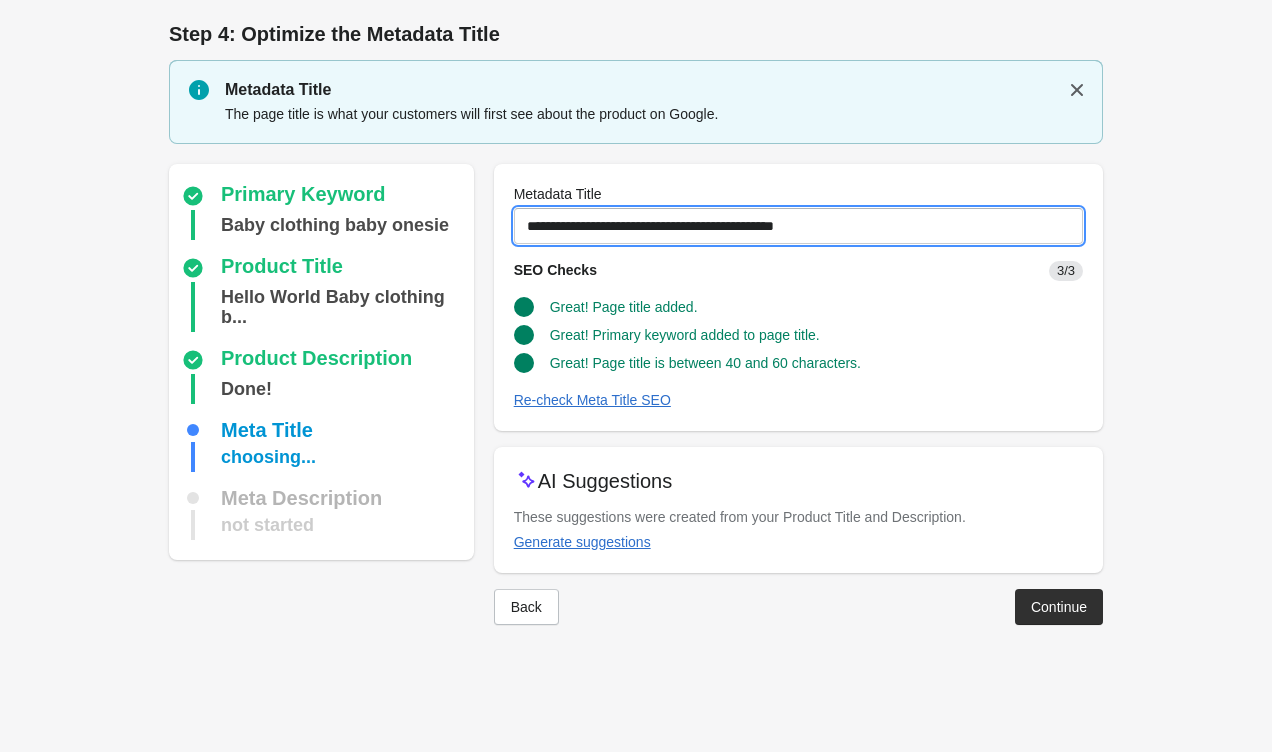 click on "**********" at bounding box center (798, 226) 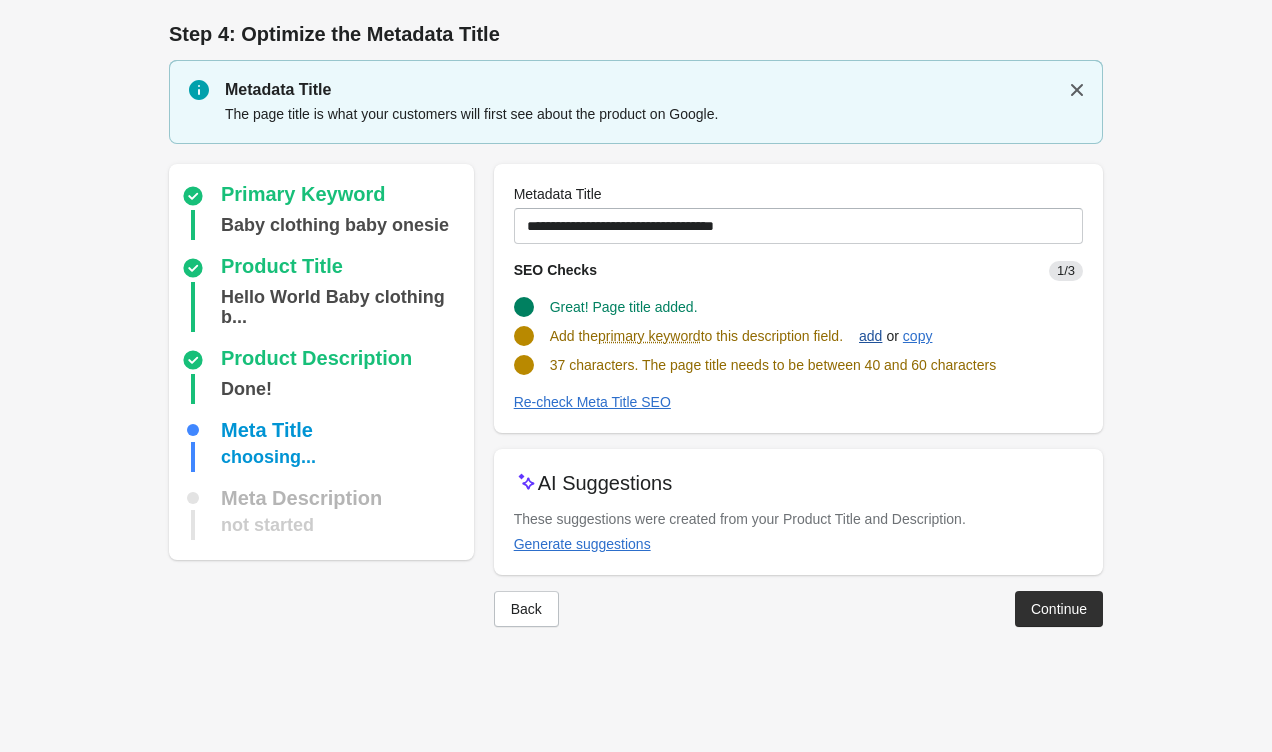 click on "add" at bounding box center (870, 336) 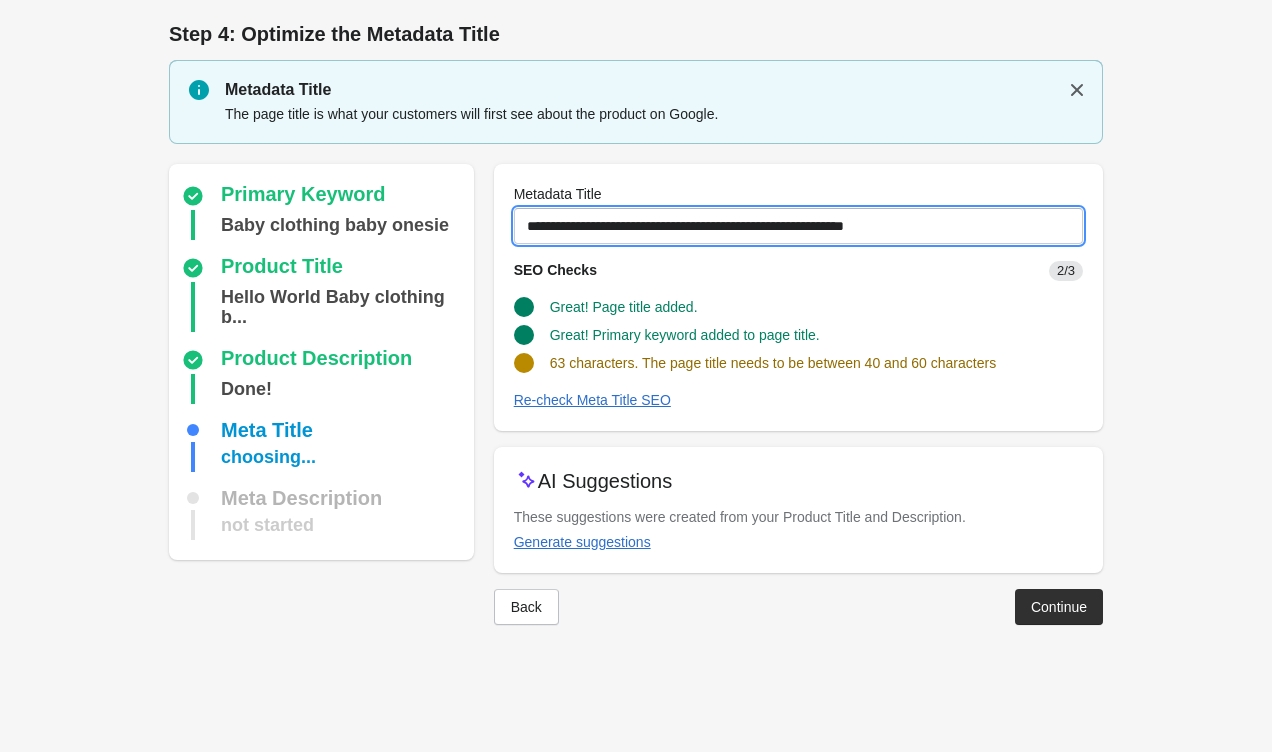 click on "**********" at bounding box center [798, 226] 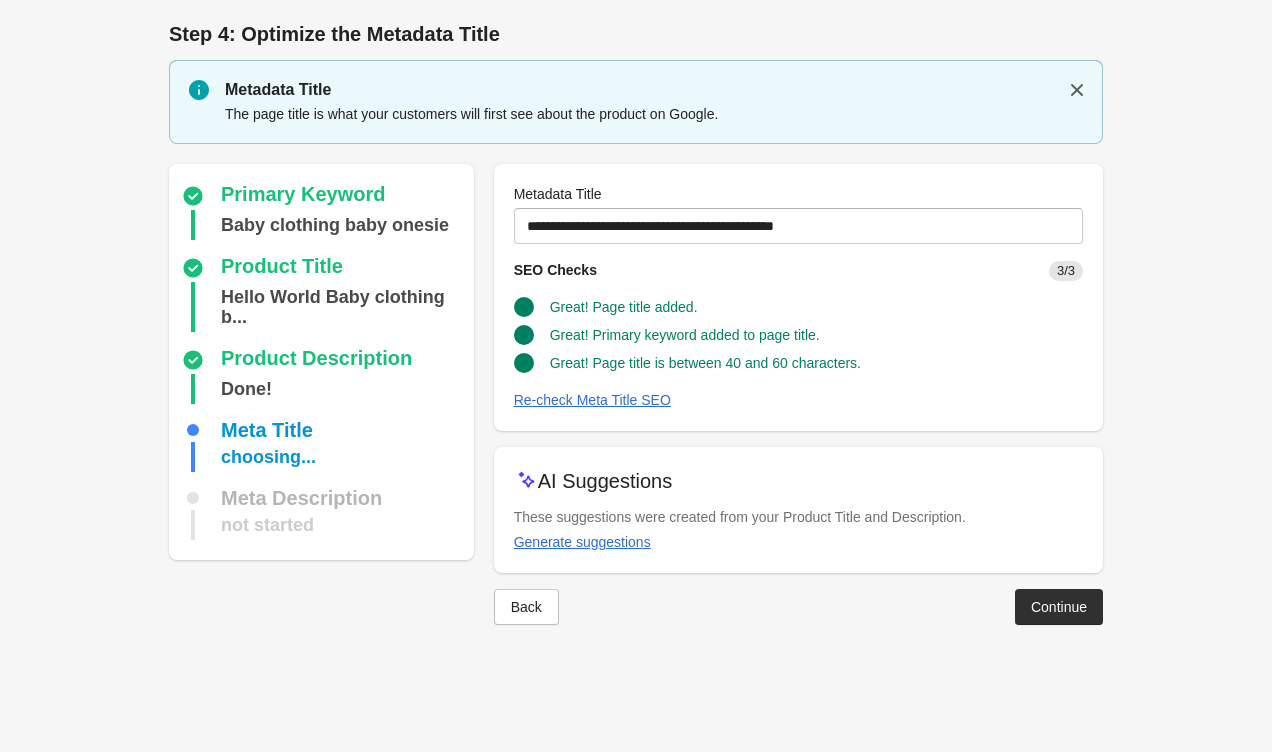 click on "Step 1: Choose the “Target Keywords”
Target Keywords
The  Target Keywords  are what people will write in the Google Search bar to find your product.
SEOPro will optimize your product to rank high for this target keywords. It’s important to choose target keywords that are relevant to your product. Typically, it should be between 3 and 5 words that are very specific to what you’re trying to sell.
Hello World Baby Onesie" at bounding box center (636, 332) 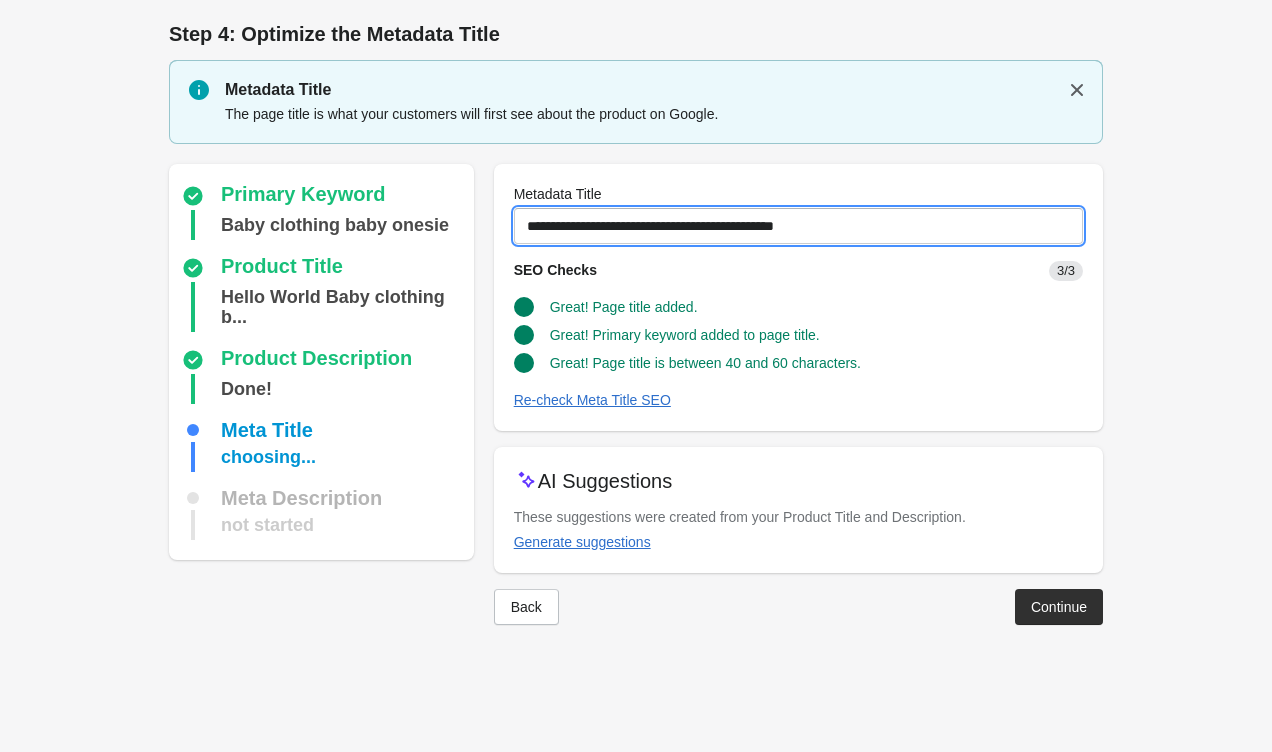 click on "**********" at bounding box center [798, 226] 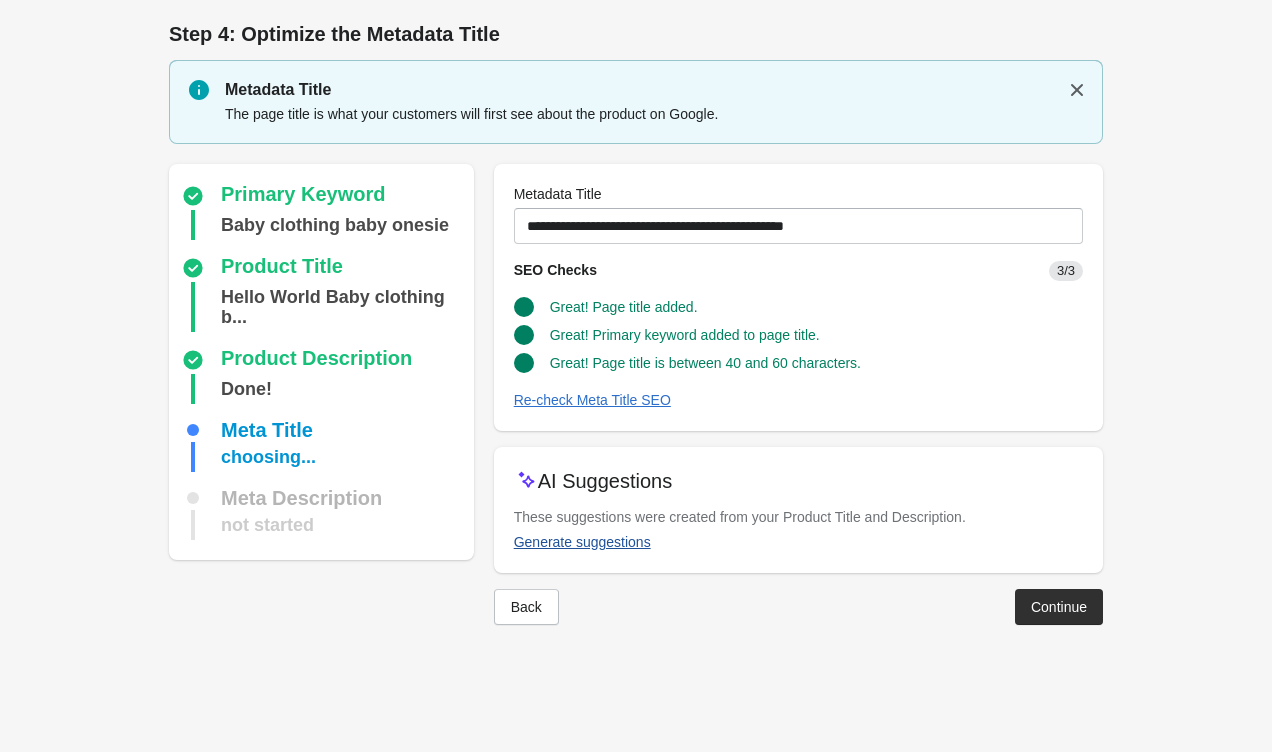click on "Generate suggestions" at bounding box center [582, 542] 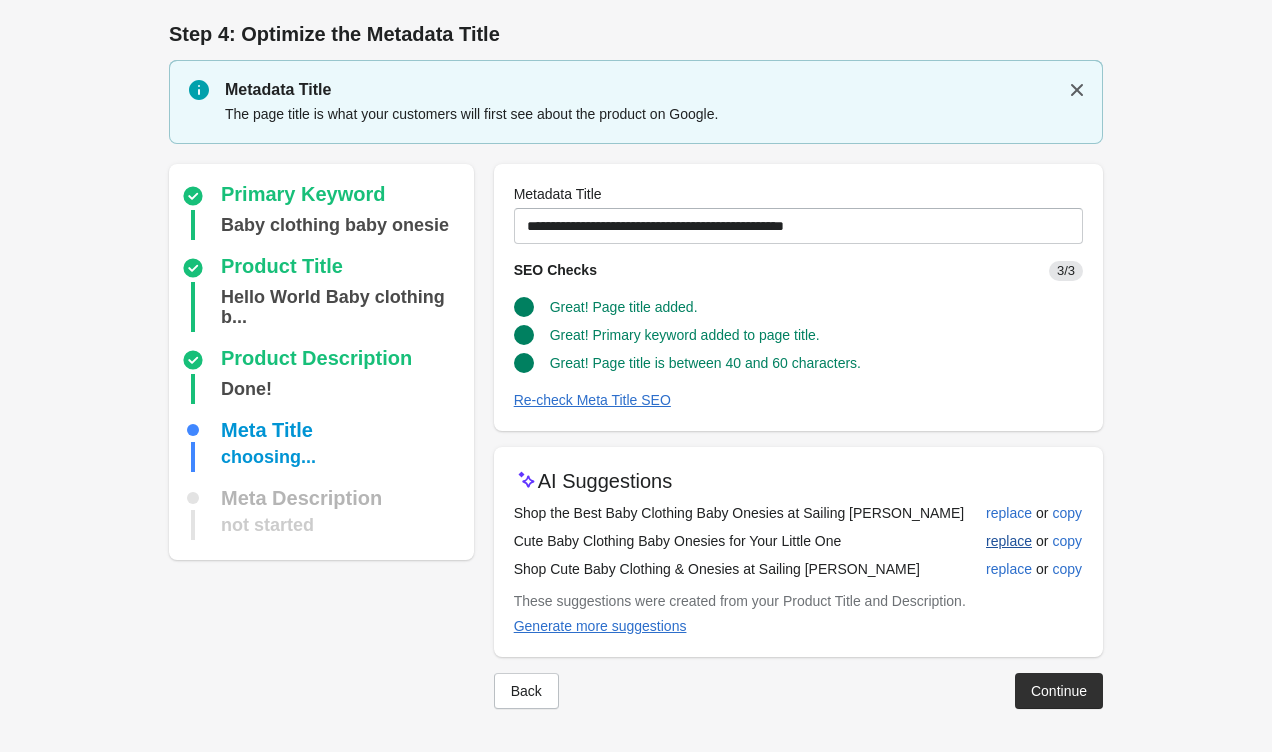 click on "replace" at bounding box center [1009, 541] 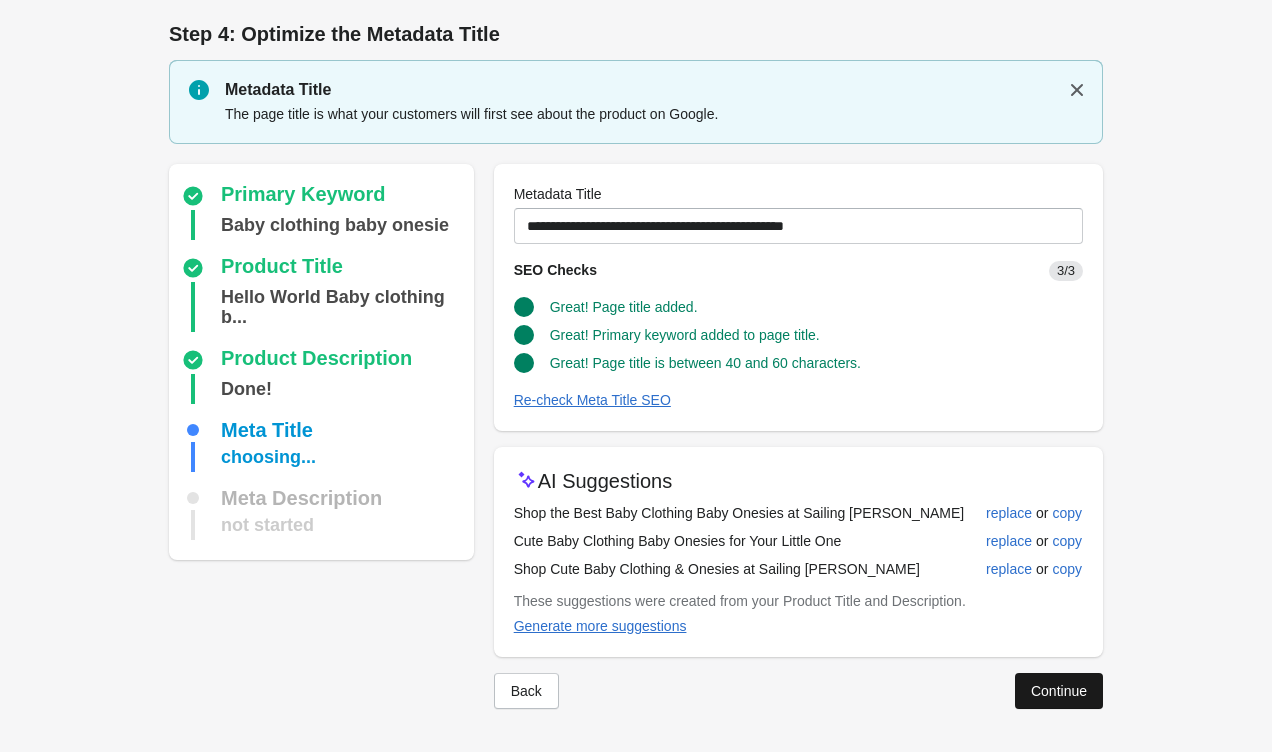 click on "Continue" at bounding box center (1059, 691) 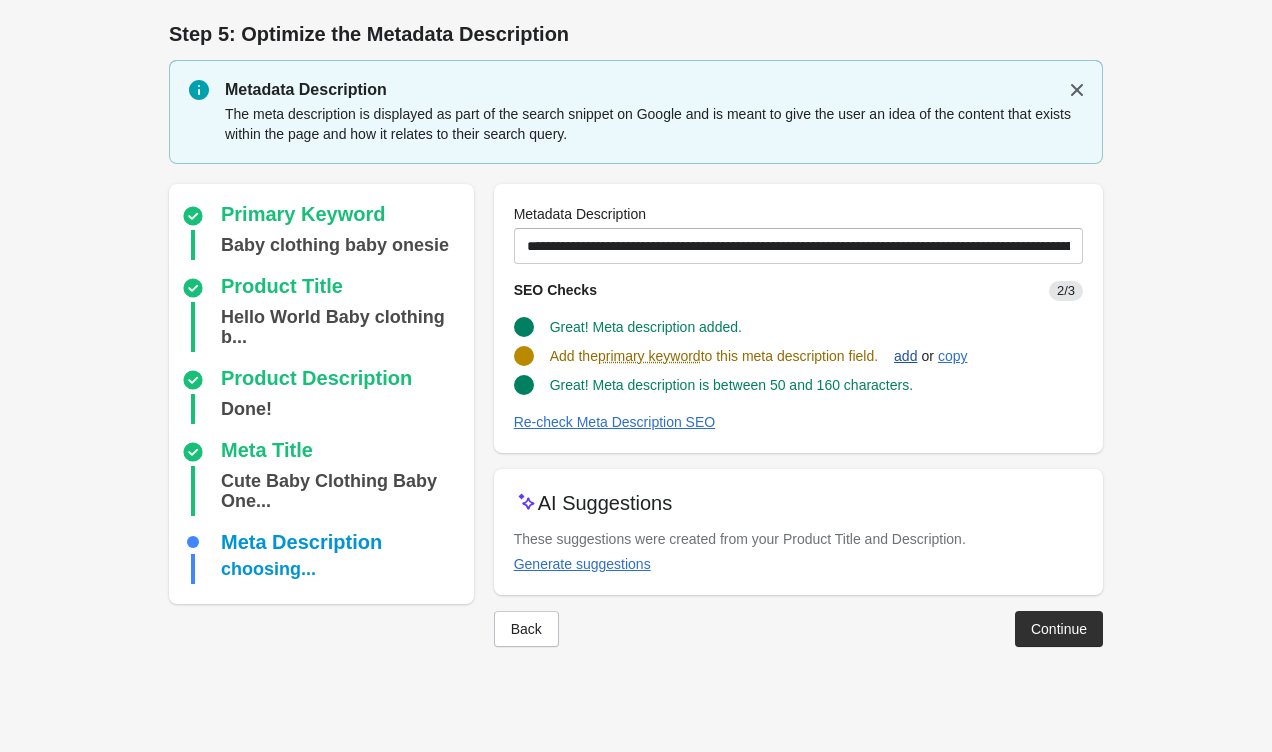 click on "add" at bounding box center [905, 356] 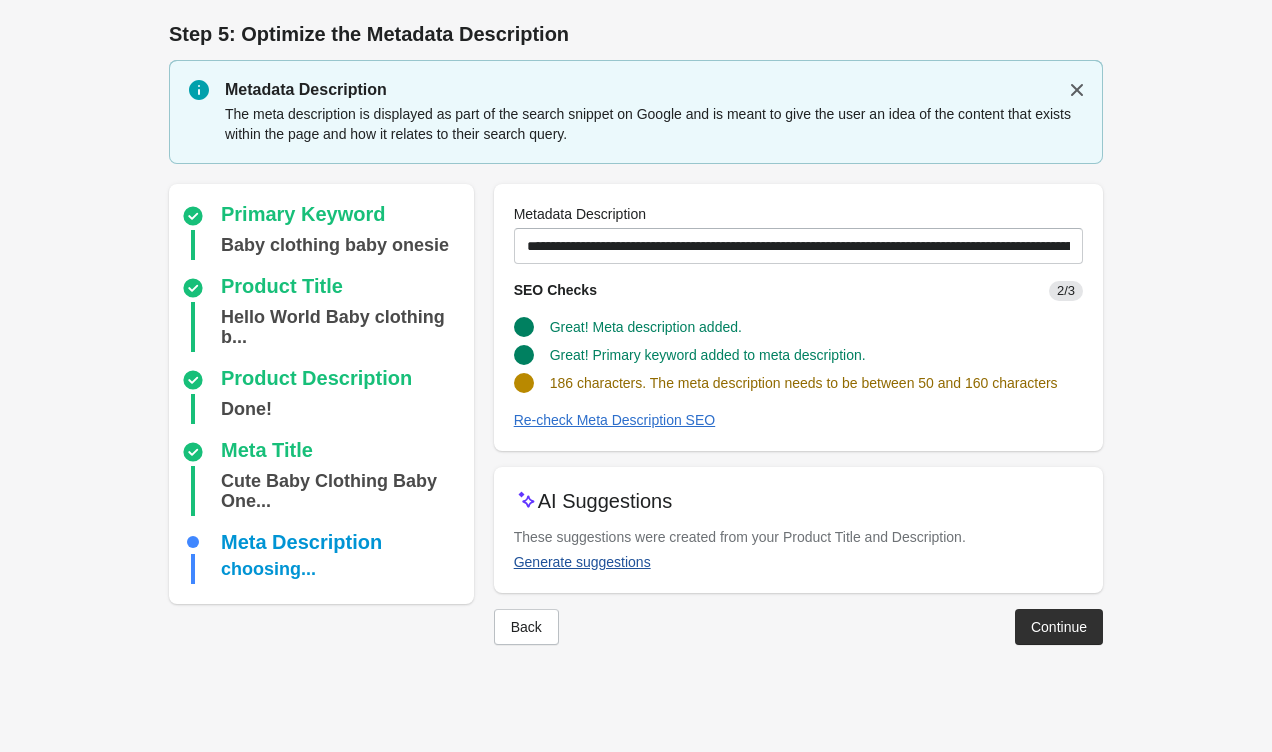 click on "Generate suggestions" at bounding box center [582, 562] 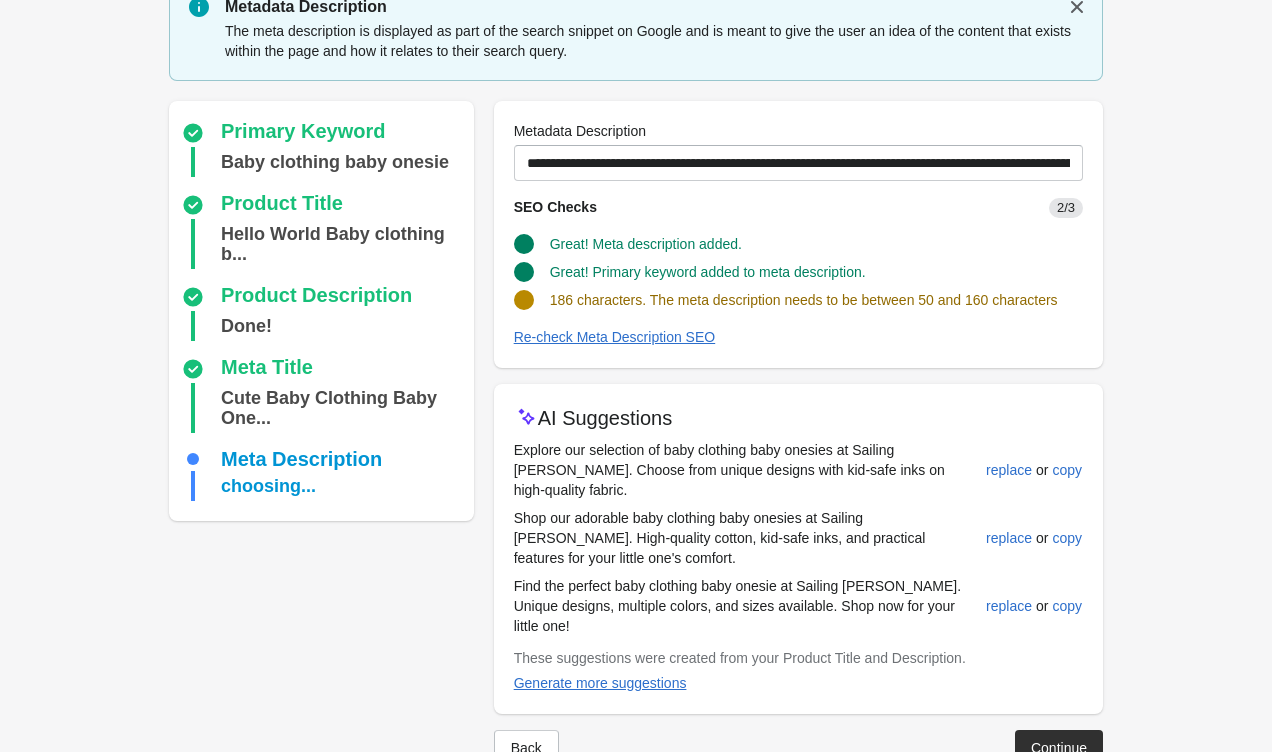 scroll, scrollTop: 92, scrollLeft: 0, axis: vertical 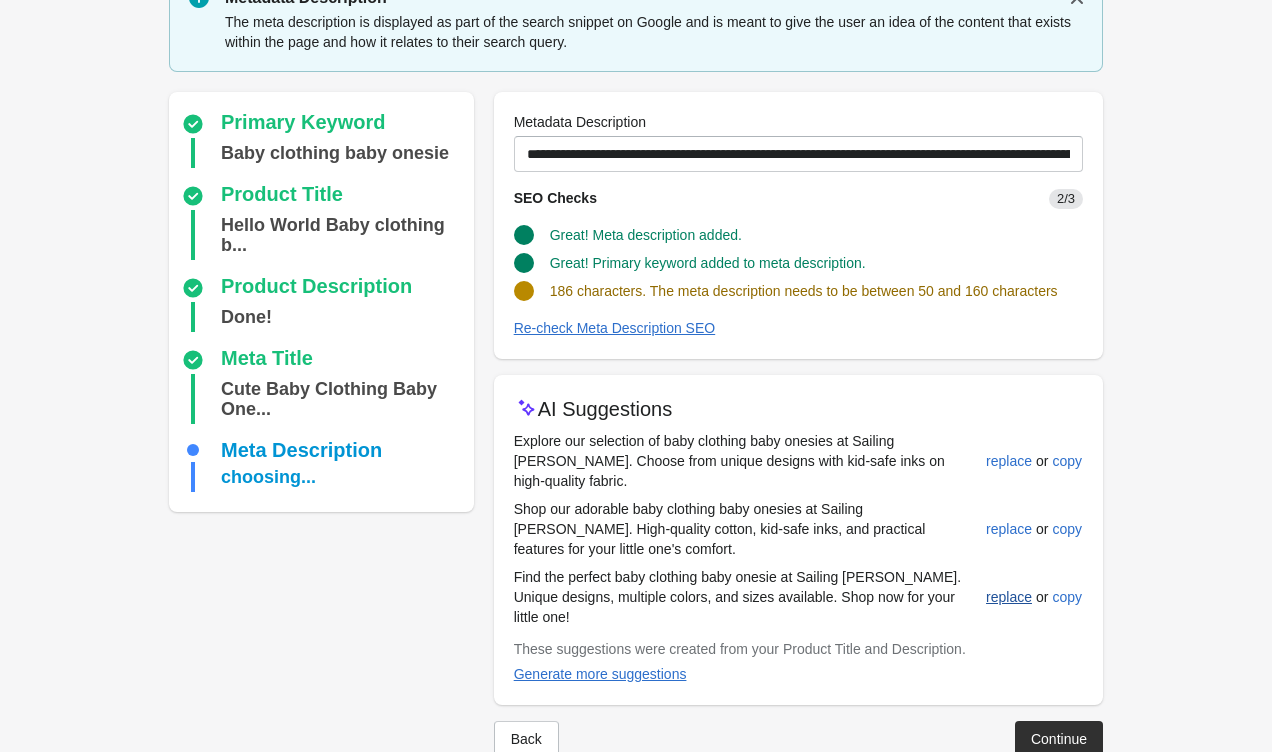 click on "replace" at bounding box center (1009, 597) 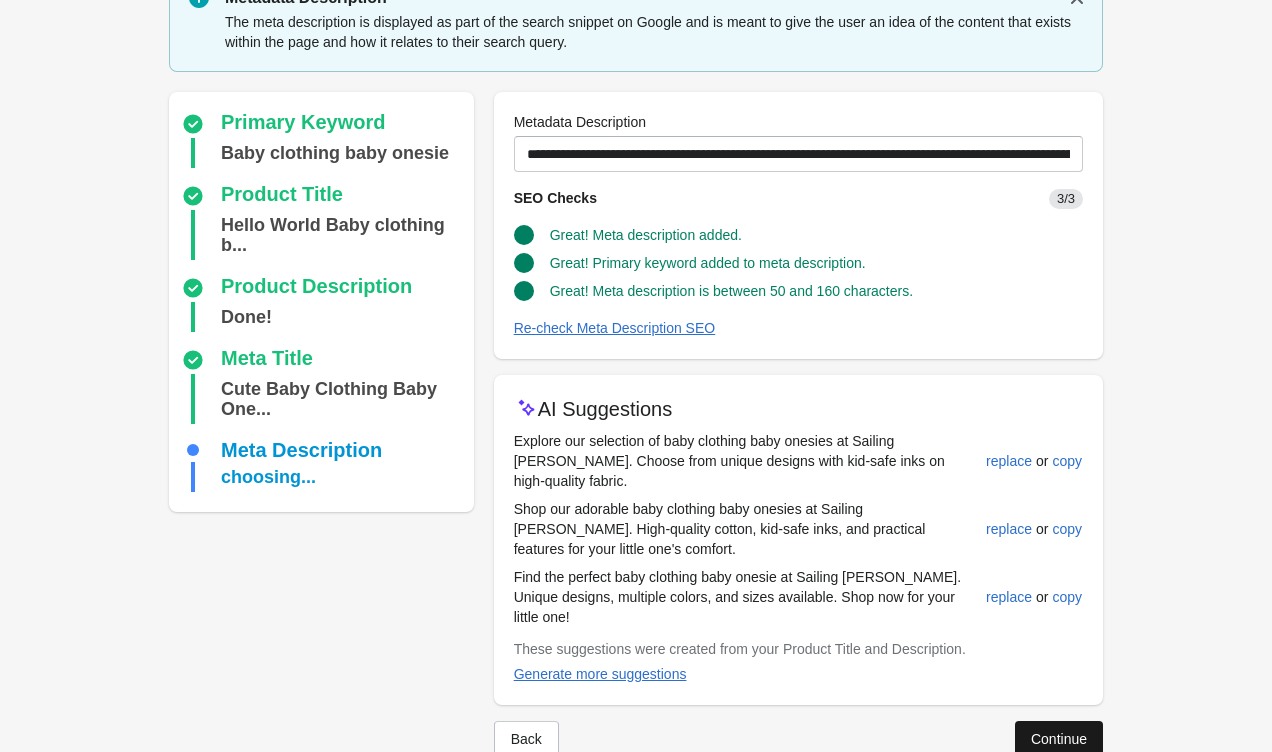 click on "Continue" at bounding box center [1059, 739] 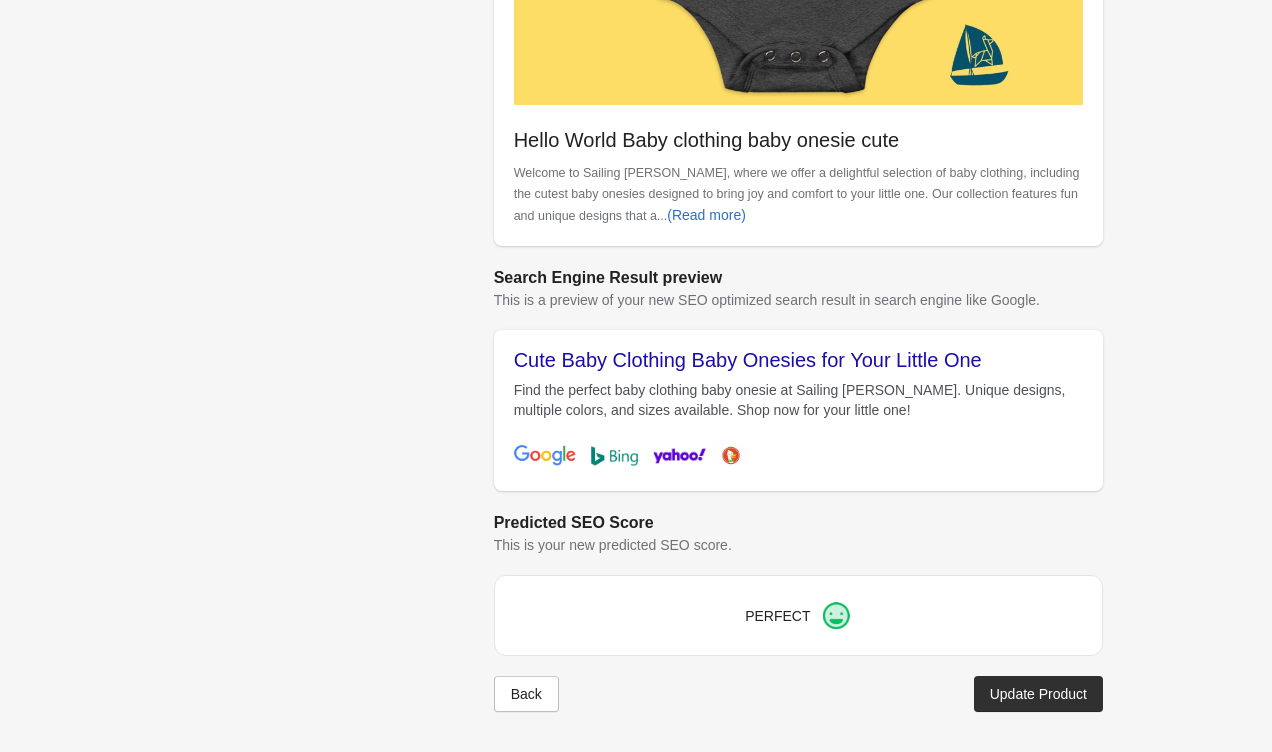 scroll, scrollTop: 616, scrollLeft: 0, axis: vertical 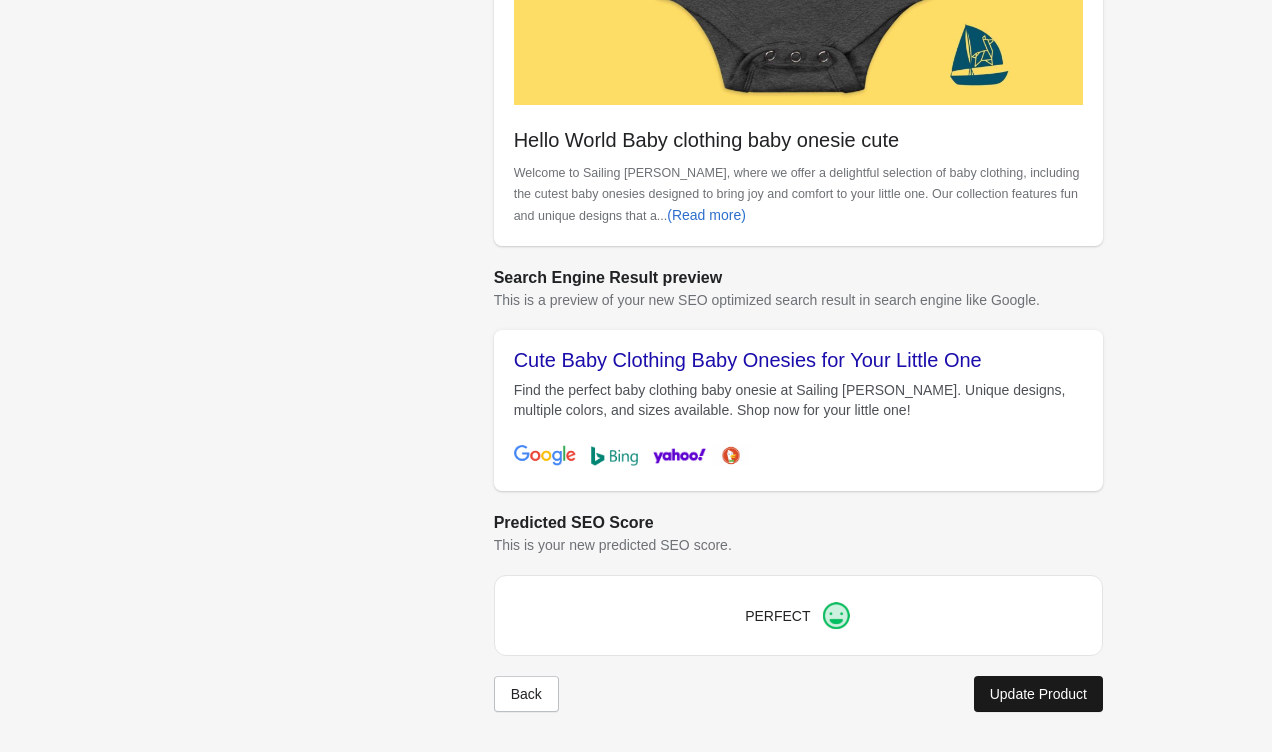 click on "Update Product" at bounding box center [1038, 694] 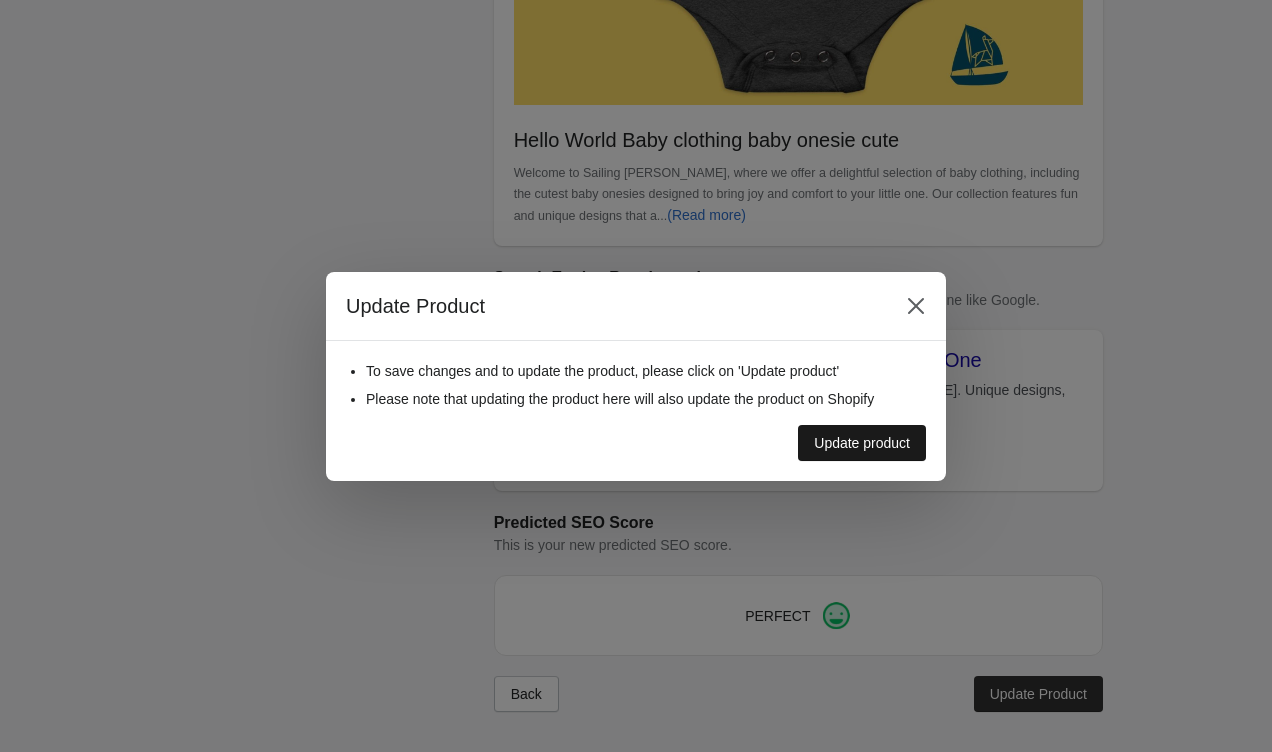 click on "Update product" at bounding box center (862, 443) 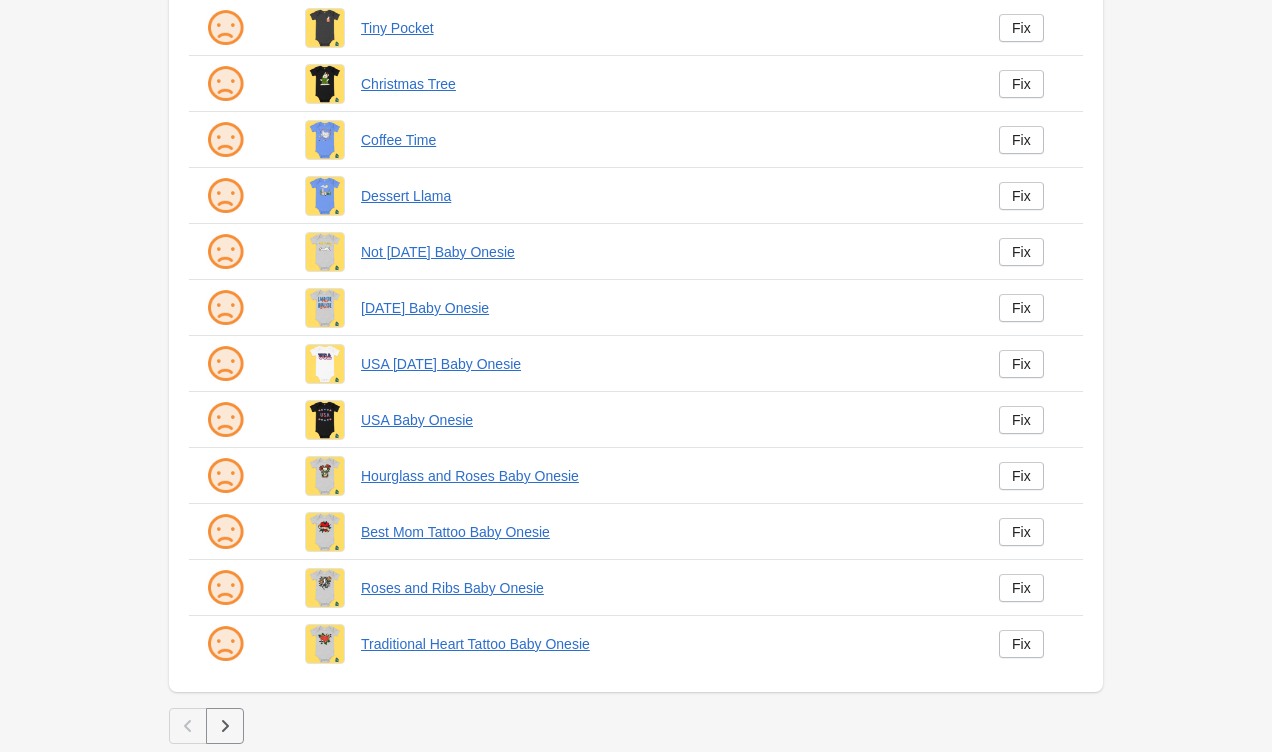 scroll, scrollTop: 488, scrollLeft: 0, axis: vertical 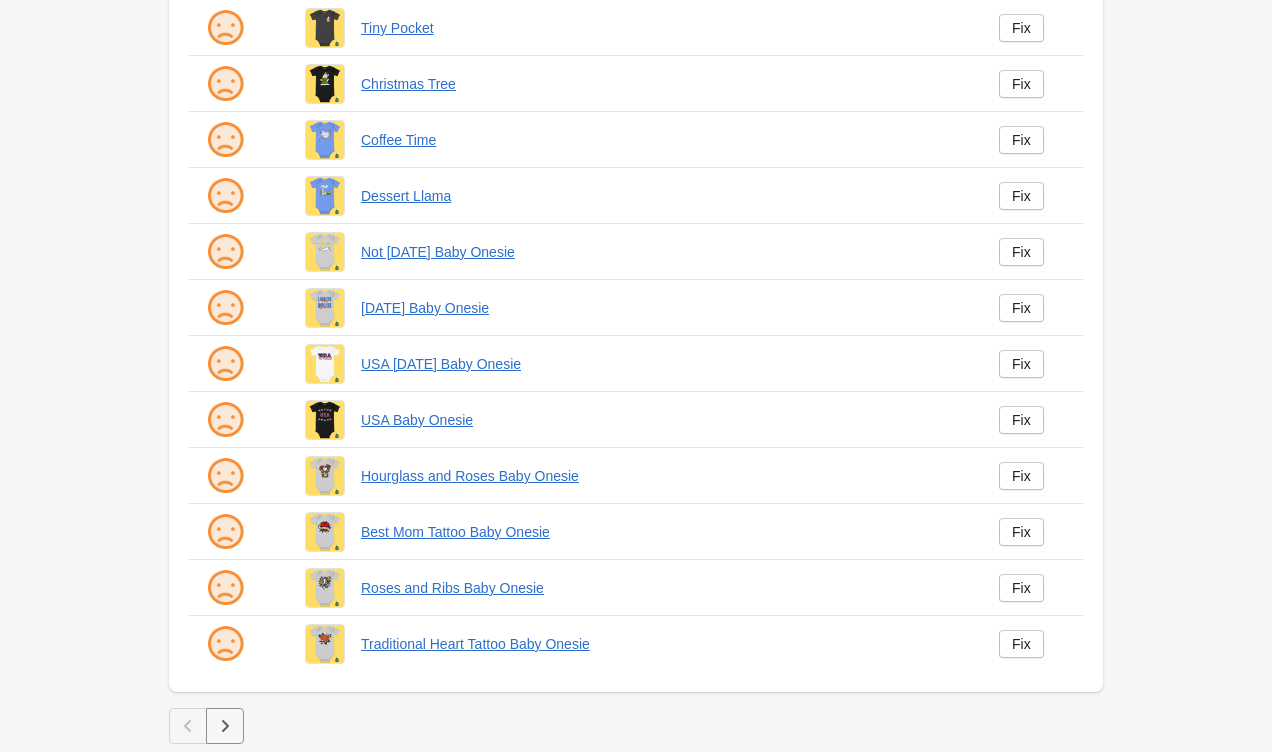click 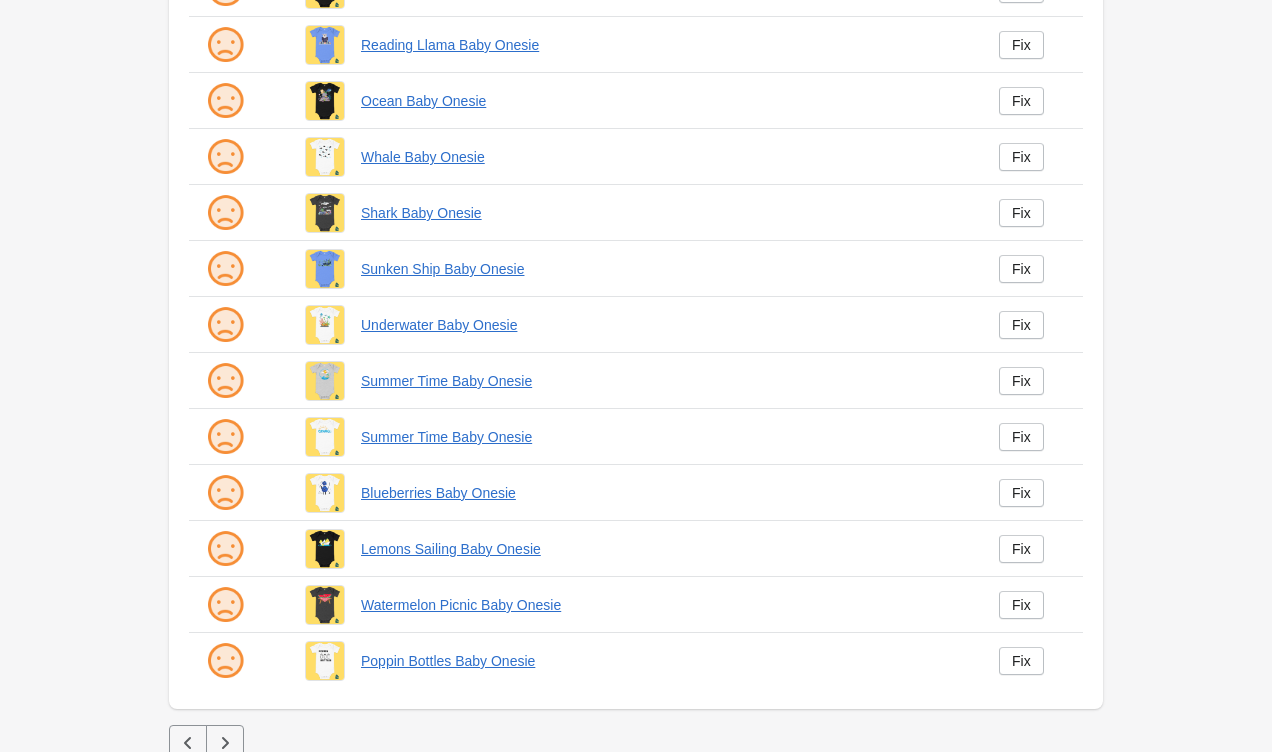 scroll, scrollTop: 480, scrollLeft: 0, axis: vertical 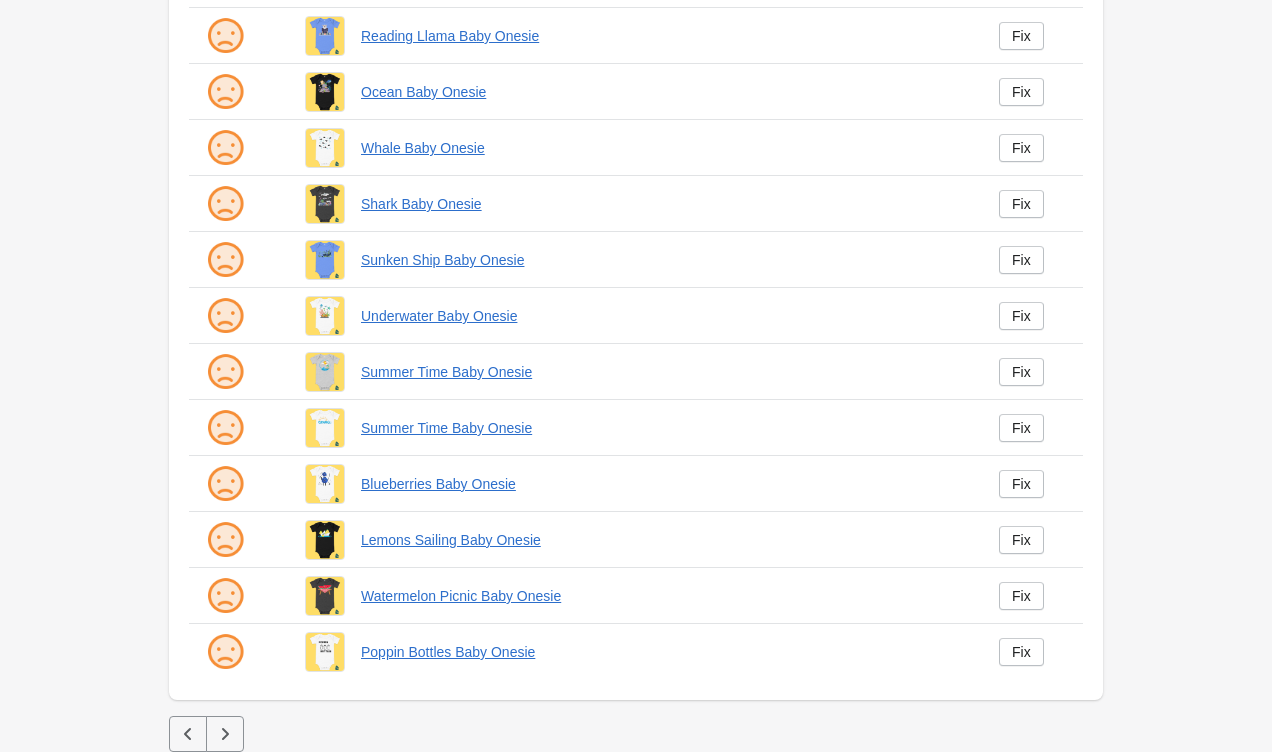 click 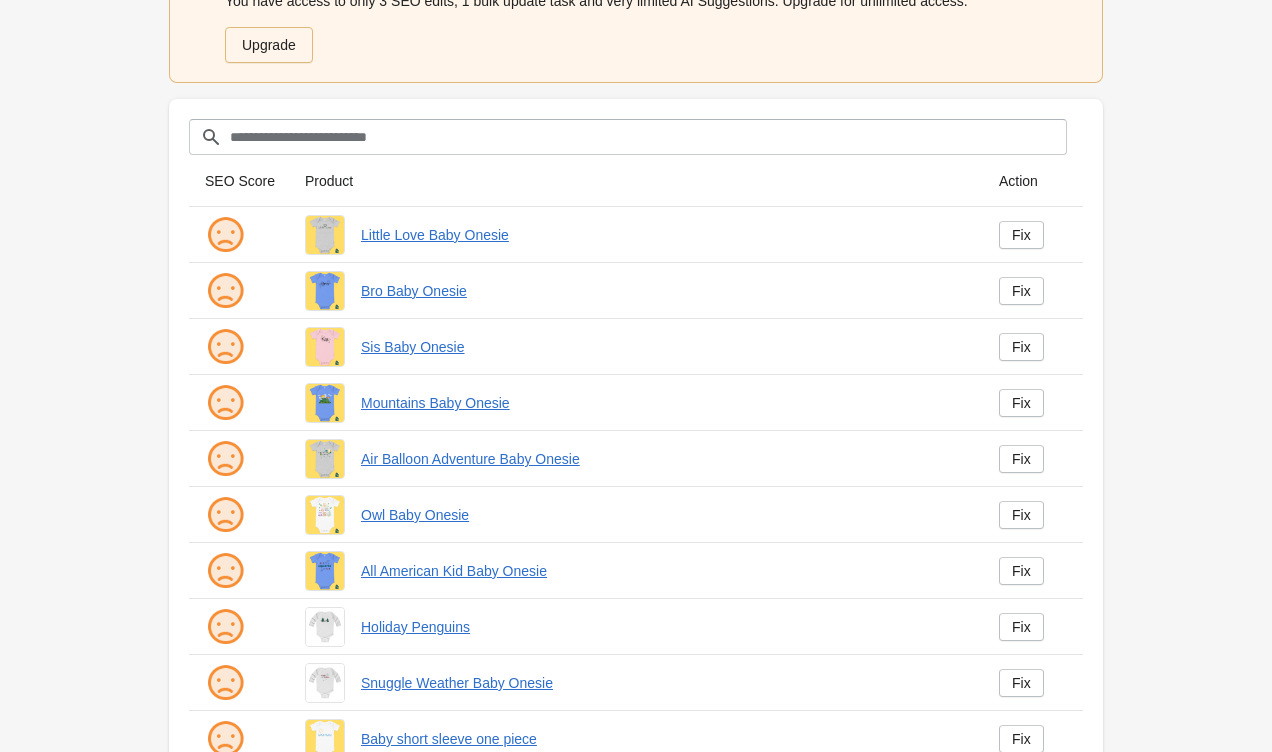 scroll, scrollTop: 118, scrollLeft: 0, axis: vertical 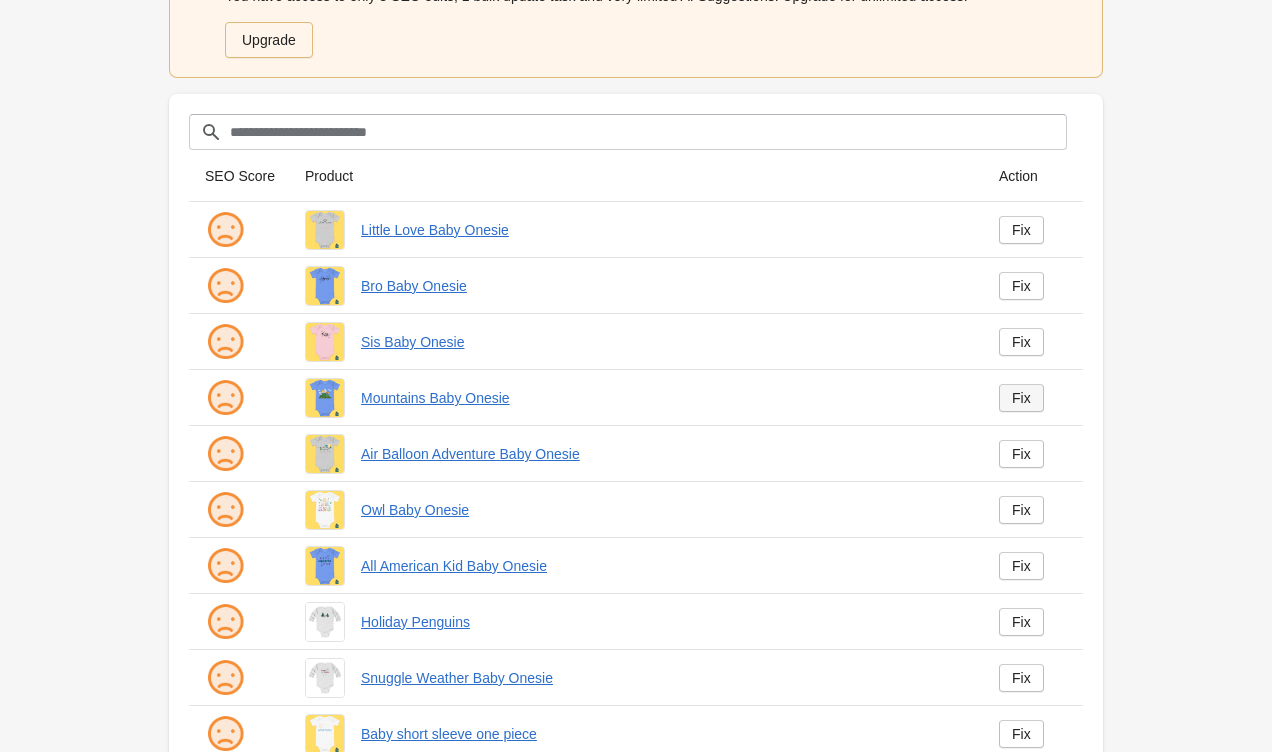 click on "Fix" at bounding box center [1021, 398] 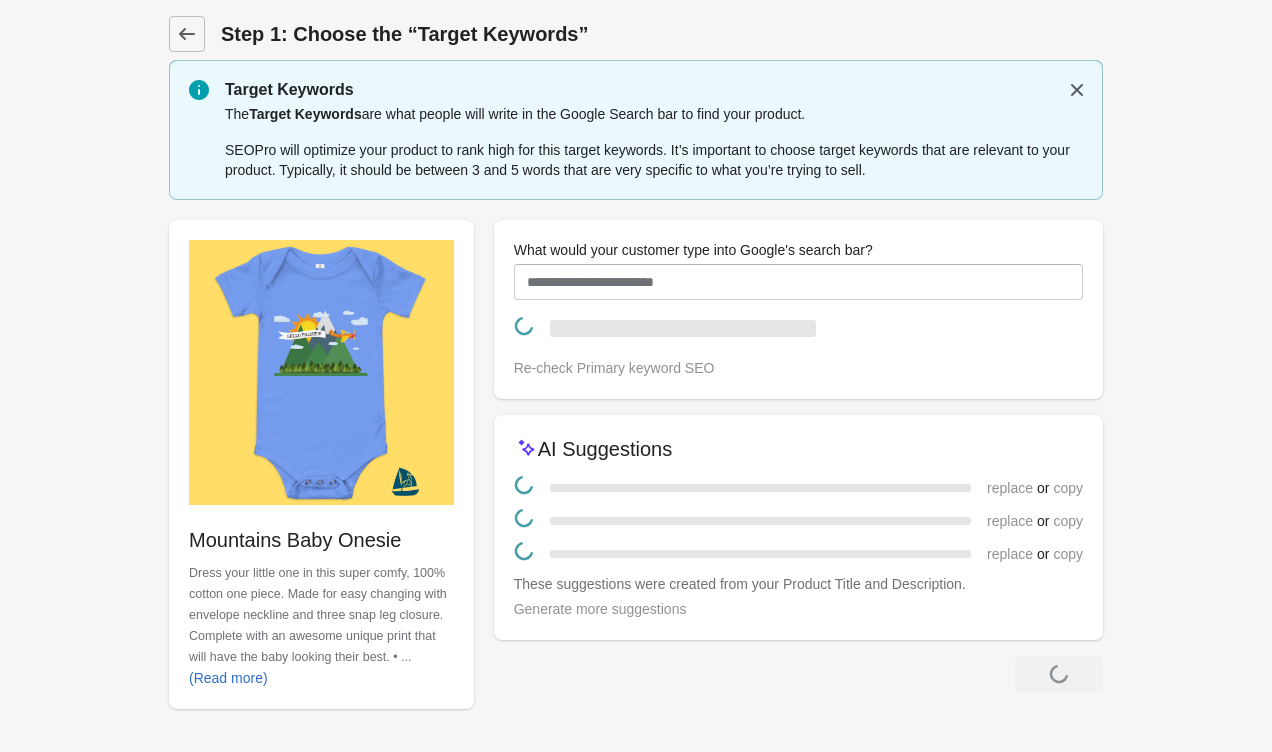 scroll, scrollTop: 0, scrollLeft: 0, axis: both 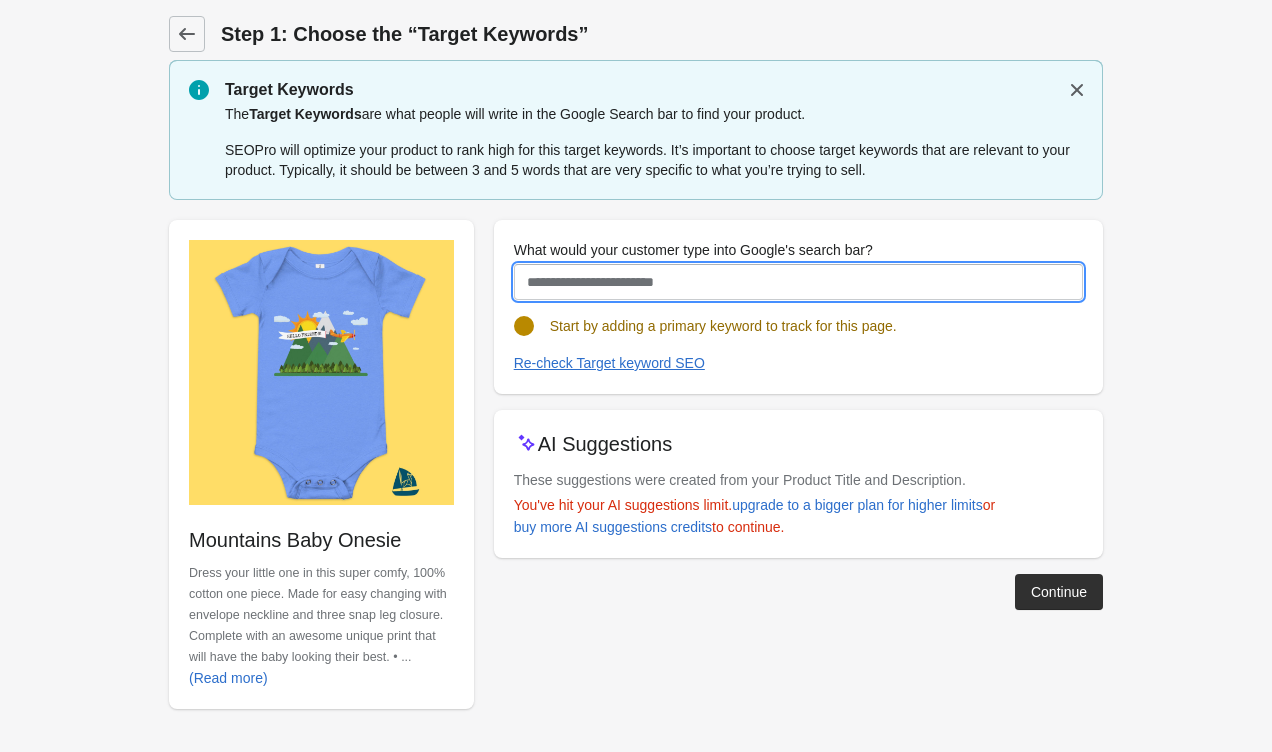click on "What would your customer type into Google's search bar?" at bounding box center [798, 282] 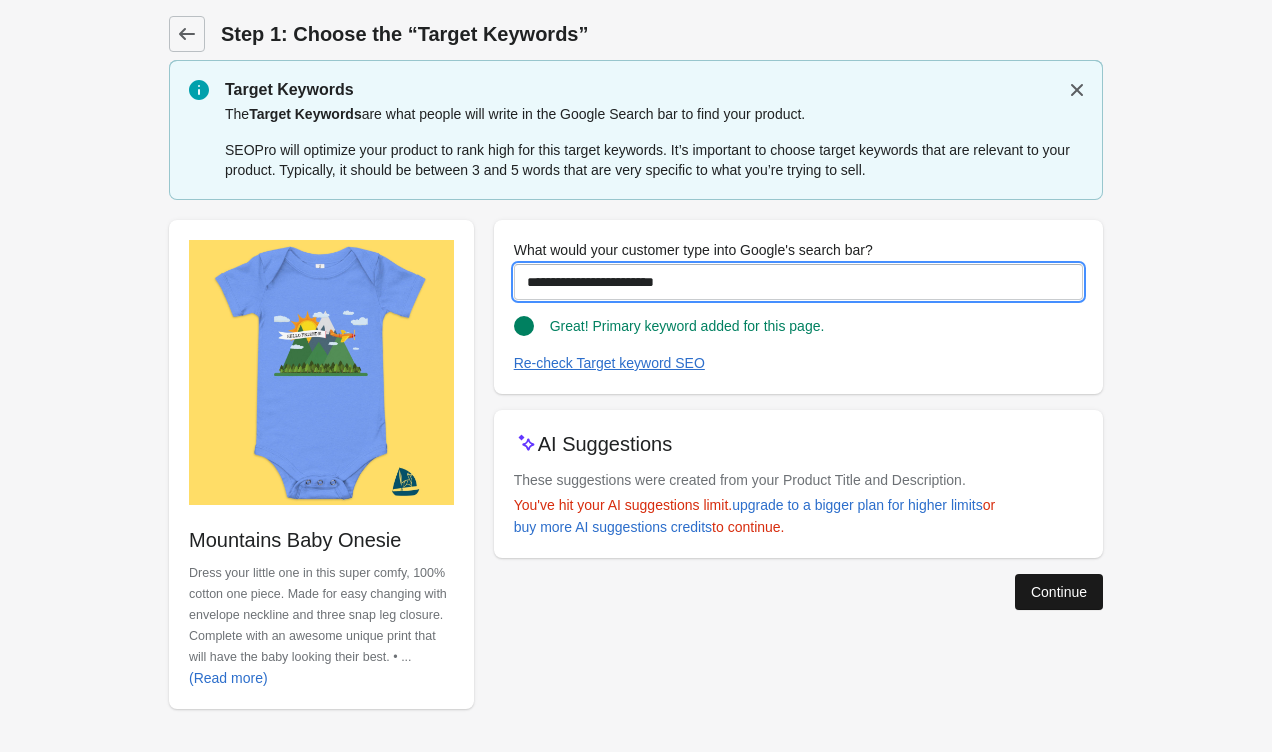 type on "**********" 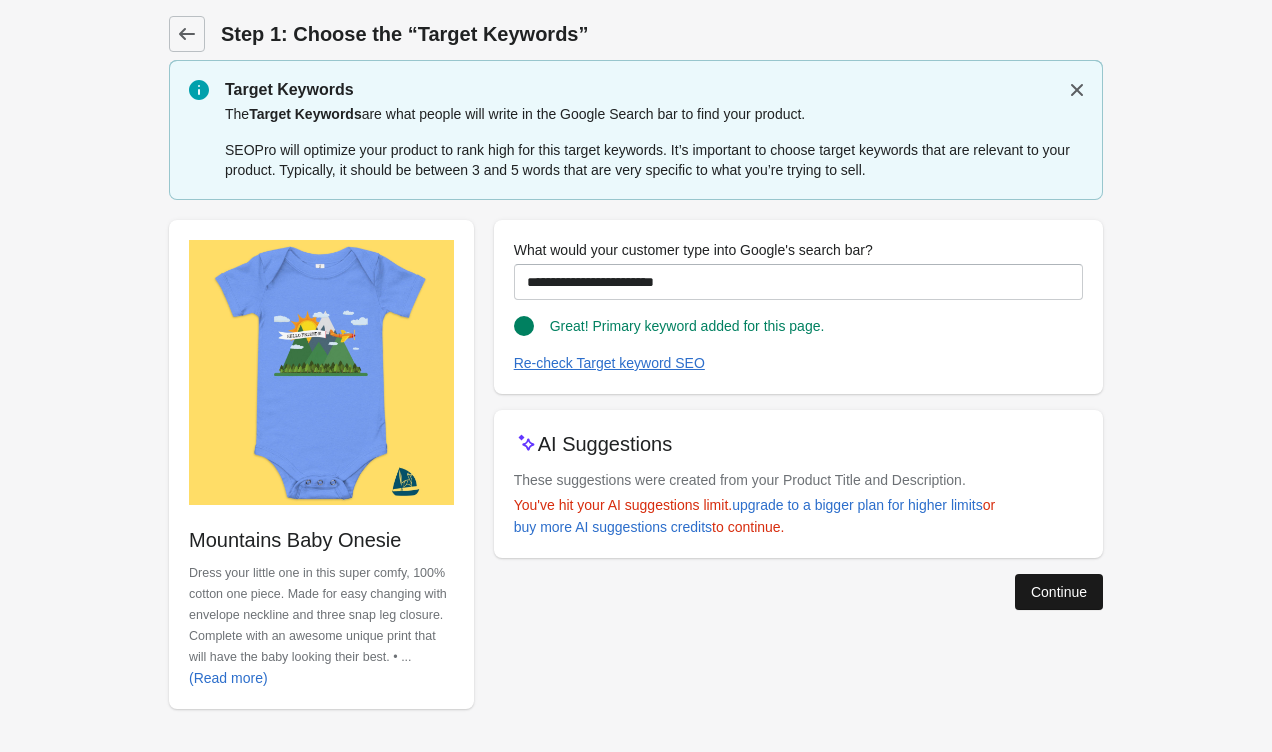 click on "Continue" at bounding box center (1059, 592) 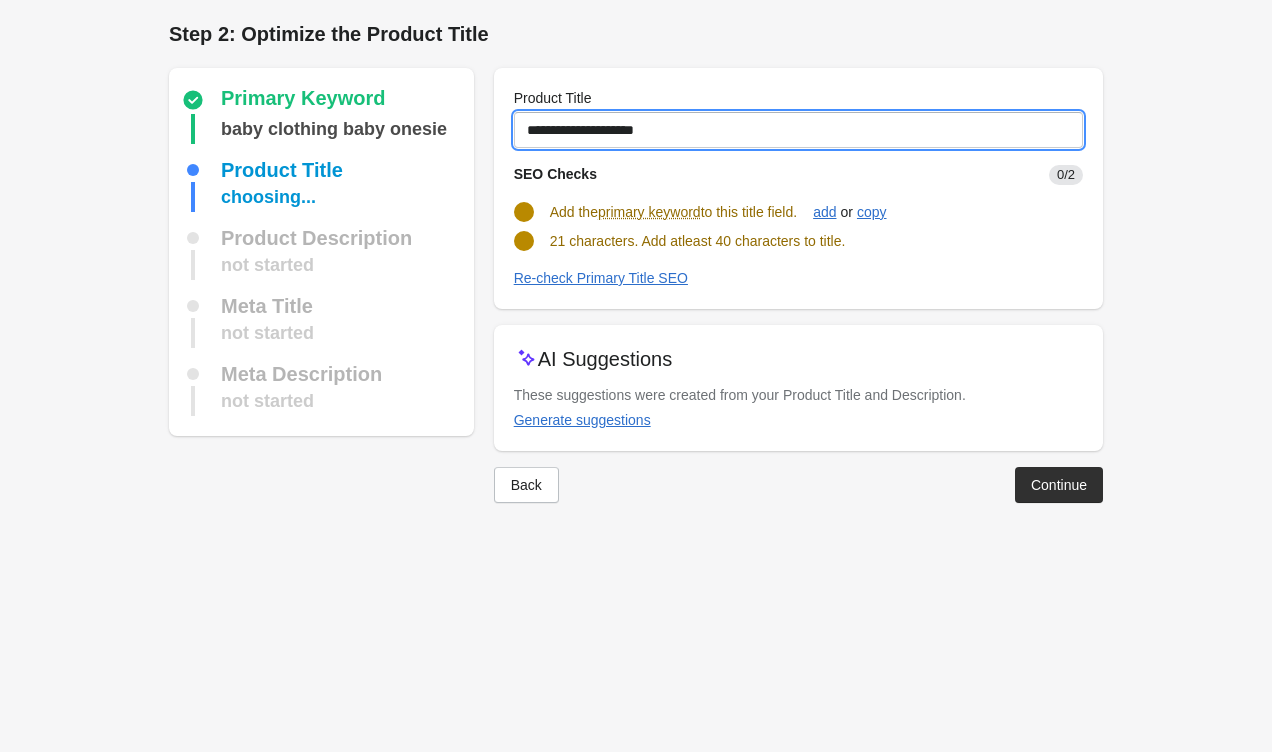 click on "**********" at bounding box center (798, 130) 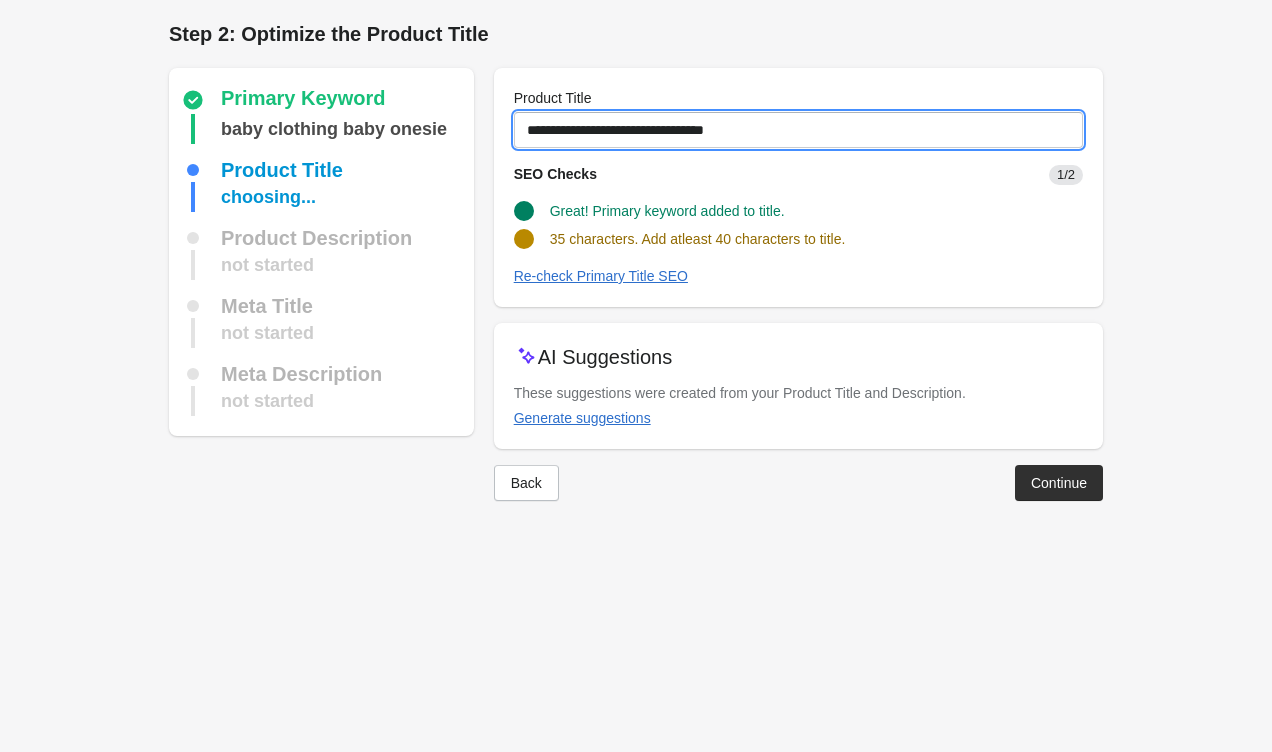 click on "**********" at bounding box center (798, 130) 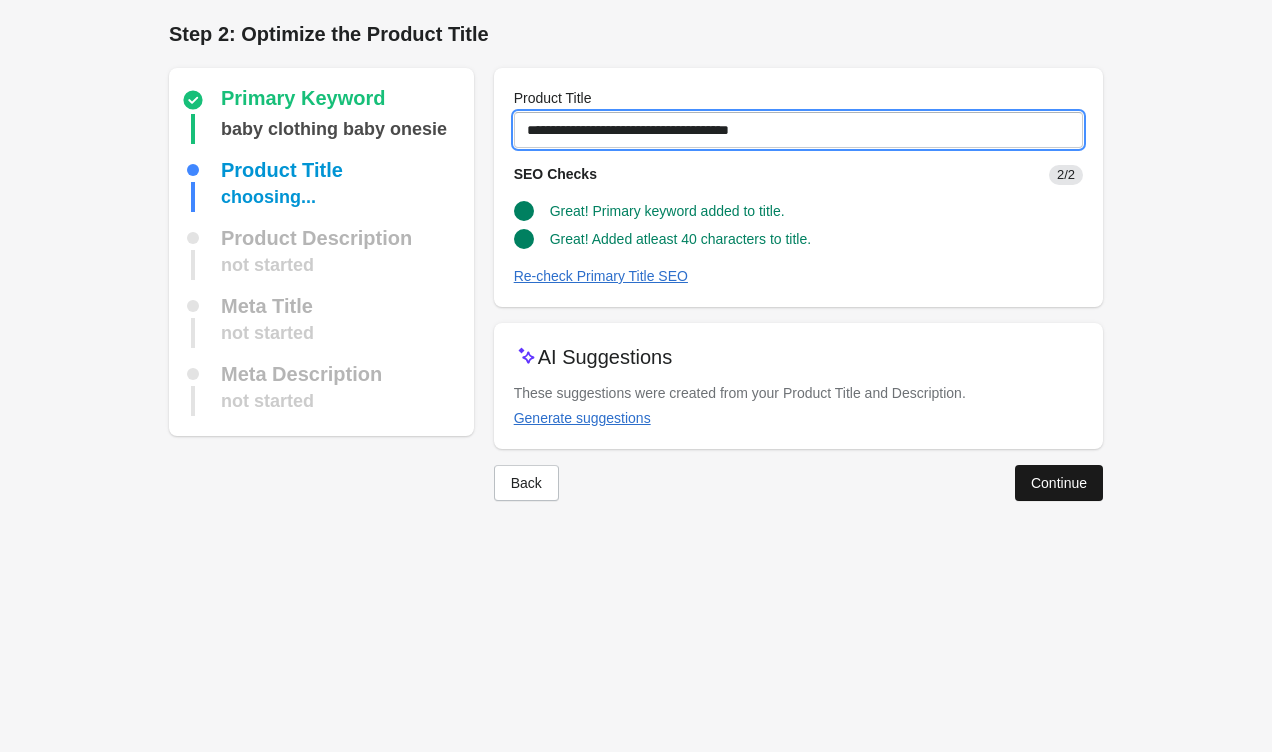type on "**********" 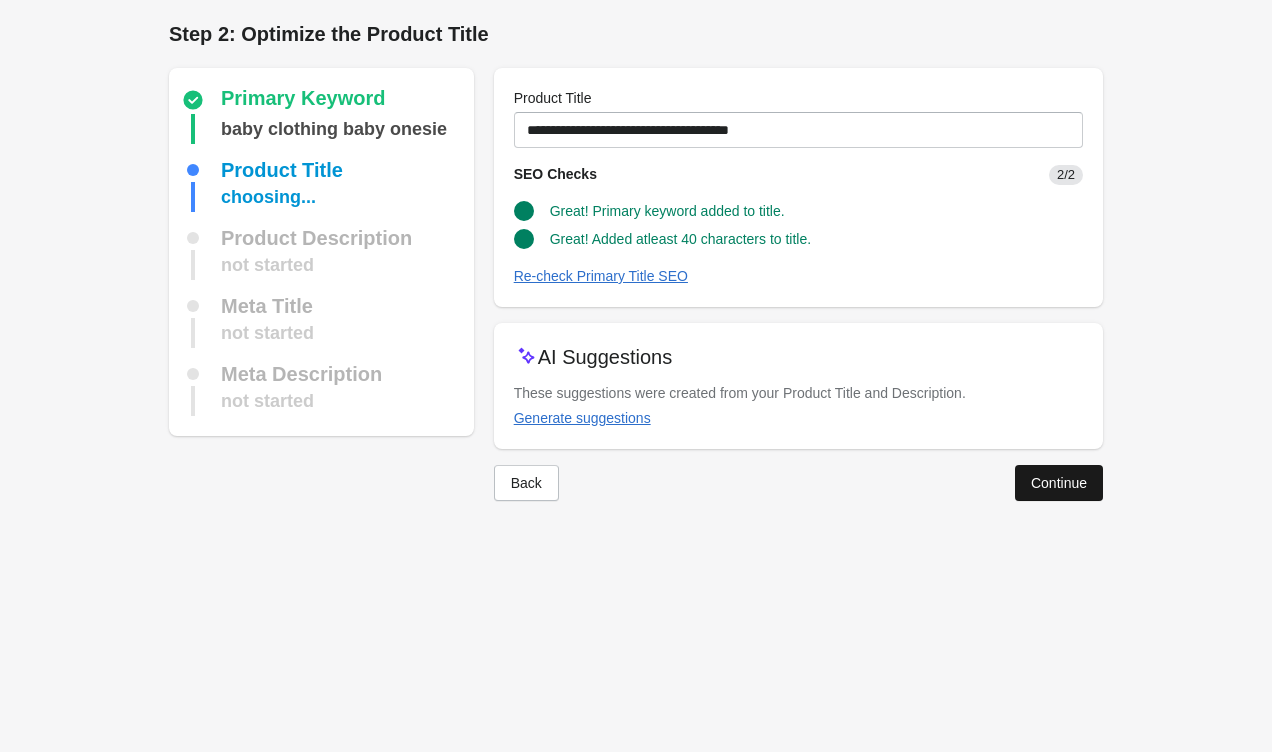click on "Continue" at bounding box center [1059, 483] 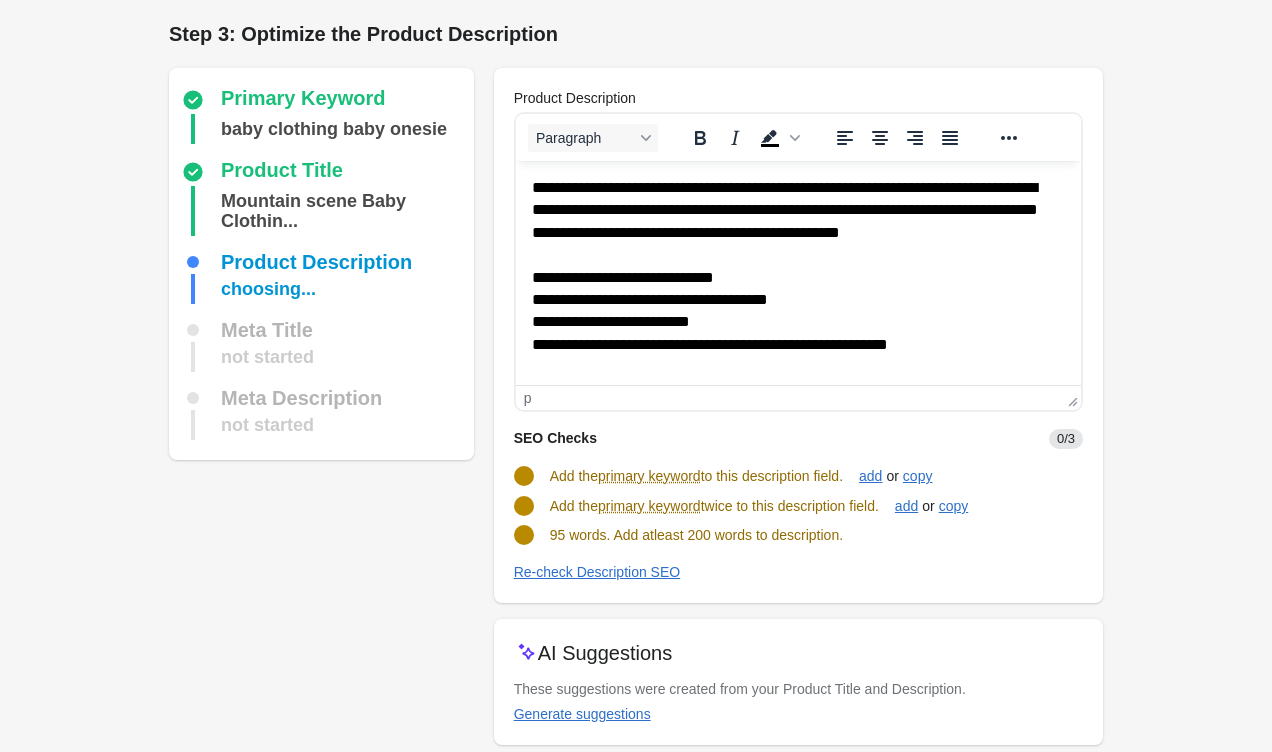 click on "**********" at bounding box center [797, 276] 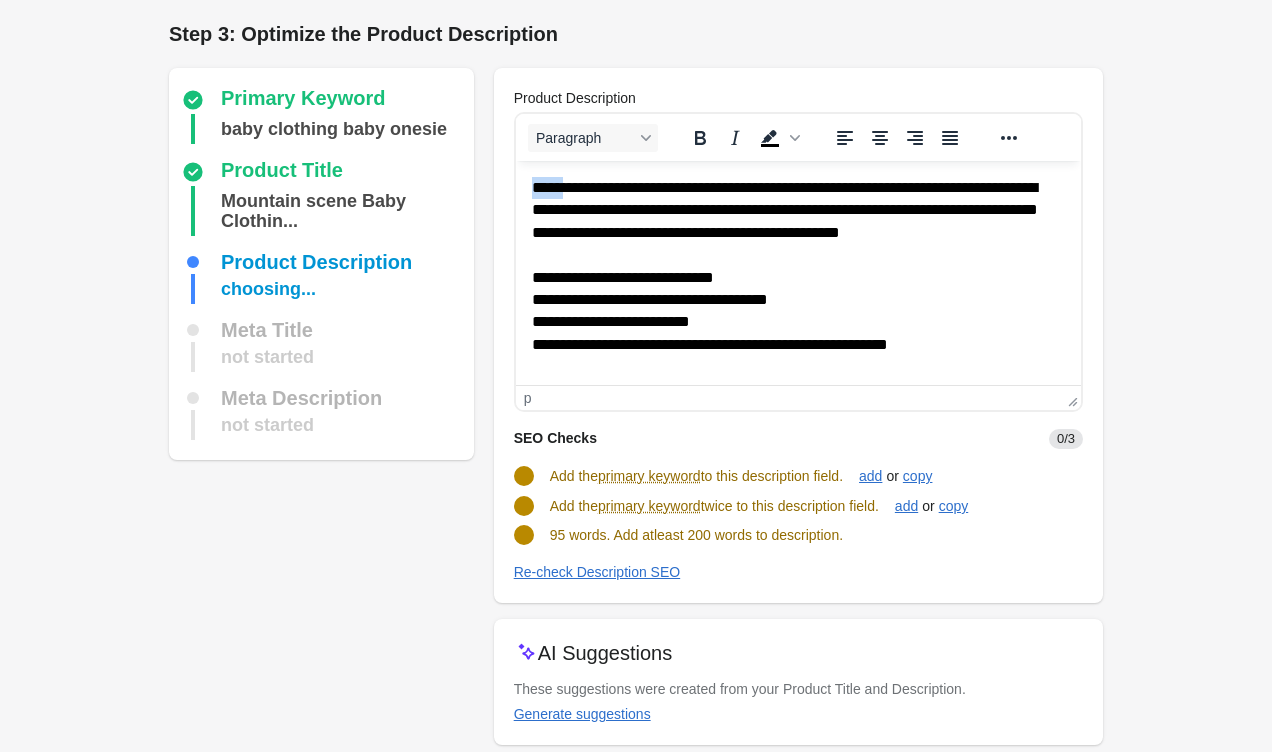 click on "**********" at bounding box center [797, 276] 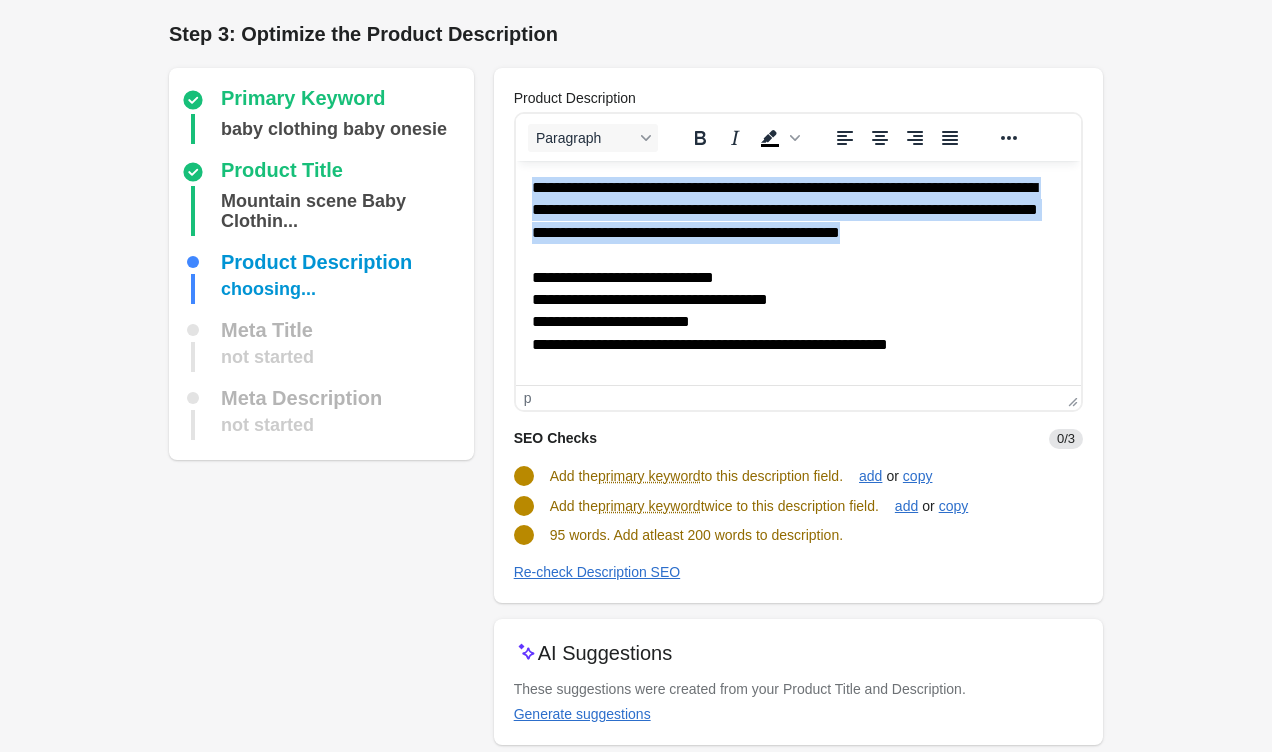 click on "**********" at bounding box center [797, 276] 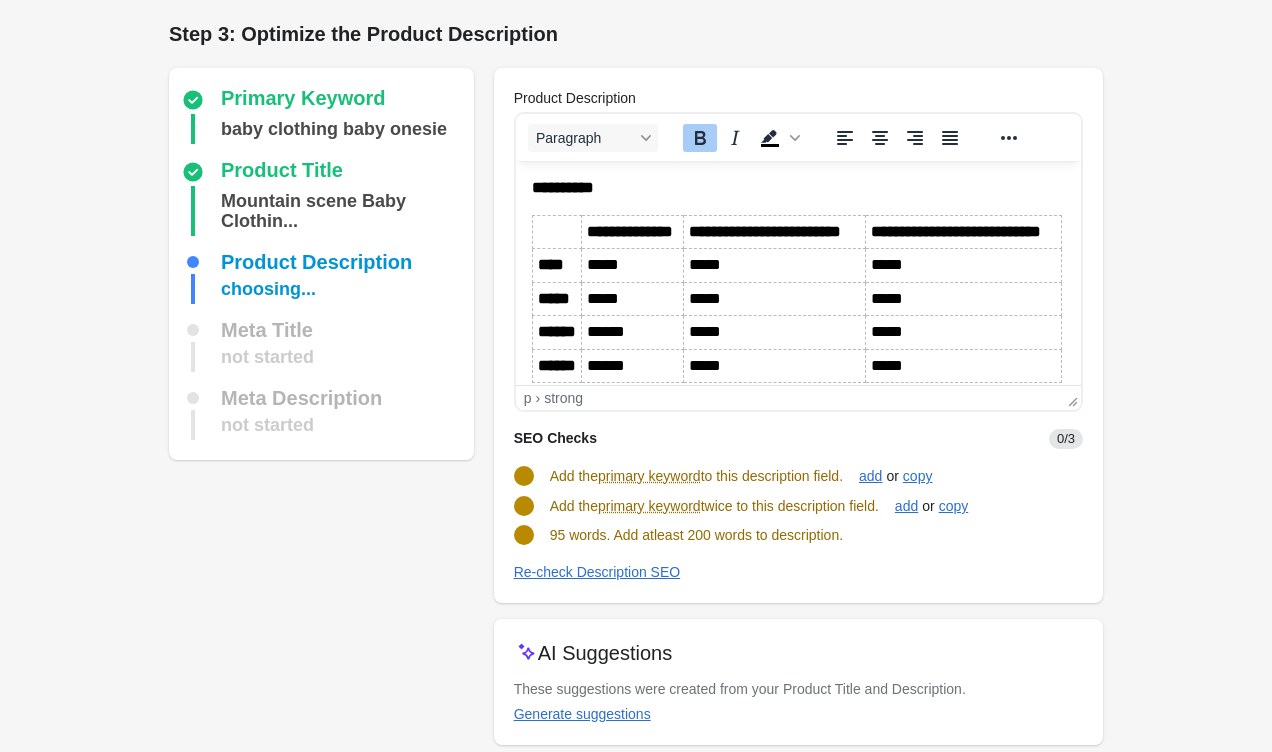 scroll, scrollTop: 0, scrollLeft: 0, axis: both 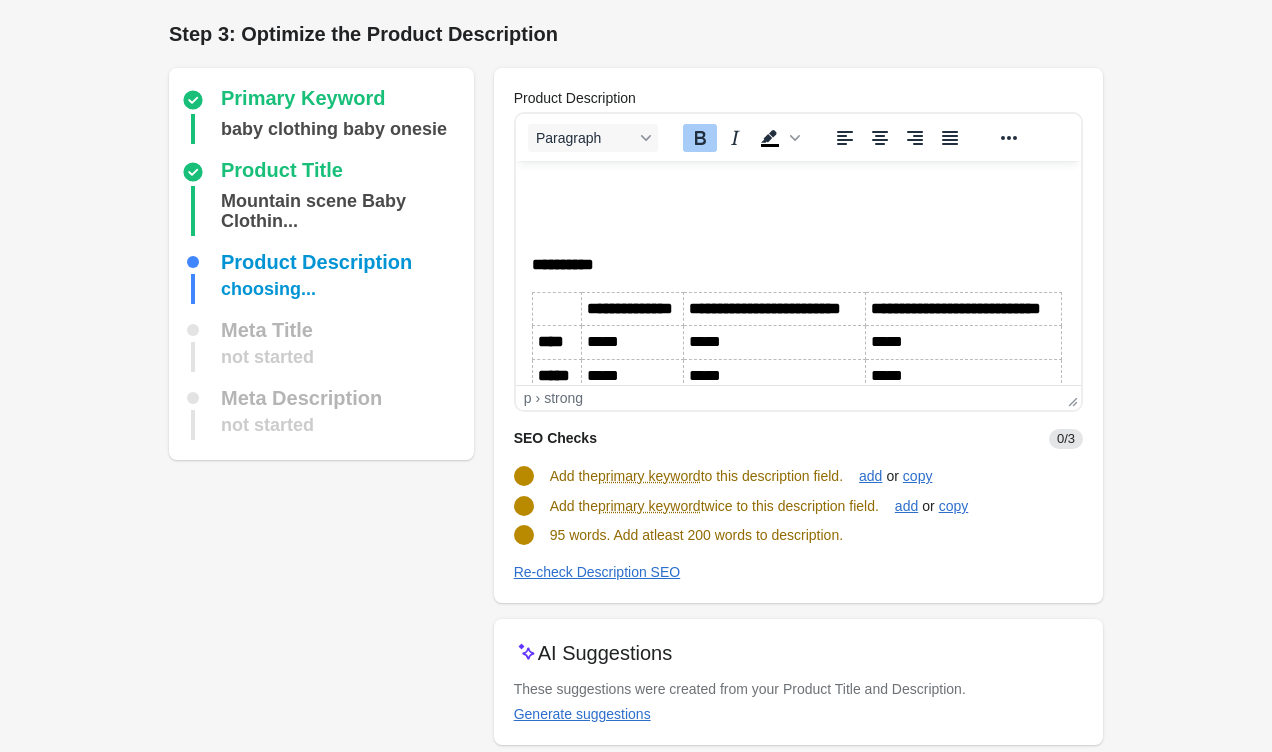 click at bounding box center [797, 188] 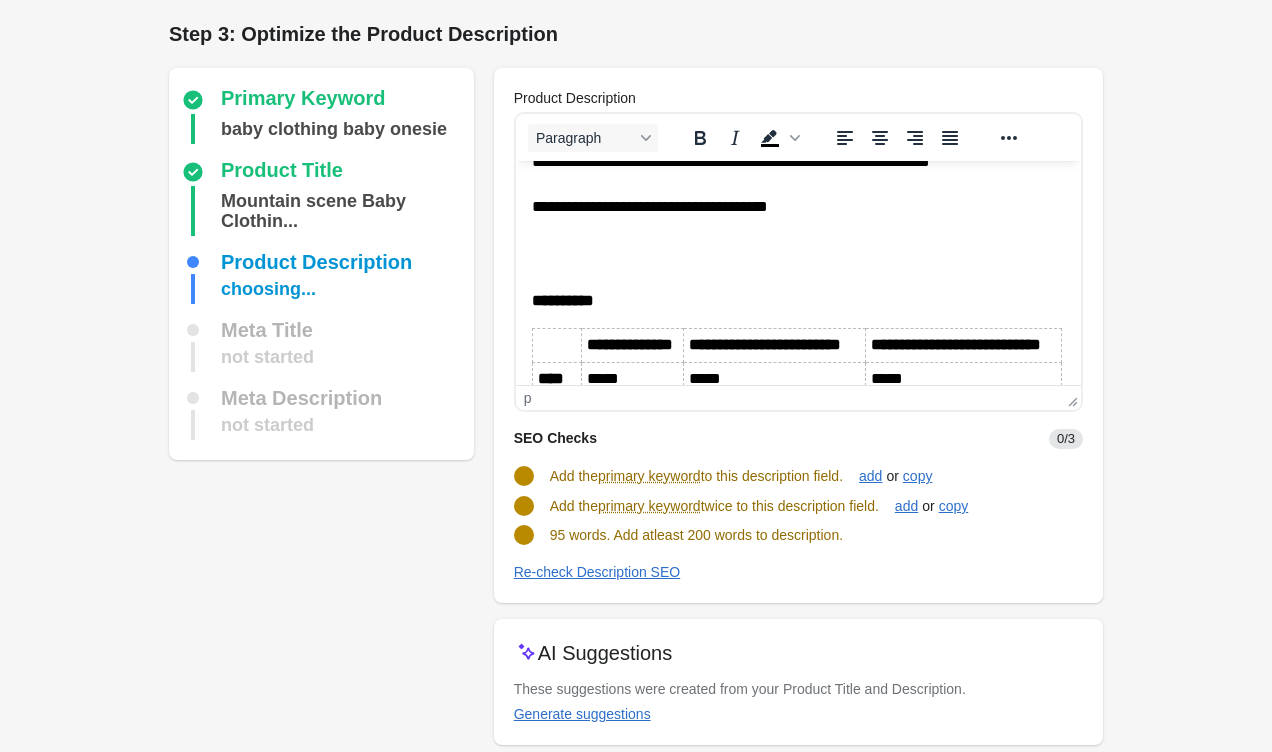 scroll, scrollTop: 289, scrollLeft: 0, axis: vertical 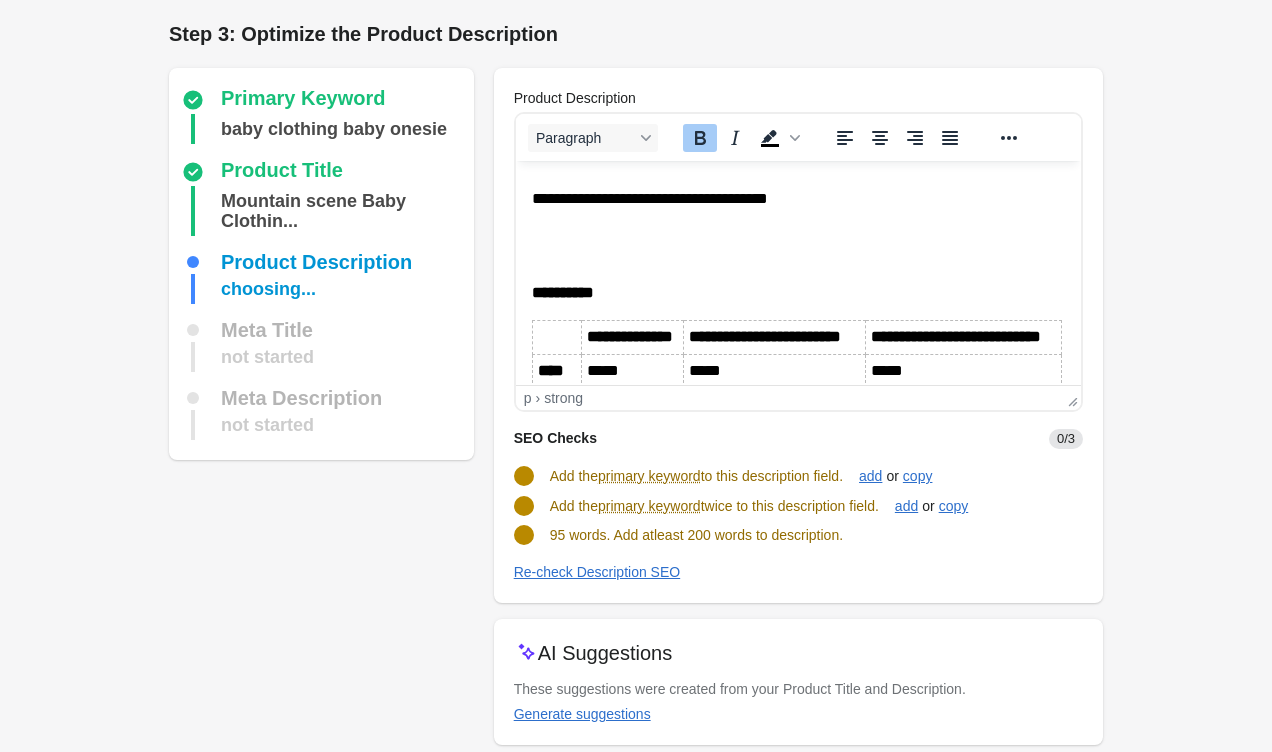 click at bounding box center (797, 255) 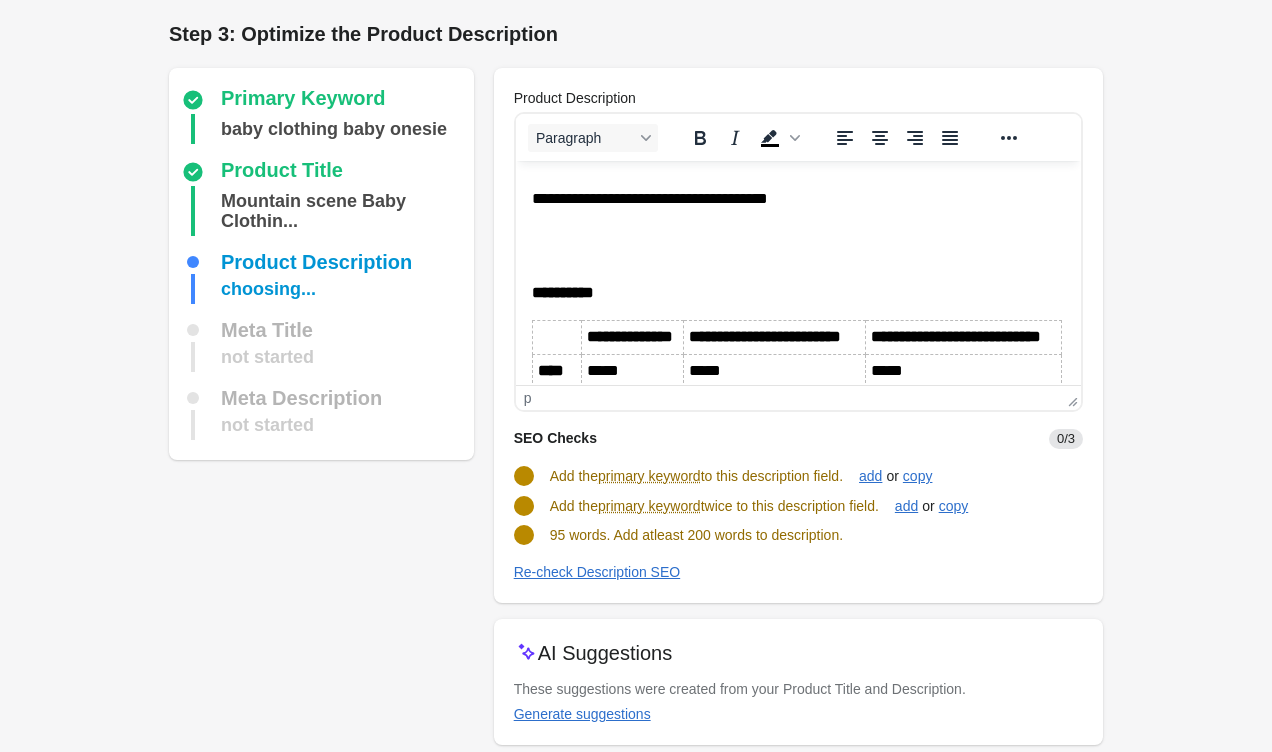 scroll, scrollTop: 332, scrollLeft: 0, axis: vertical 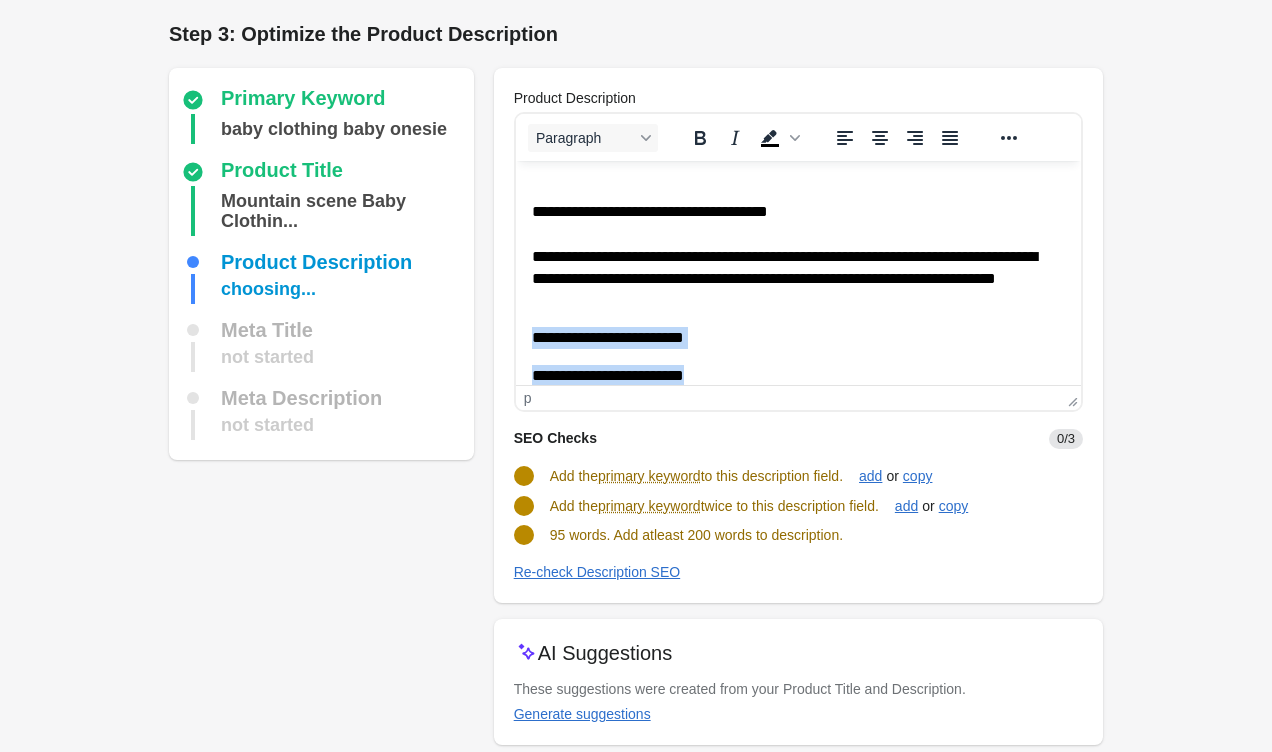drag, startPoint x: 735, startPoint y: 372, endPoint x: 500, endPoint y: 316, distance: 241.58022 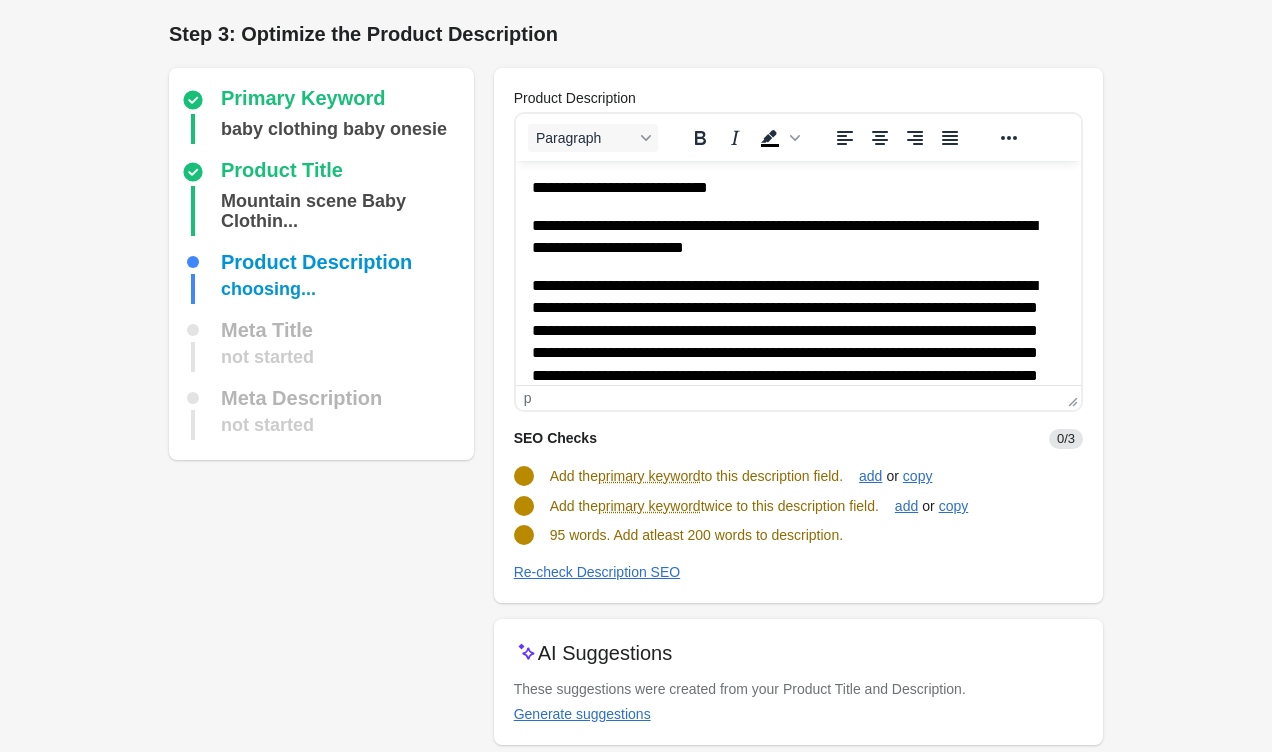 scroll, scrollTop: 0, scrollLeft: 0, axis: both 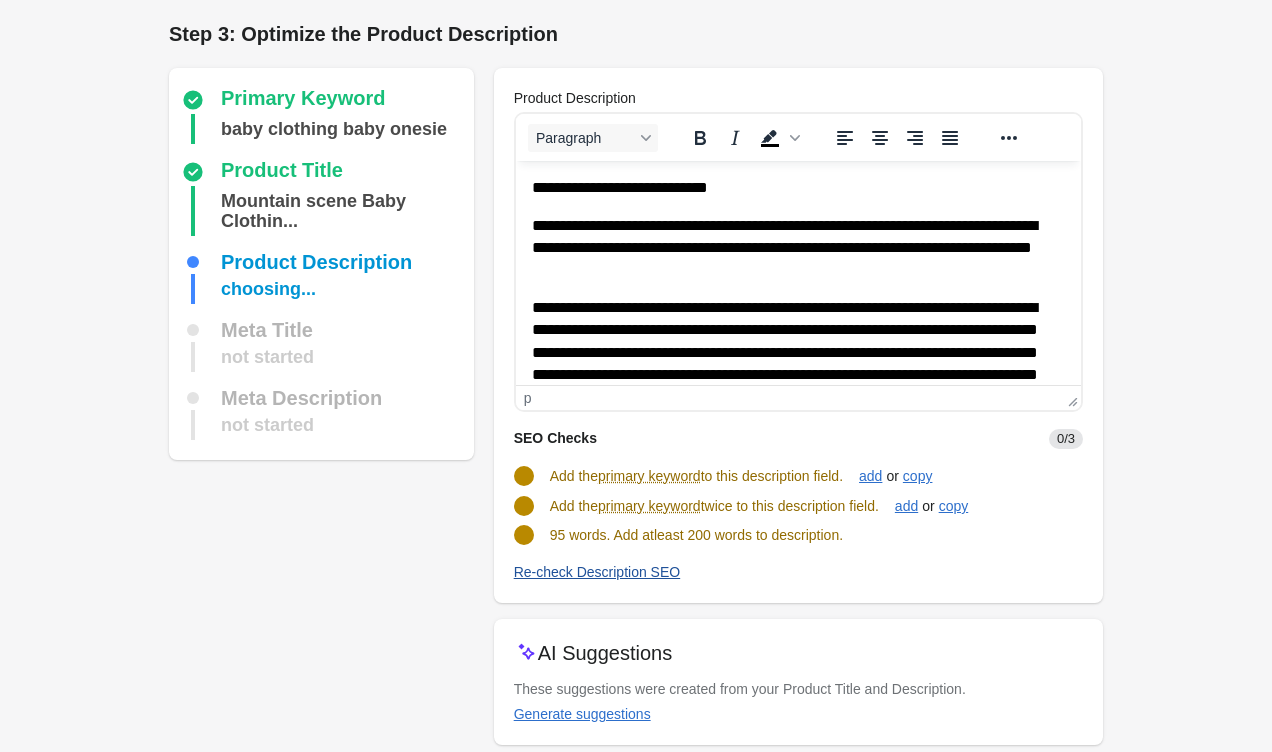click on "Re-check Description SEO" at bounding box center [597, 572] 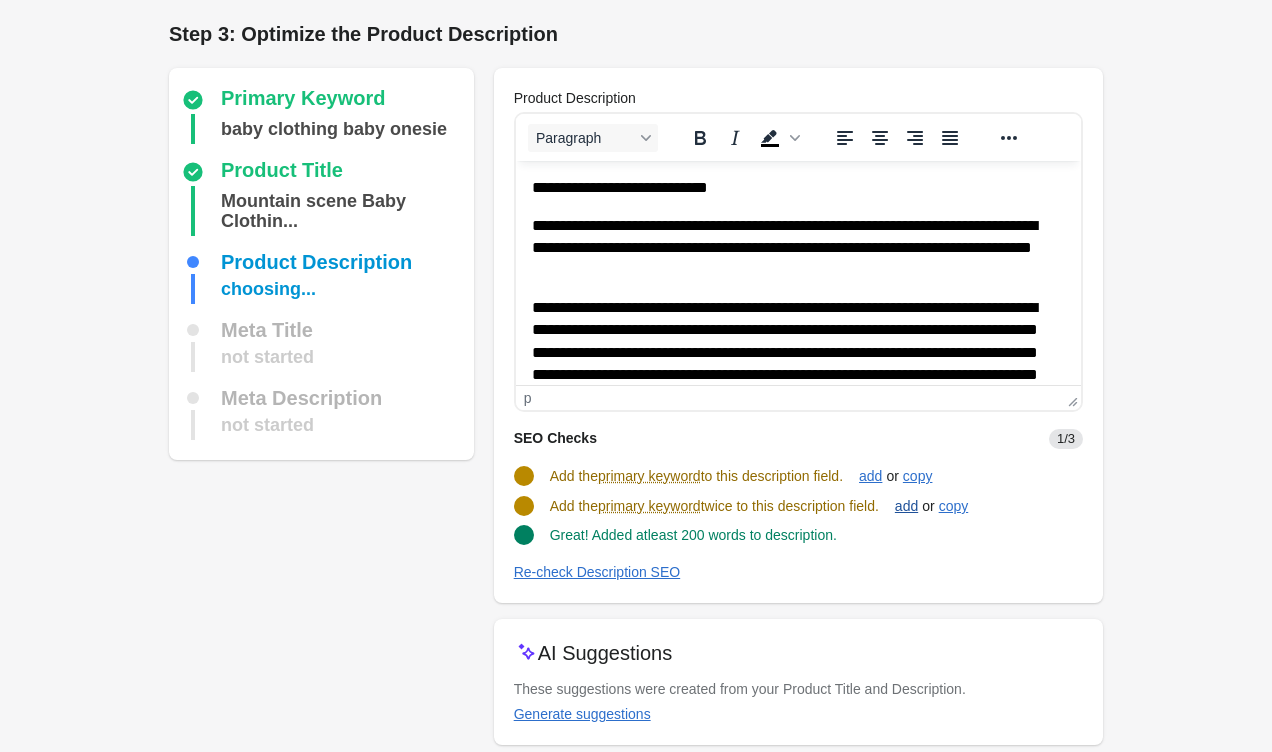 click on "add" at bounding box center [906, 506] 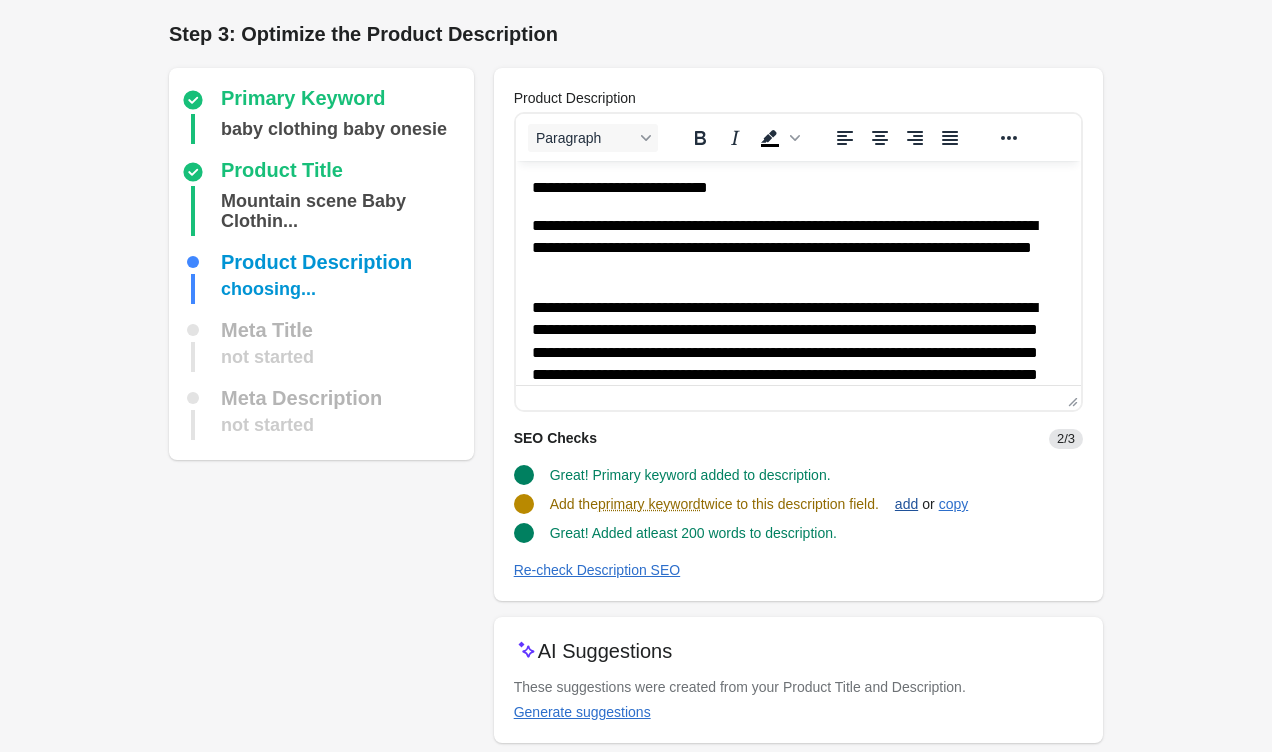 click on "add" at bounding box center [906, 504] 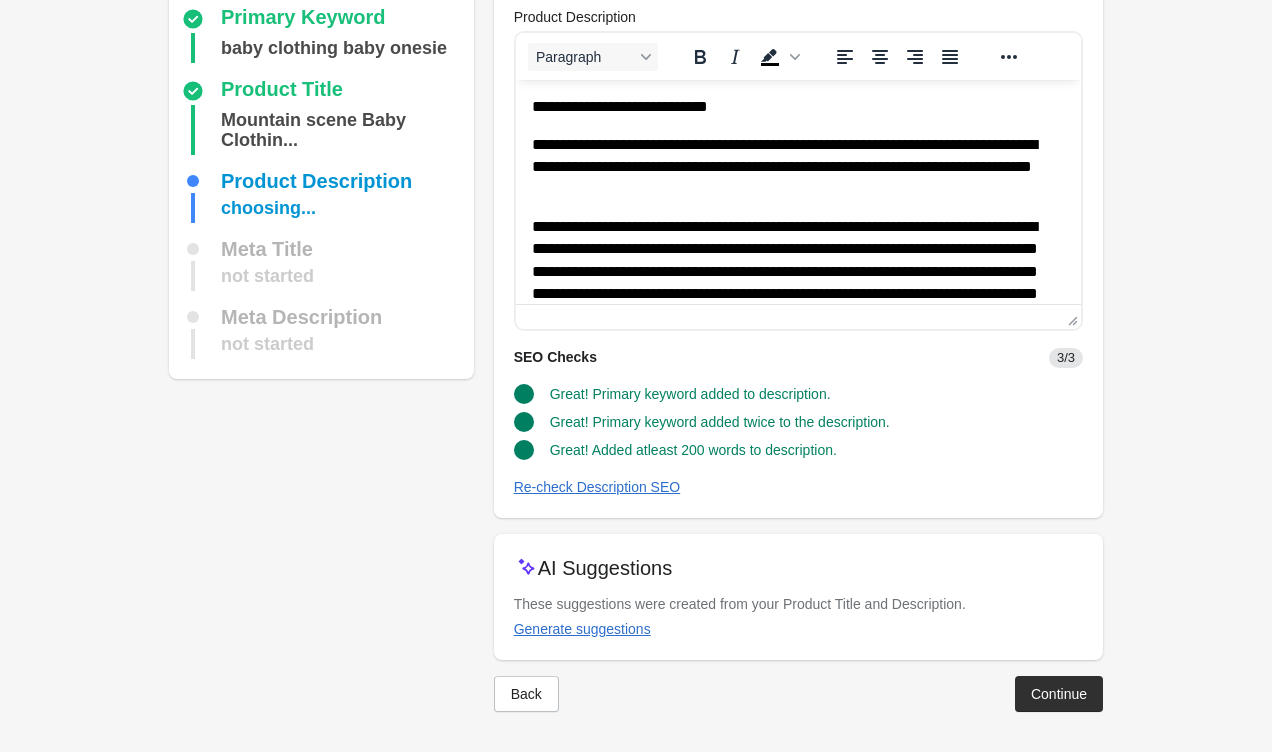 scroll, scrollTop: 80, scrollLeft: 0, axis: vertical 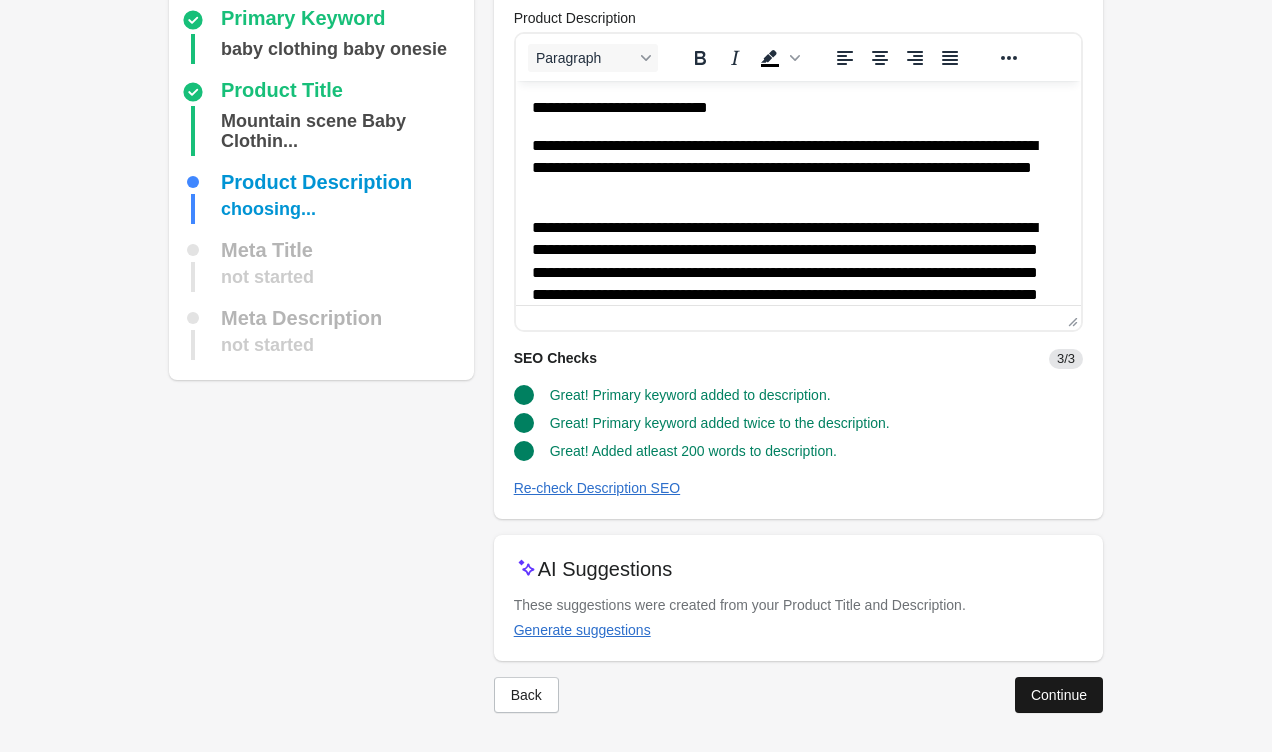 click on "Continue" at bounding box center [1059, 695] 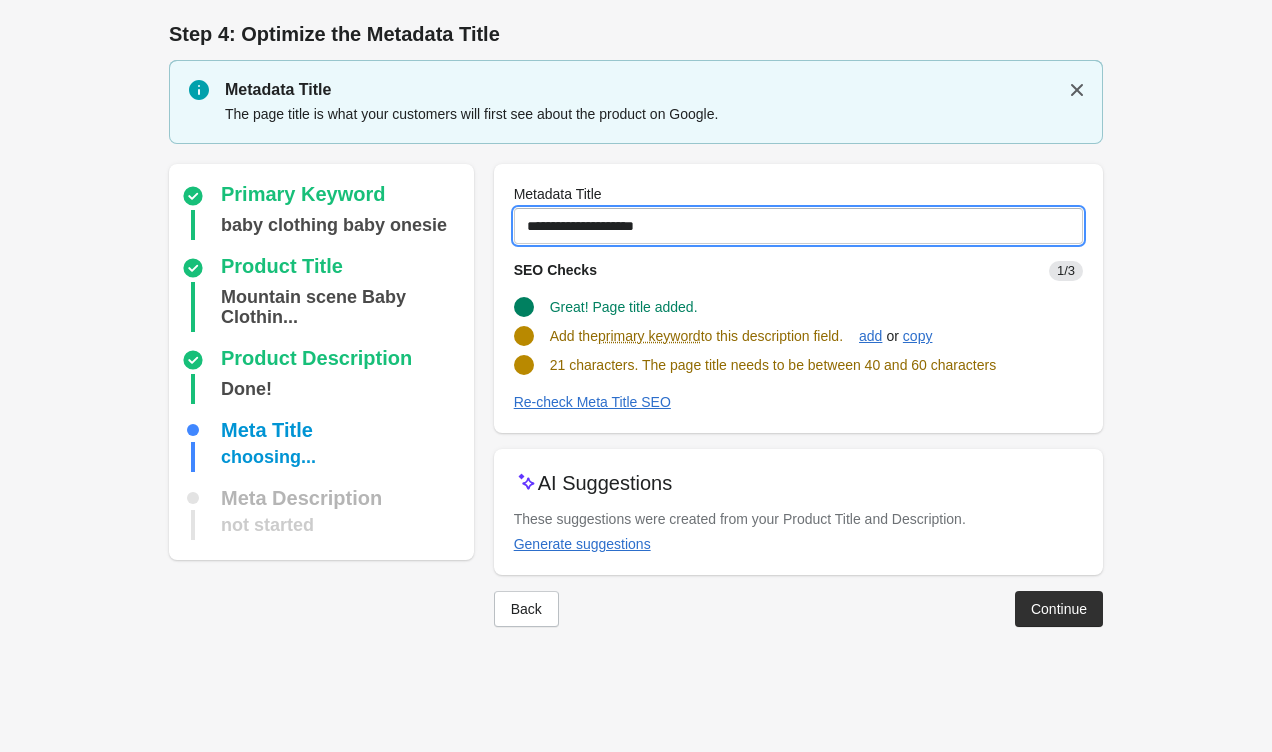 click on "**********" at bounding box center (798, 226) 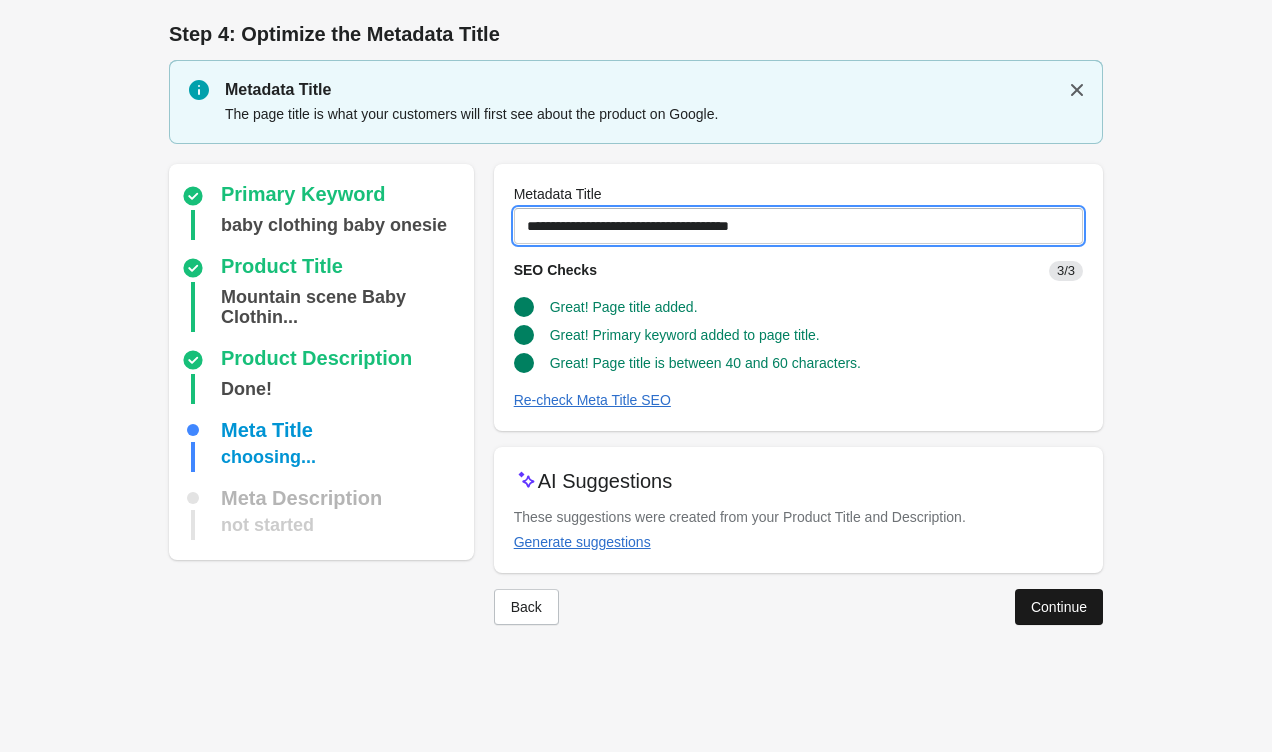 type on "**********" 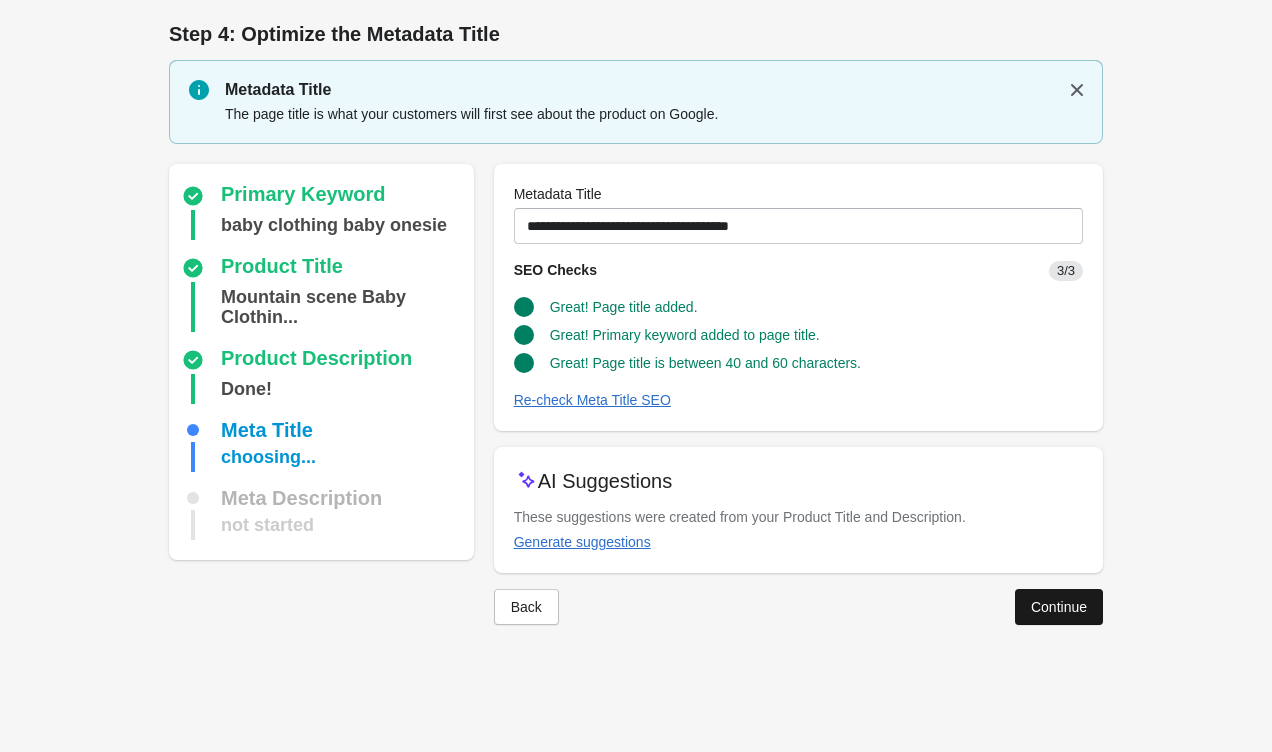 click on "Continue" at bounding box center [1059, 607] 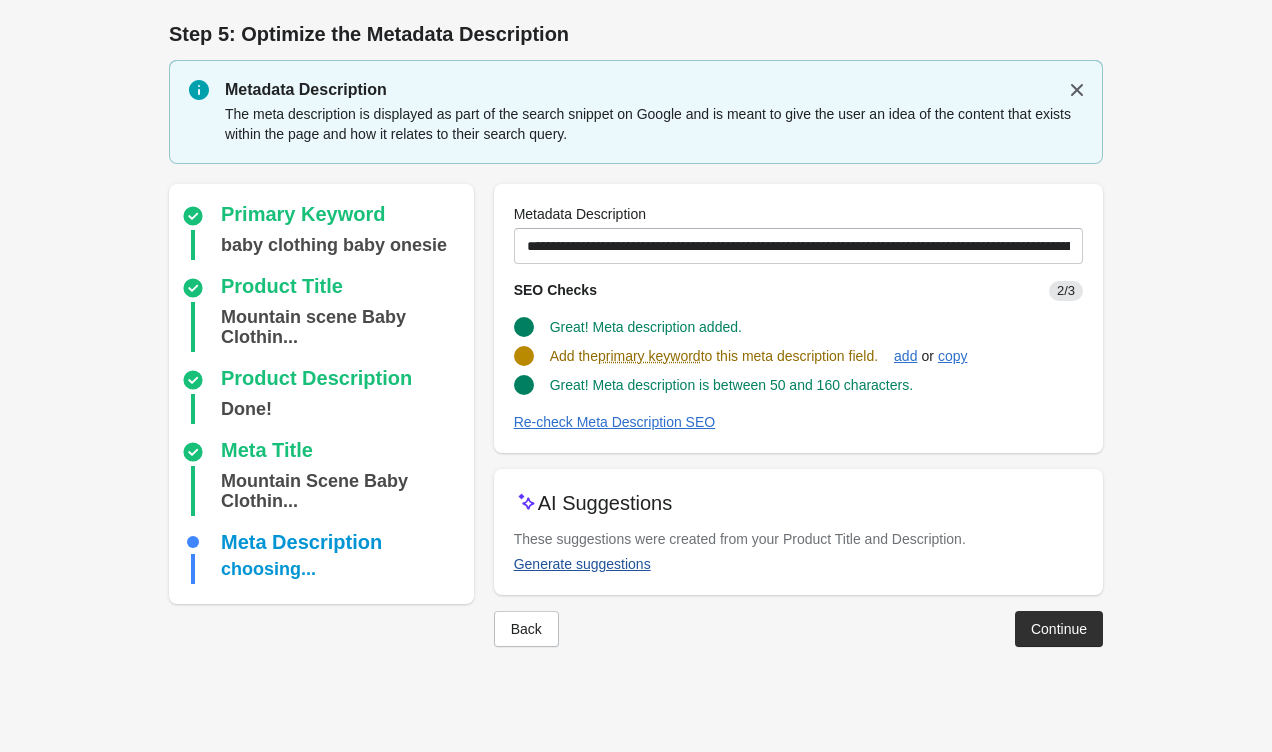 click on "Generate suggestions" at bounding box center [582, 564] 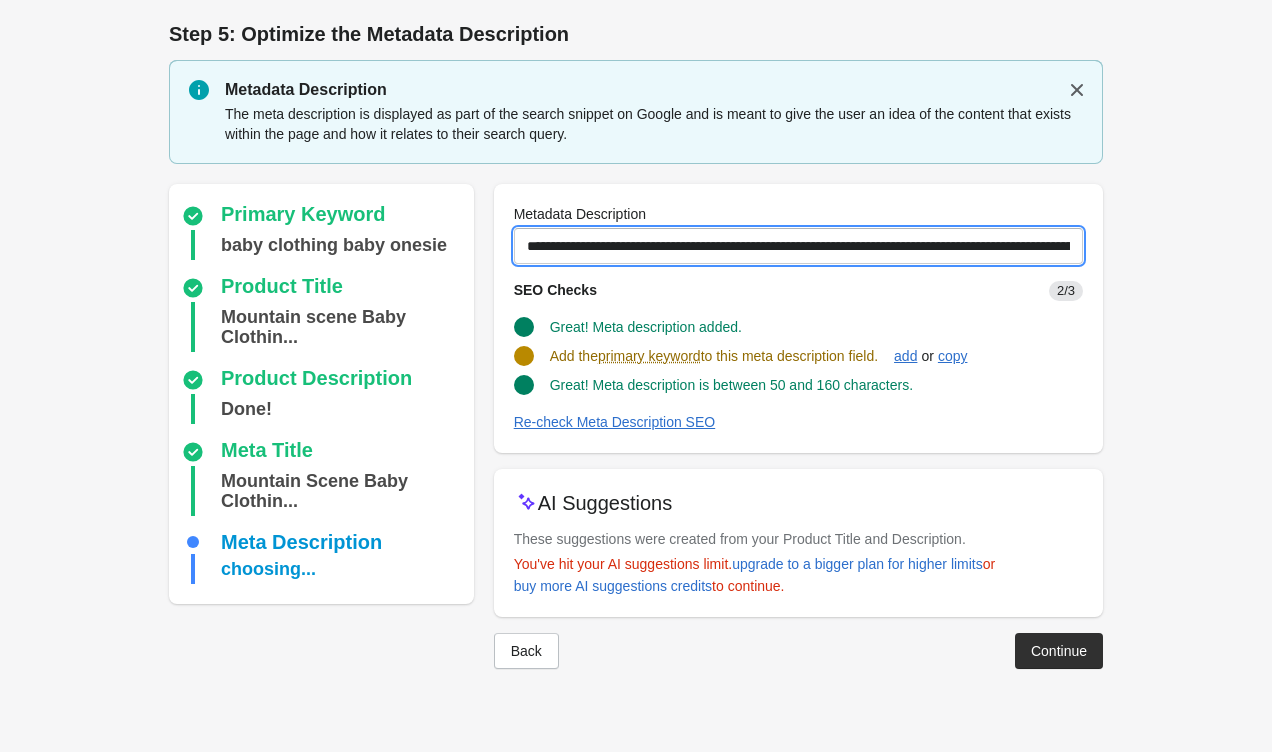 click on "**********" at bounding box center (798, 246) 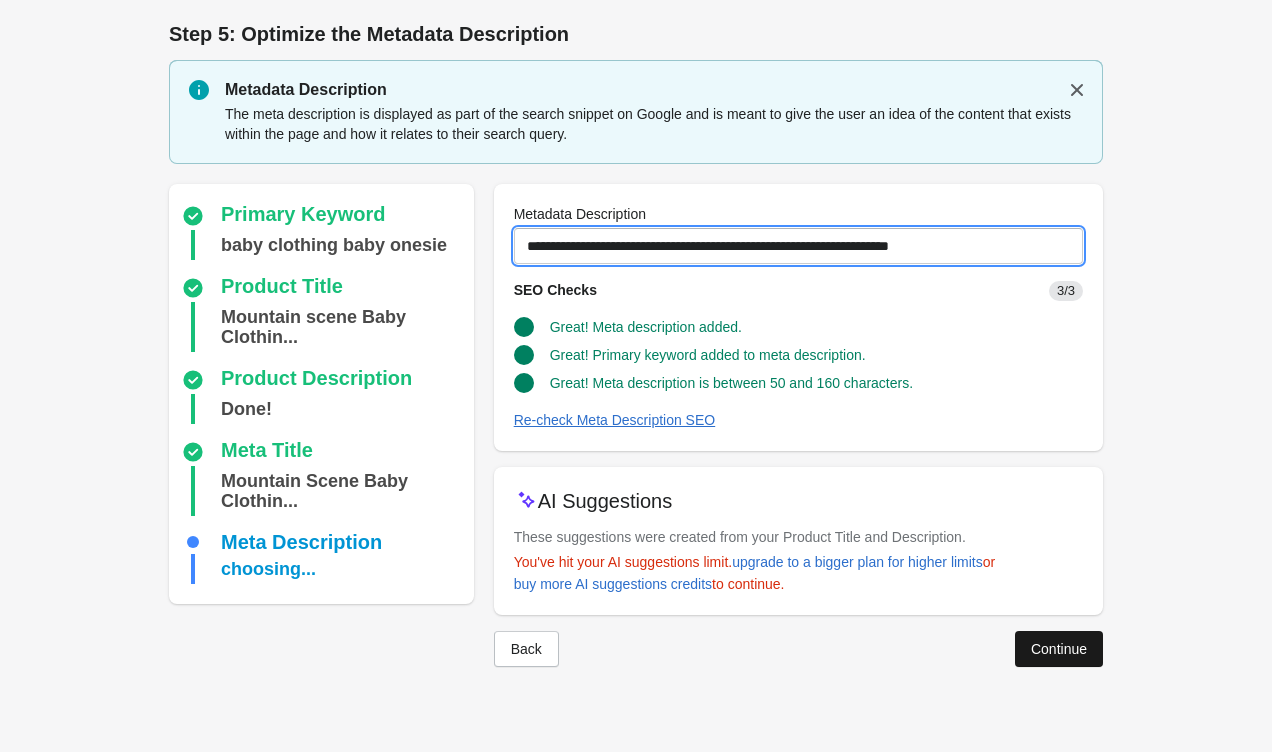 type on "**********" 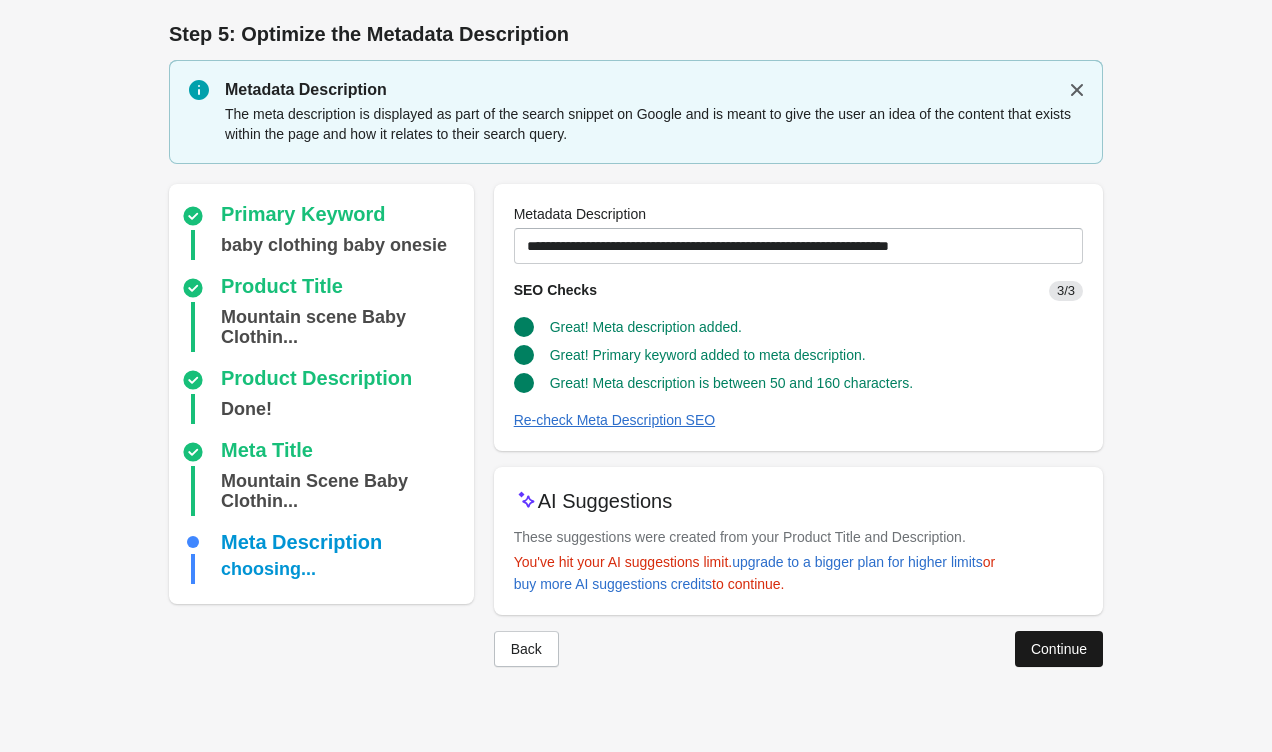 click on "Continue" at bounding box center [1059, 649] 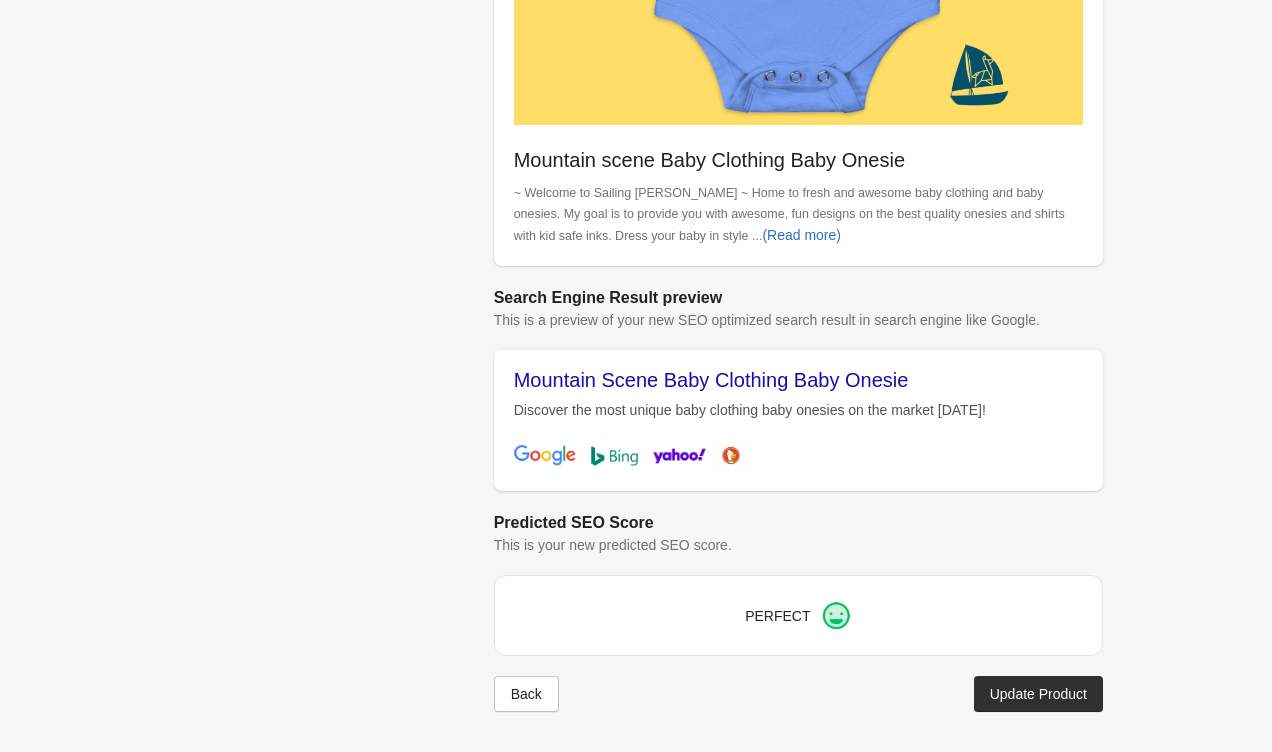scroll, scrollTop: 596, scrollLeft: 0, axis: vertical 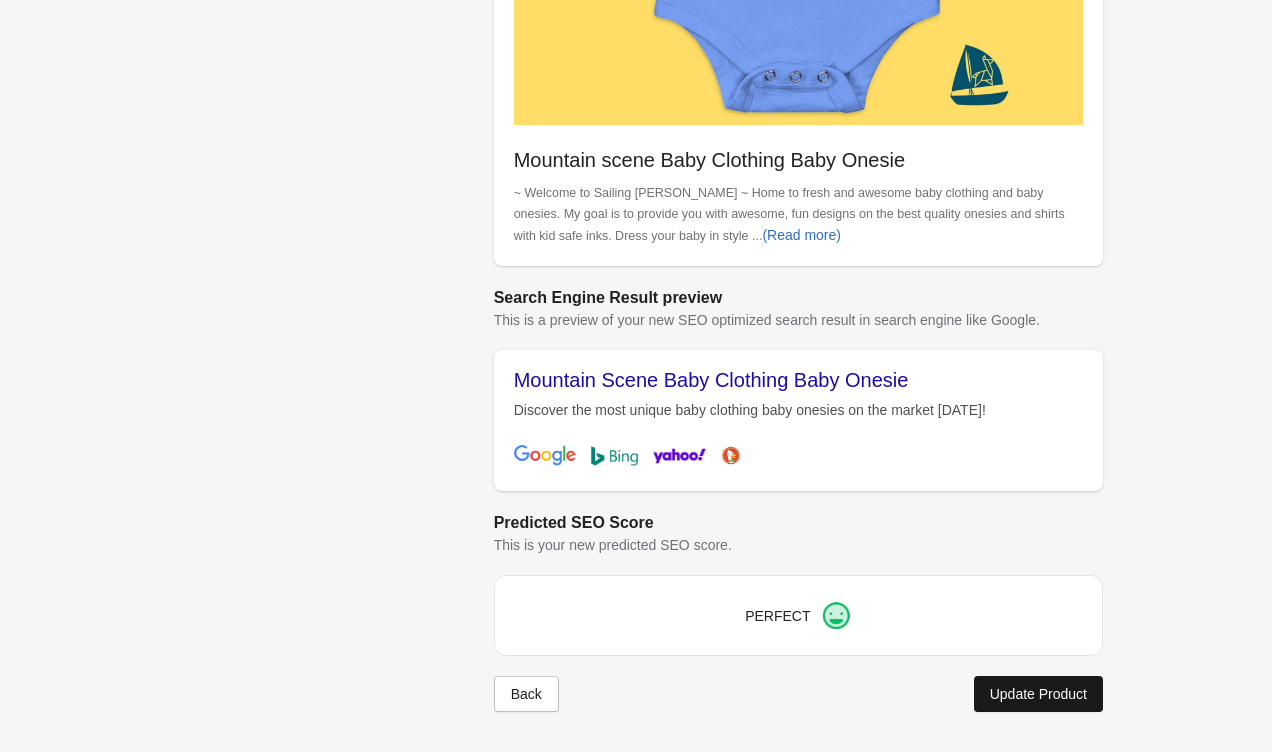 click on "Update Product" at bounding box center (1038, 694) 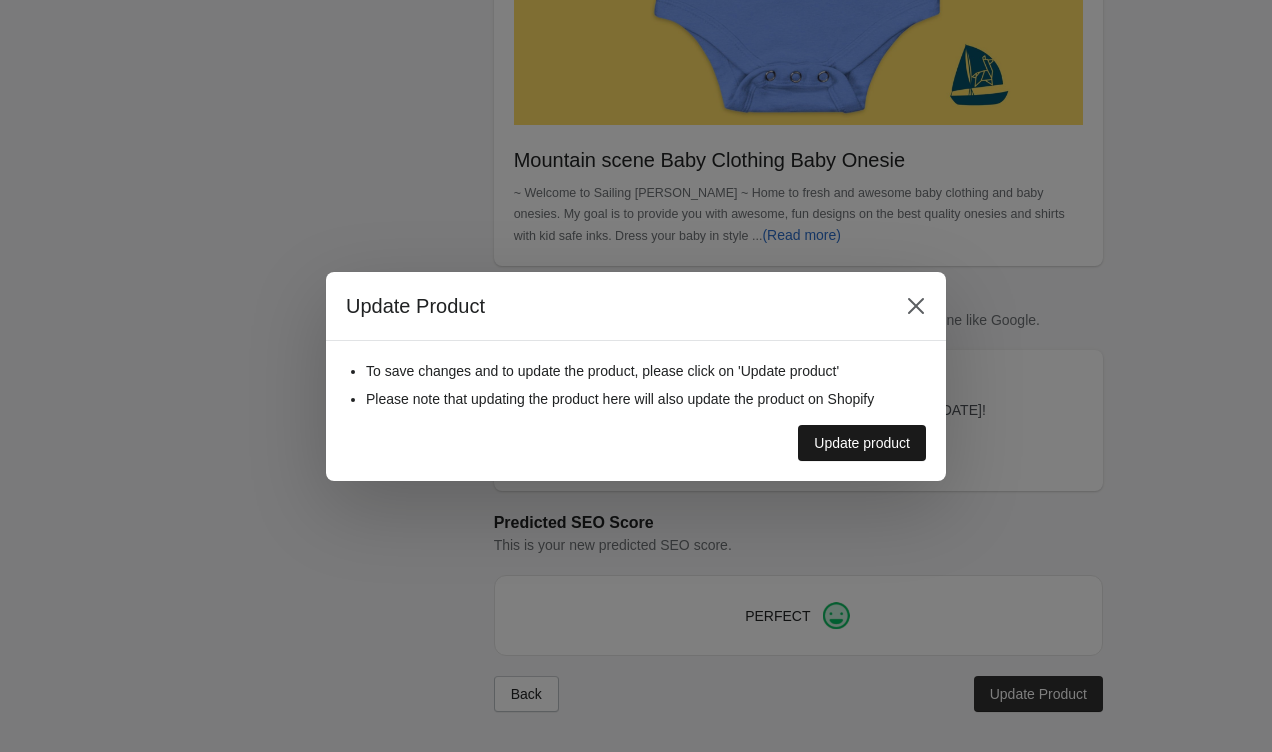 click on "Update product" at bounding box center (862, 443) 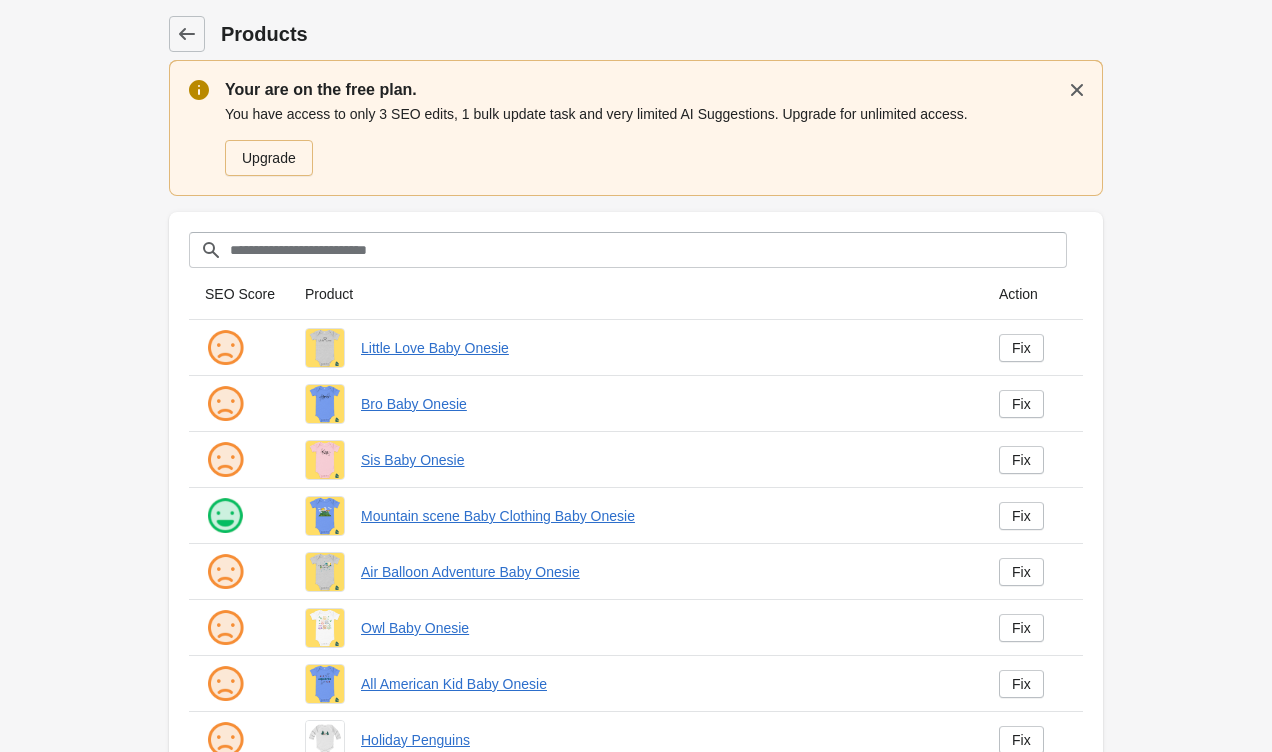 scroll, scrollTop: 0, scrollLeft: 0, axis: both 